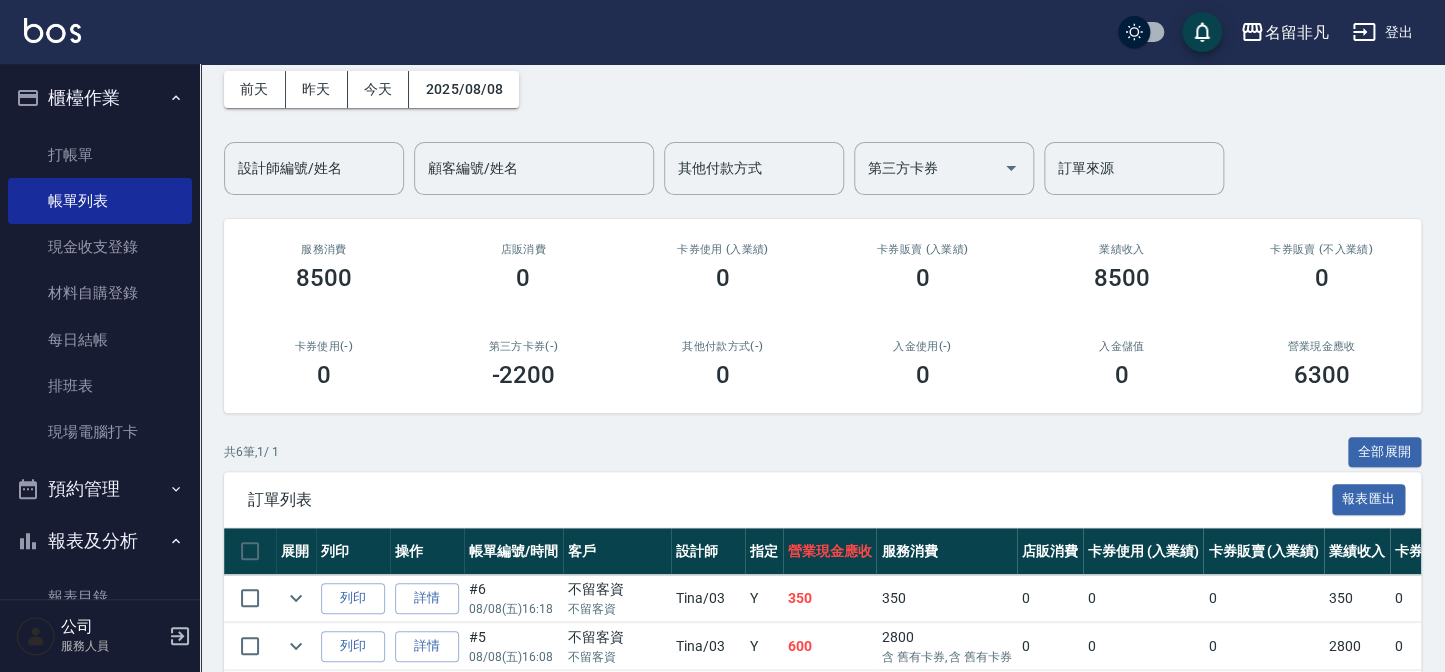 scroll, scrollTop: 0, scrollLeft: 0, axis: both 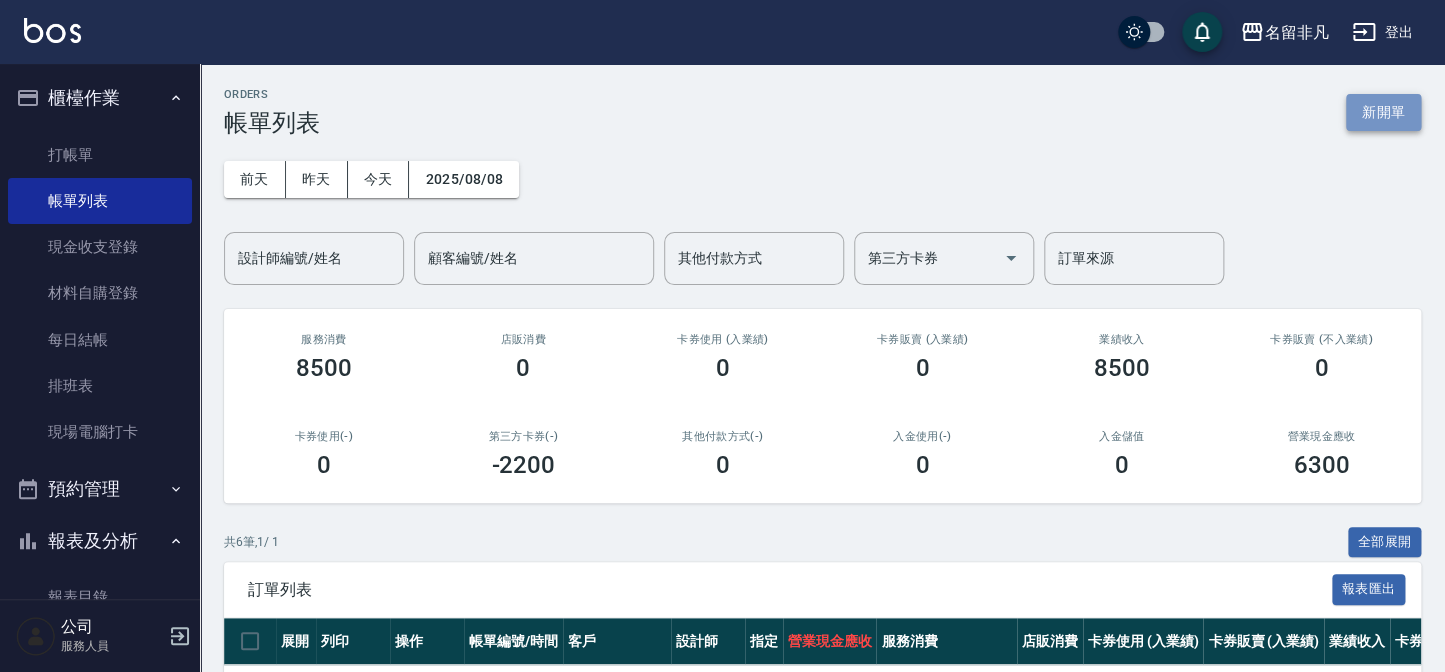 click on "新開單" at bounding box center (1383, 112) 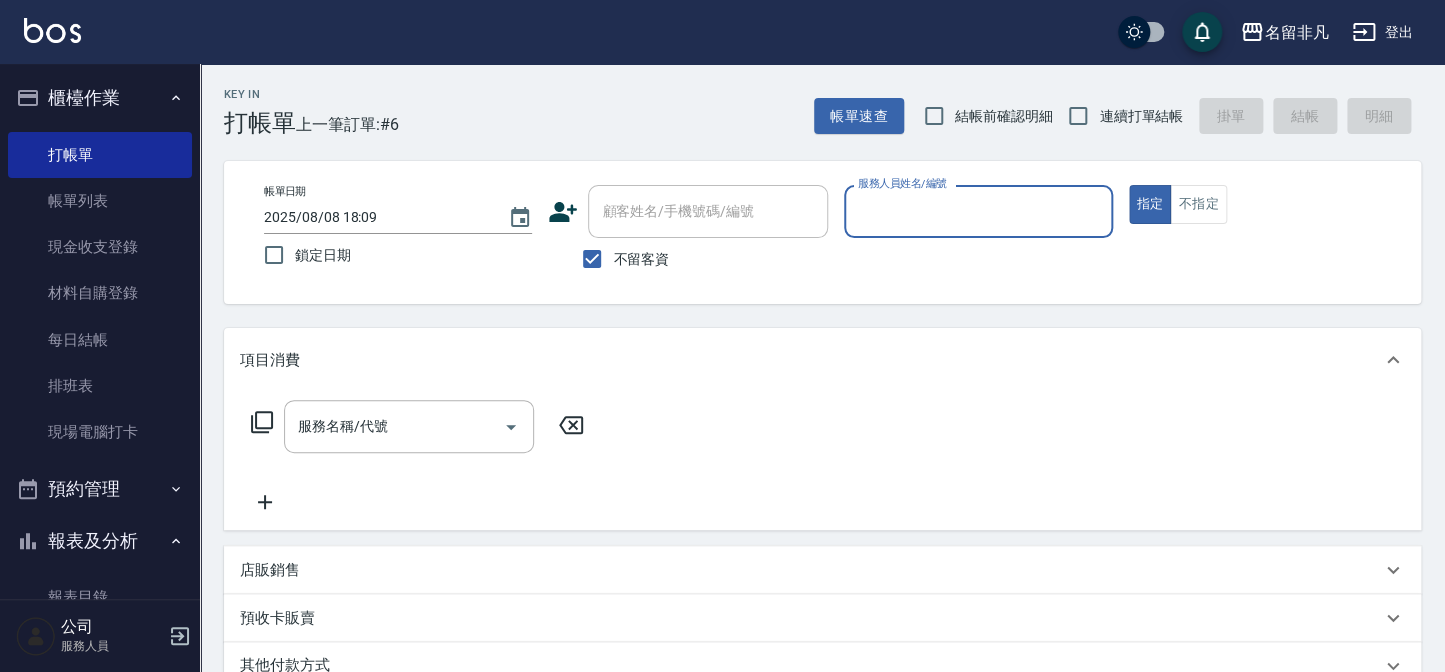 click on "名留非凡 登出 櫃檯作業 打帳單 帳單列表 現金收支登錄 材料自購登錄 每日結帳 排班表 現場電腦打卡 預約管理 預約管理 單日預約紀錄 單週預約紀錄 報表及分析 報表目錄 店家日報表 互助日報表 互助排行榜 互助點數明細 設計師日報表 設計師排行榜 單一服務項目查詢 店販抽成明細 每日收支明細 客戶管理 客戶列表 卡券管理 入金管理 員工及薪資 員工列表 商品管理 商品分類設定 商品列表 公司  服務人員 Key In 打帳單 上一筆訂單:#6 帳單速查 結帳前確認明細 連續打單結帳 掛單 結帳 明細 帳單日期 2025/08/08 18:09 鎖定日期 顧客姓名/手機號碼/編號 顧客姓名/手機號碼/編號 不留客資 服務人員姓名/編號 服務人員姓名/編號 指定 不指定 項目消費 服務名稱/代號 服務名稱/代號 店販銷售 服務人員姓名/編號 服務人員姓名/編號 商品代號/名稱 商品代號/名稱 預收卡販賣 ​" at bounding box center [722, 477] 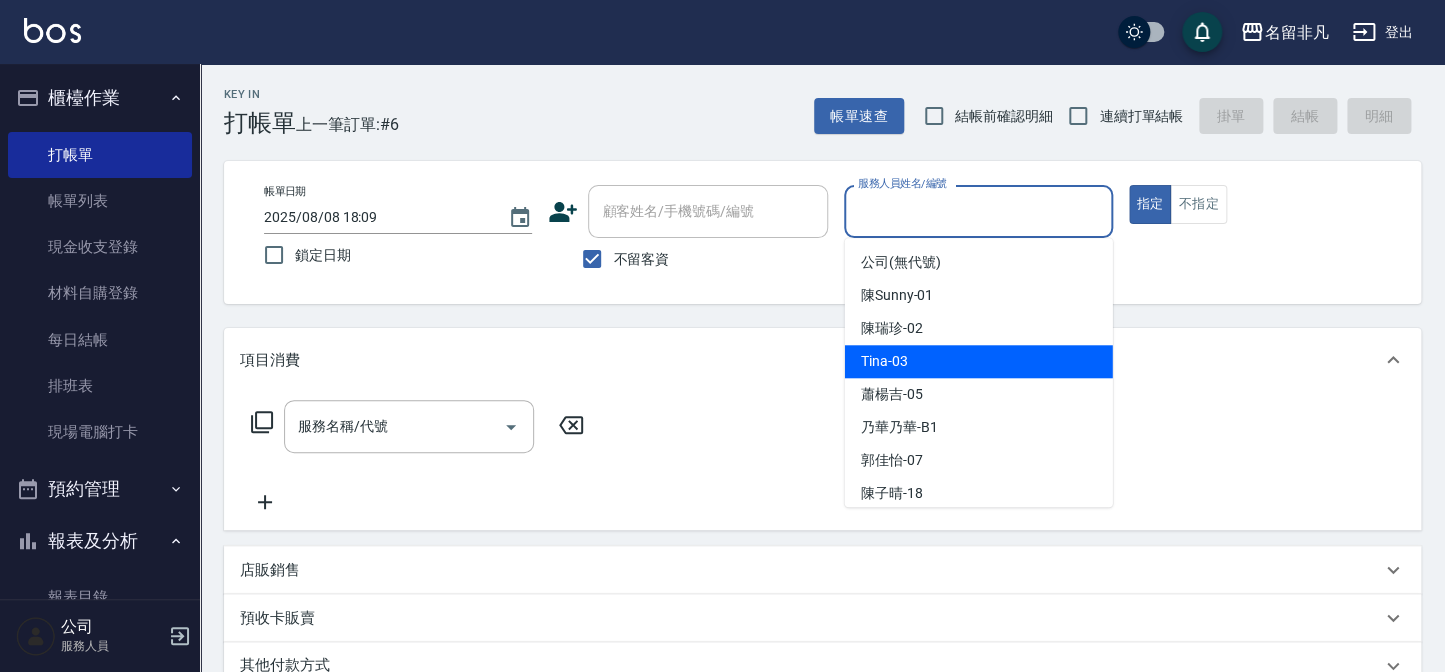 drag, startPoint x: 971, startPoint y: 368, endPoint x: 1051, endPoint y: 320, distance: 93.29523 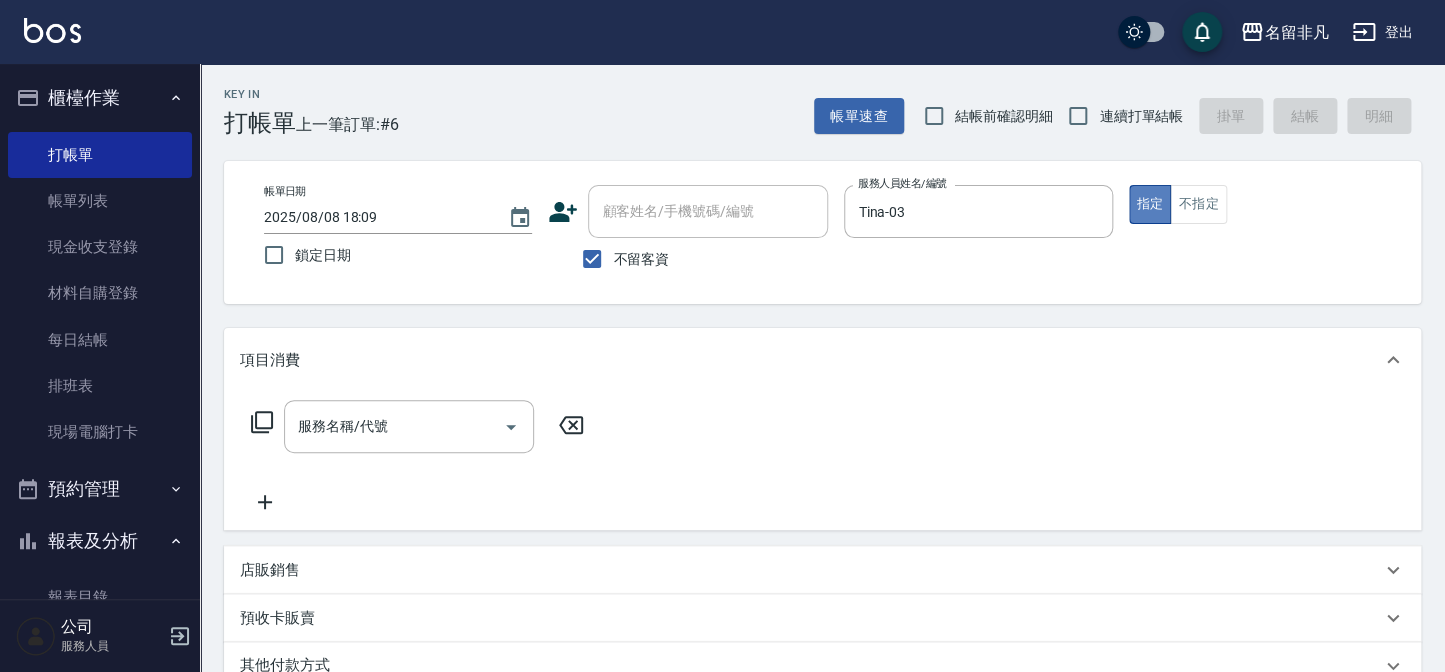 click on "指定" at bounding box center (1150, 204) 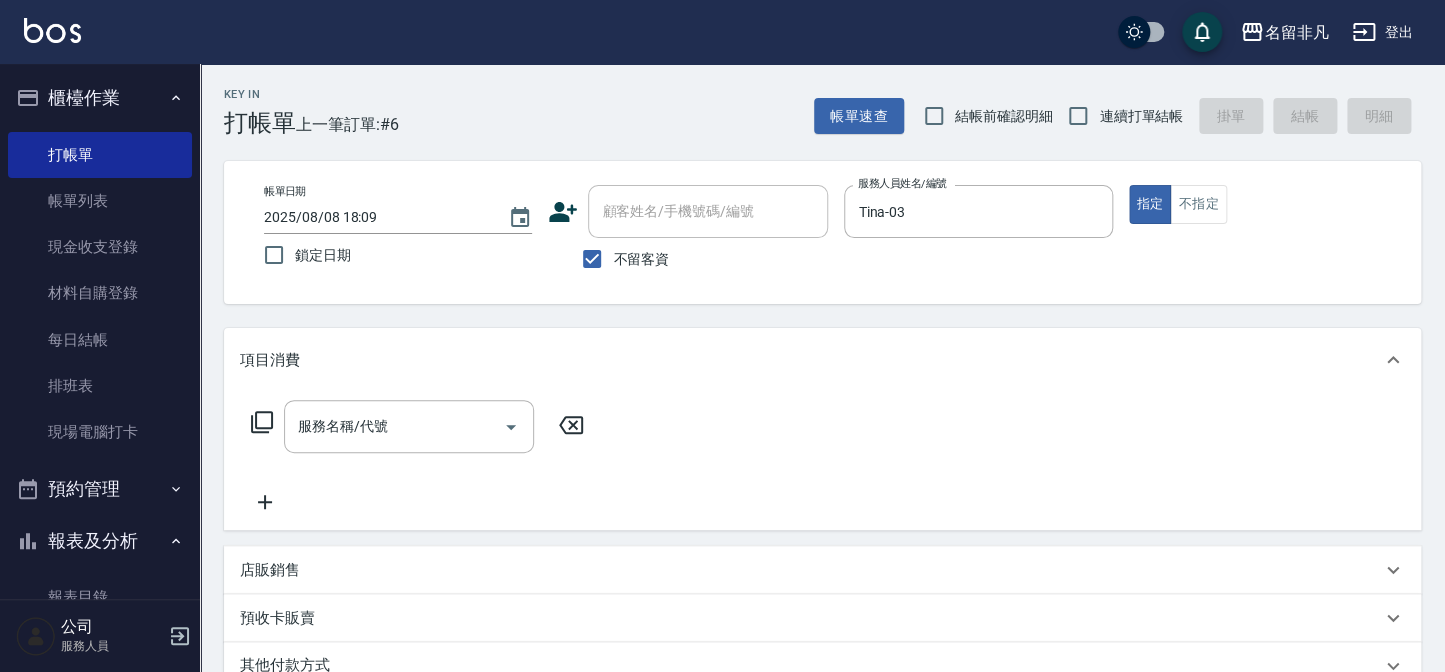 click 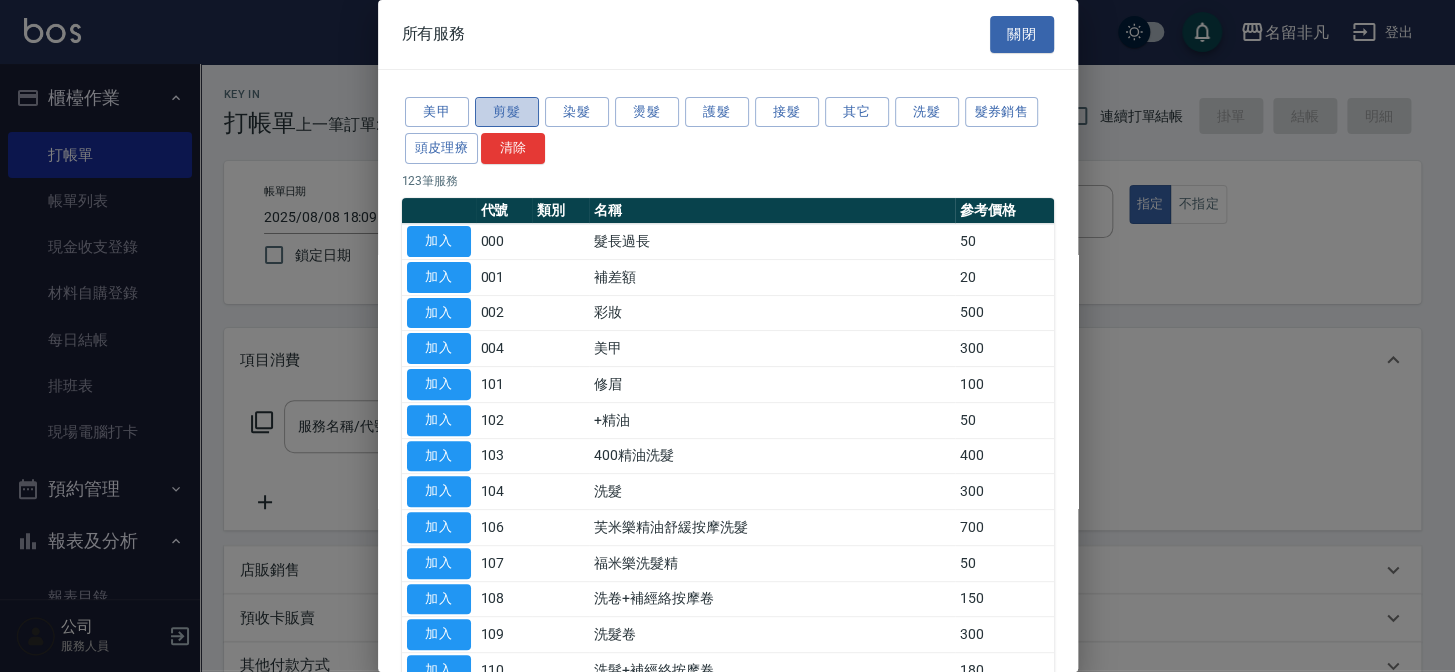 click on "剪髮" at bounding box center (507, 112) 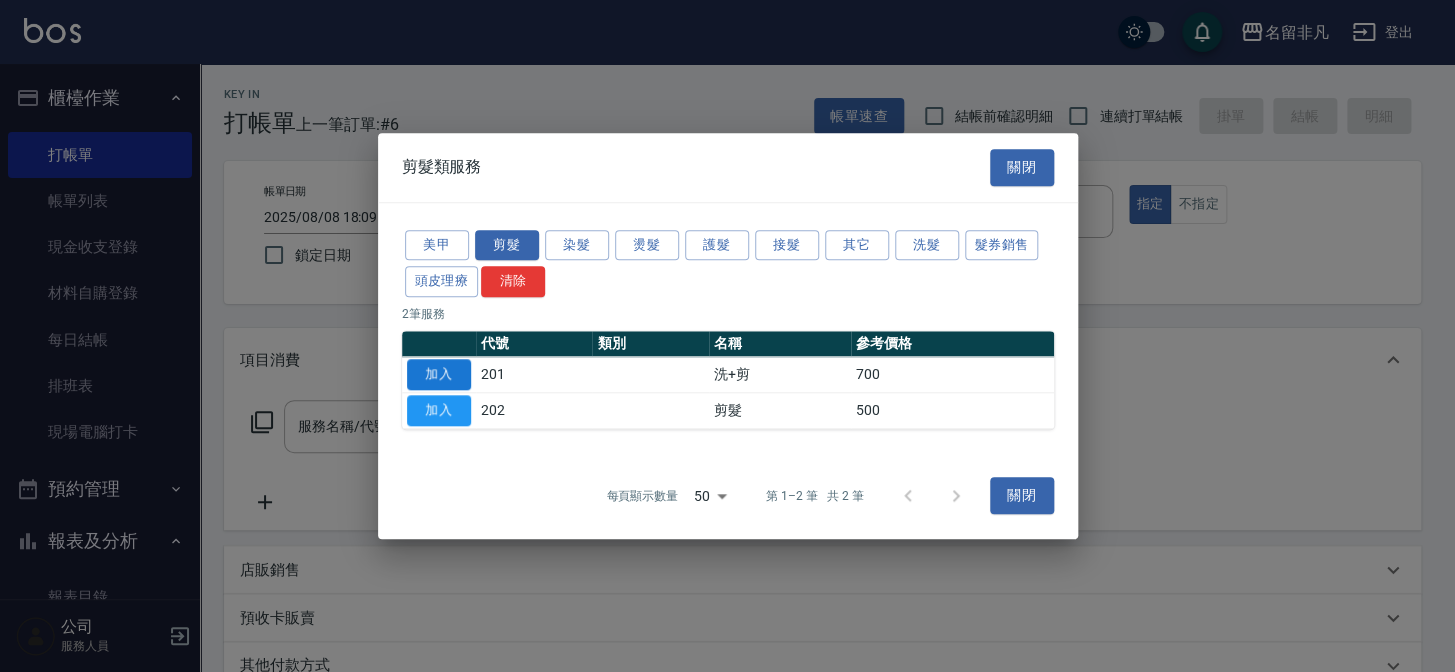 click on "加入" at bounding box center (439, 374) 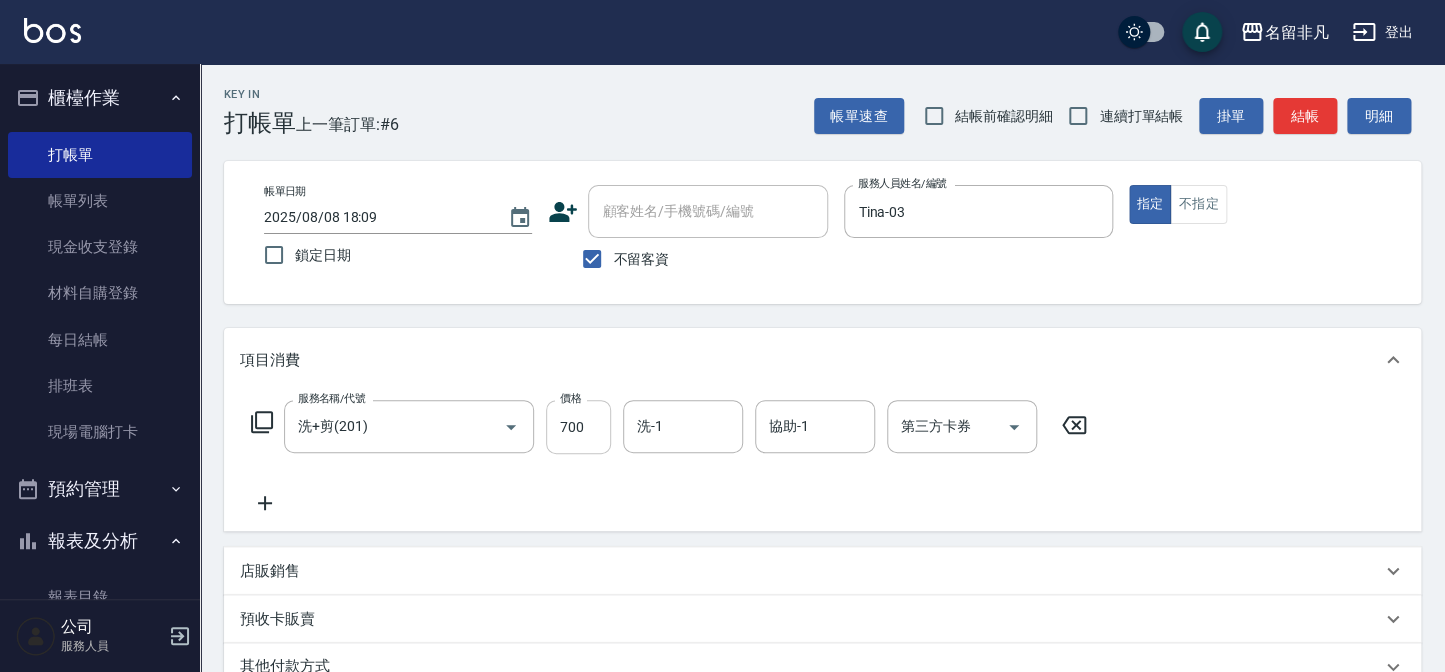 click on "700" at bounding box center (578, 427) 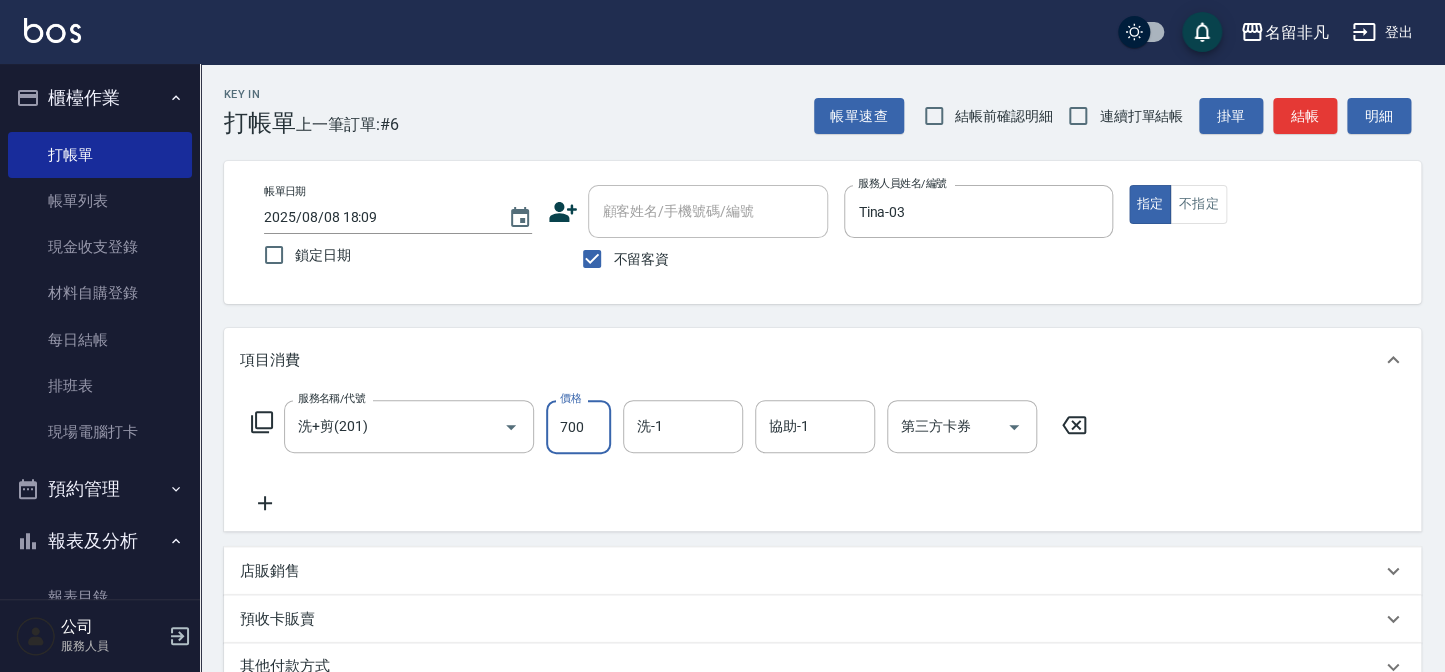 click on "700" at bounding box center [578, 427] 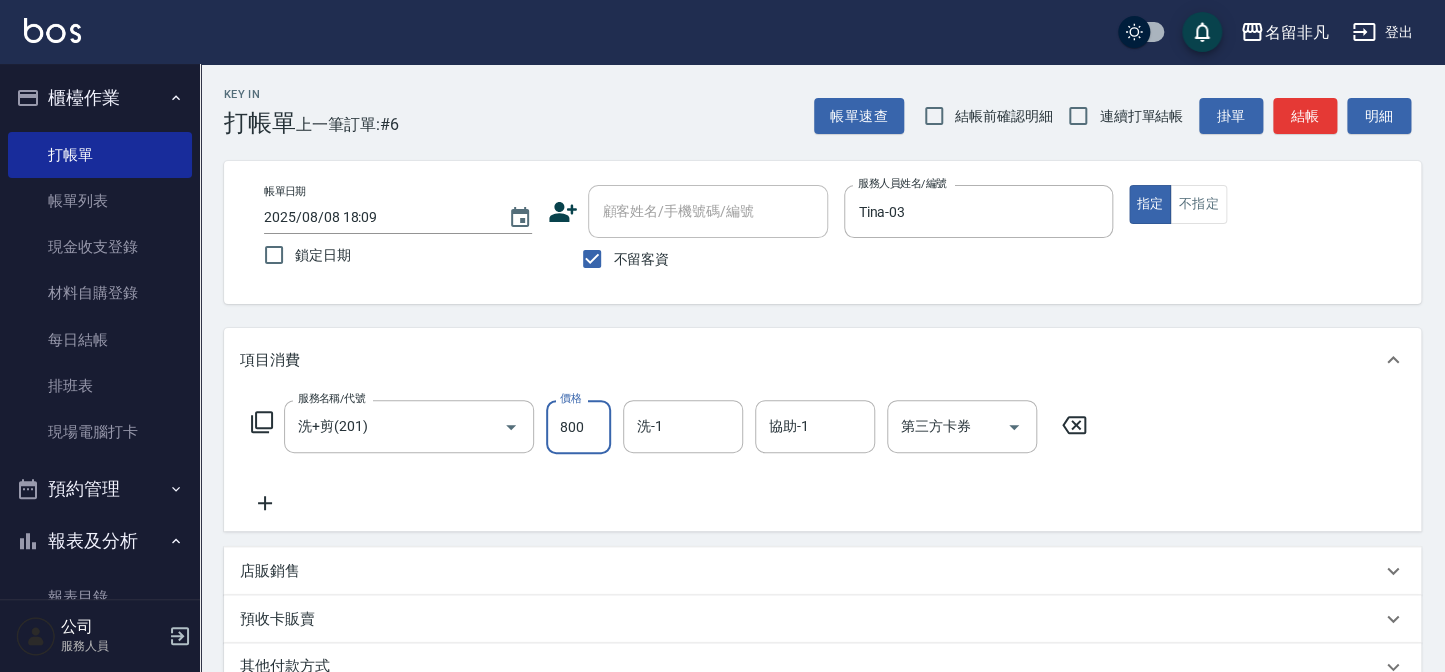type on "800" 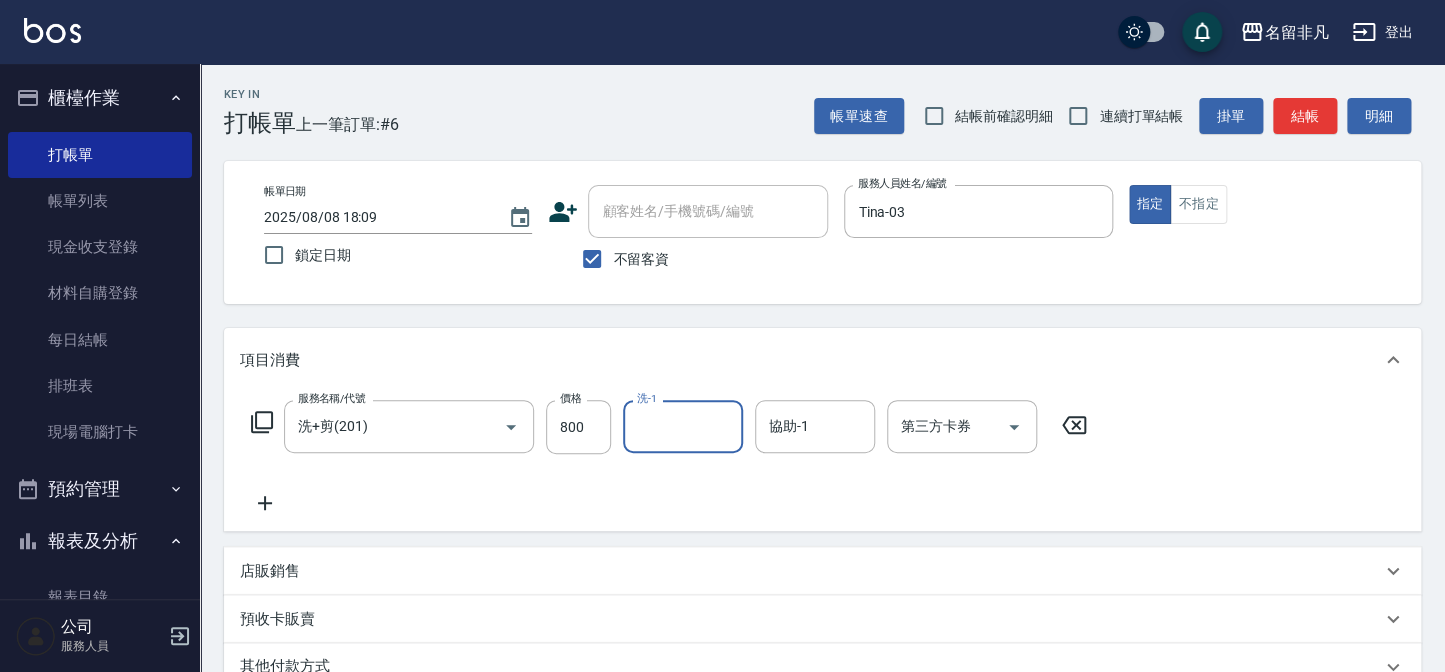 click 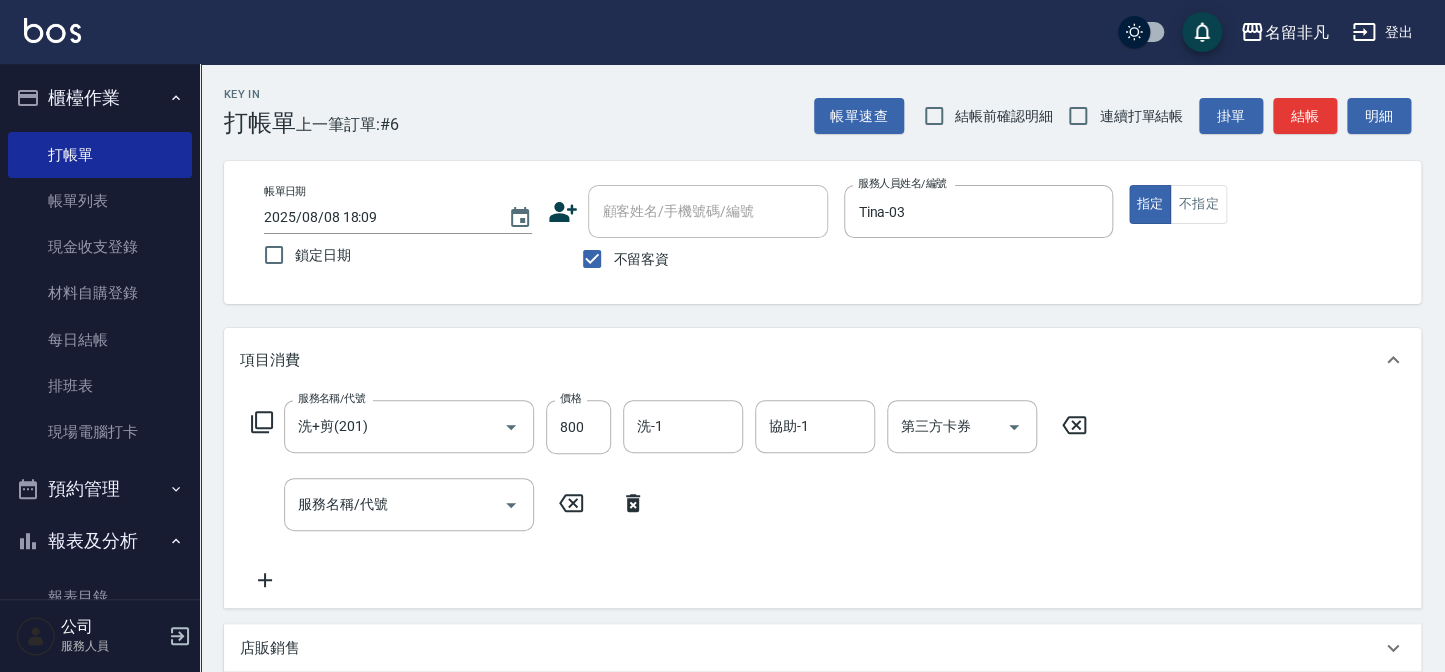 click 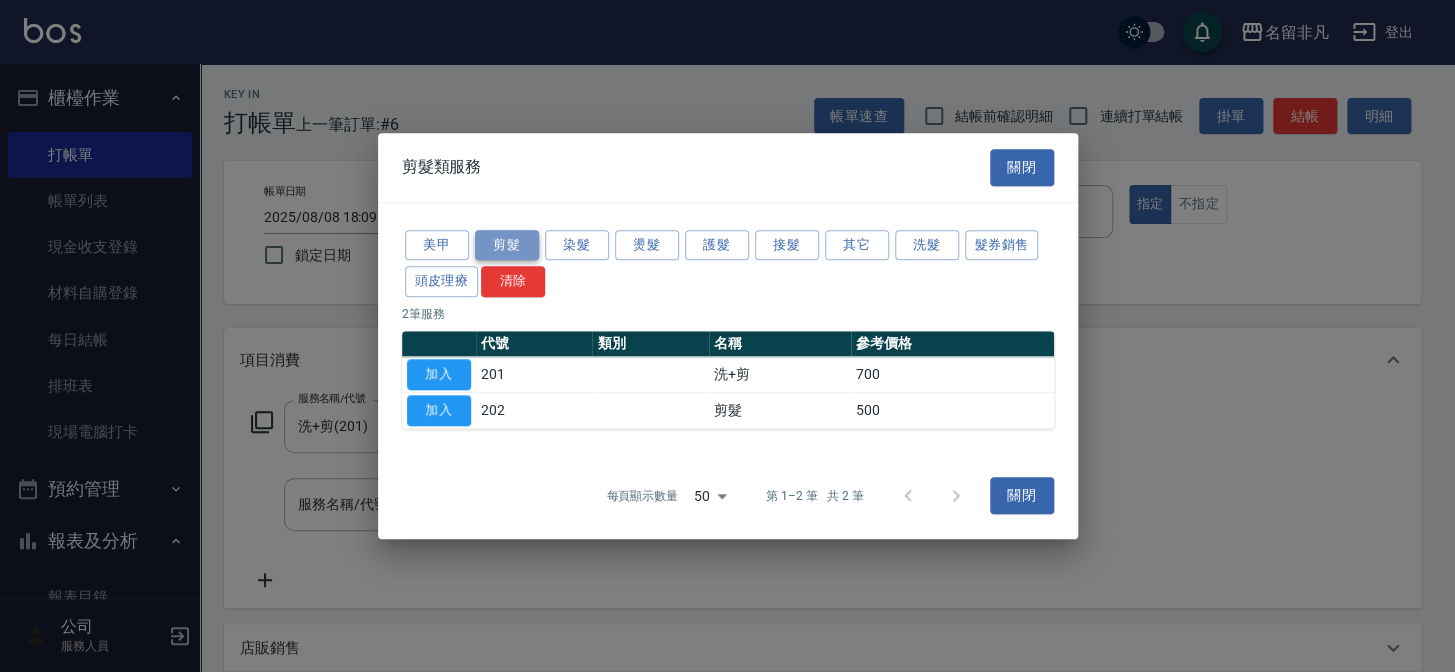 click on "剪髮" at bounding box center (507, 245) 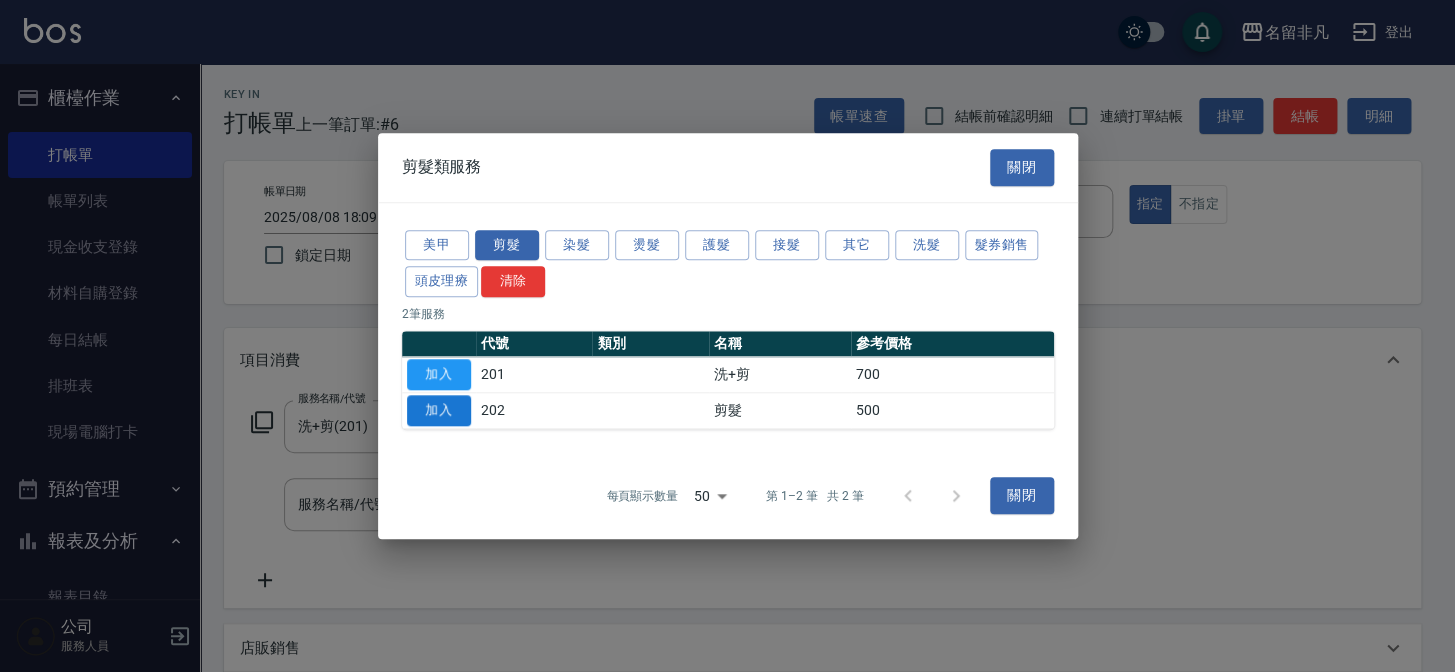 click on "加入" at bounding box center (439, 410) 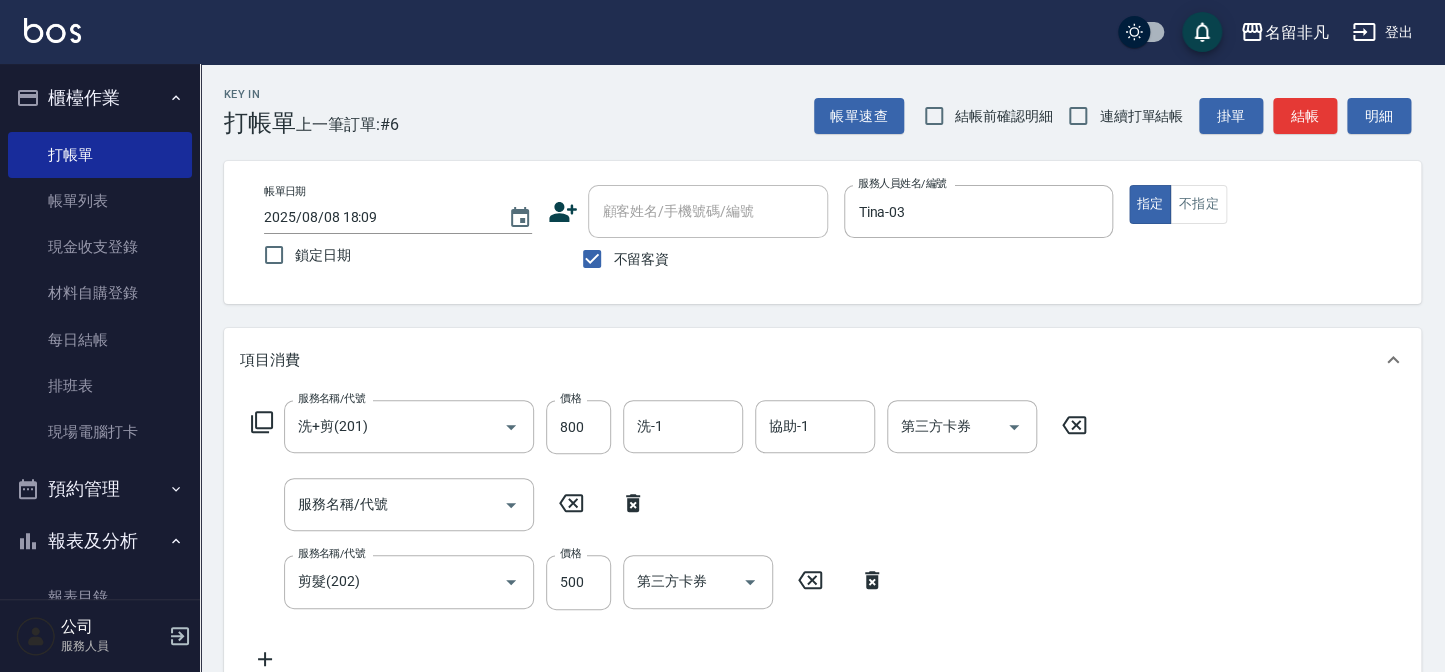click 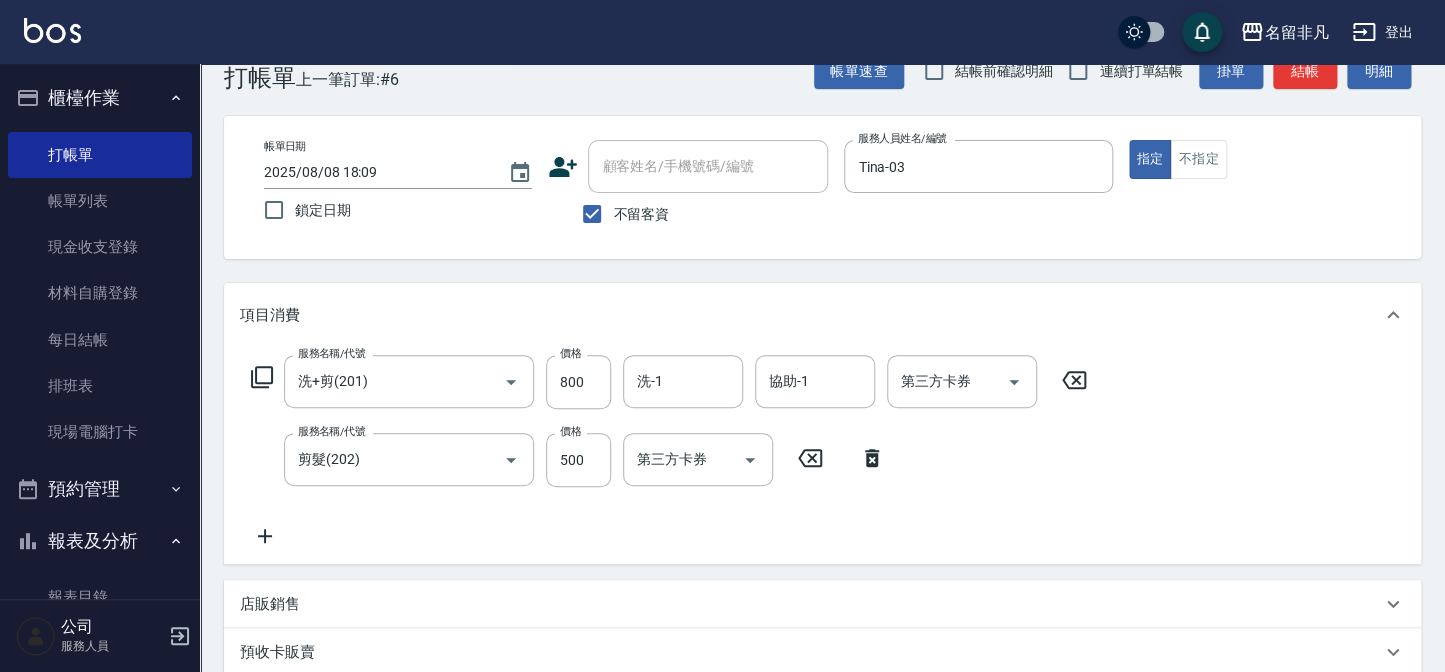 scroll, scrollTop: 0, scrollLeft: 0, axis: both 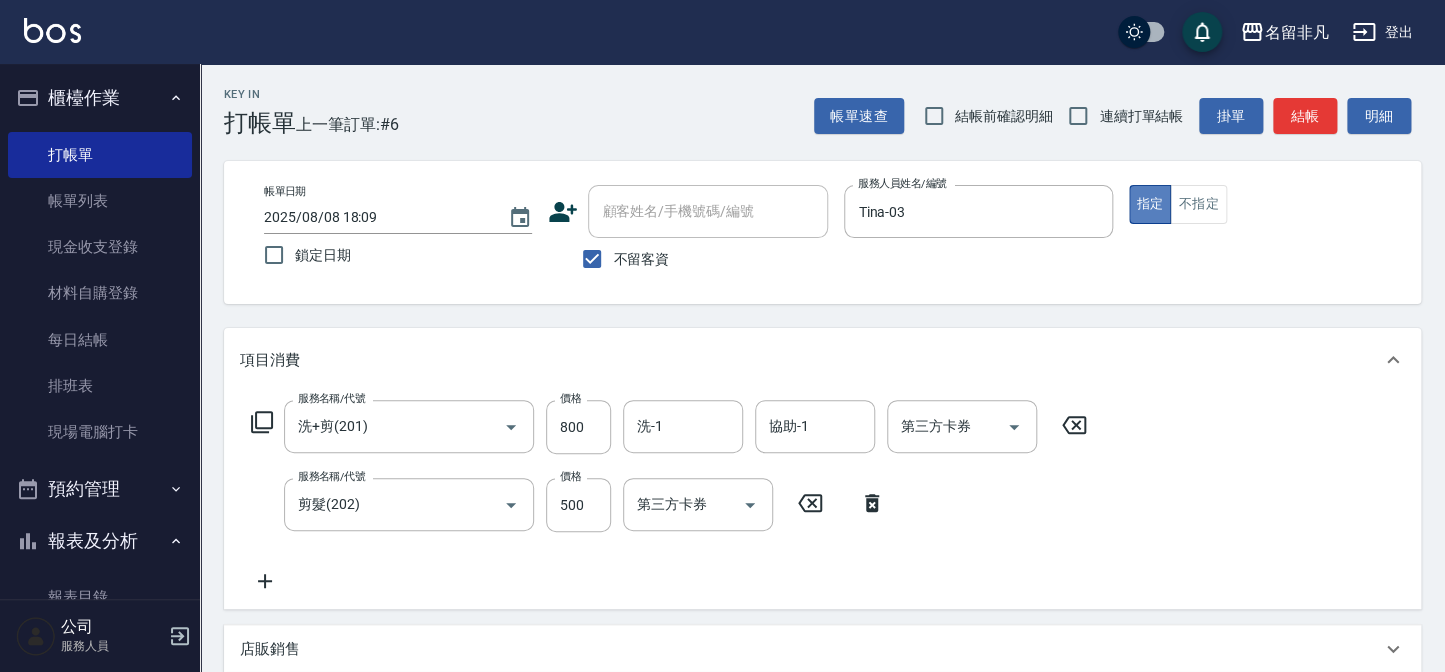 click on "指定" at bounding box center [1150, 204] 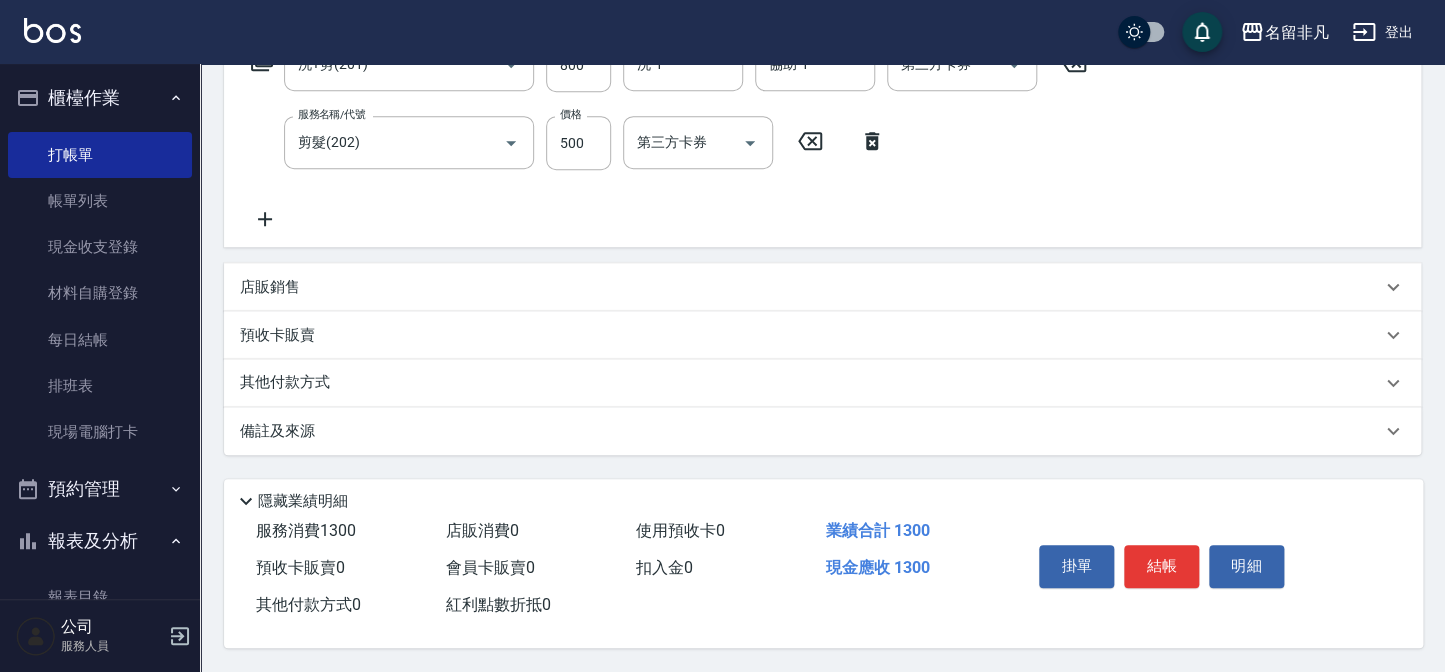 scroll, scrollTop: 367, scrollLeft: 0, axis: vertical 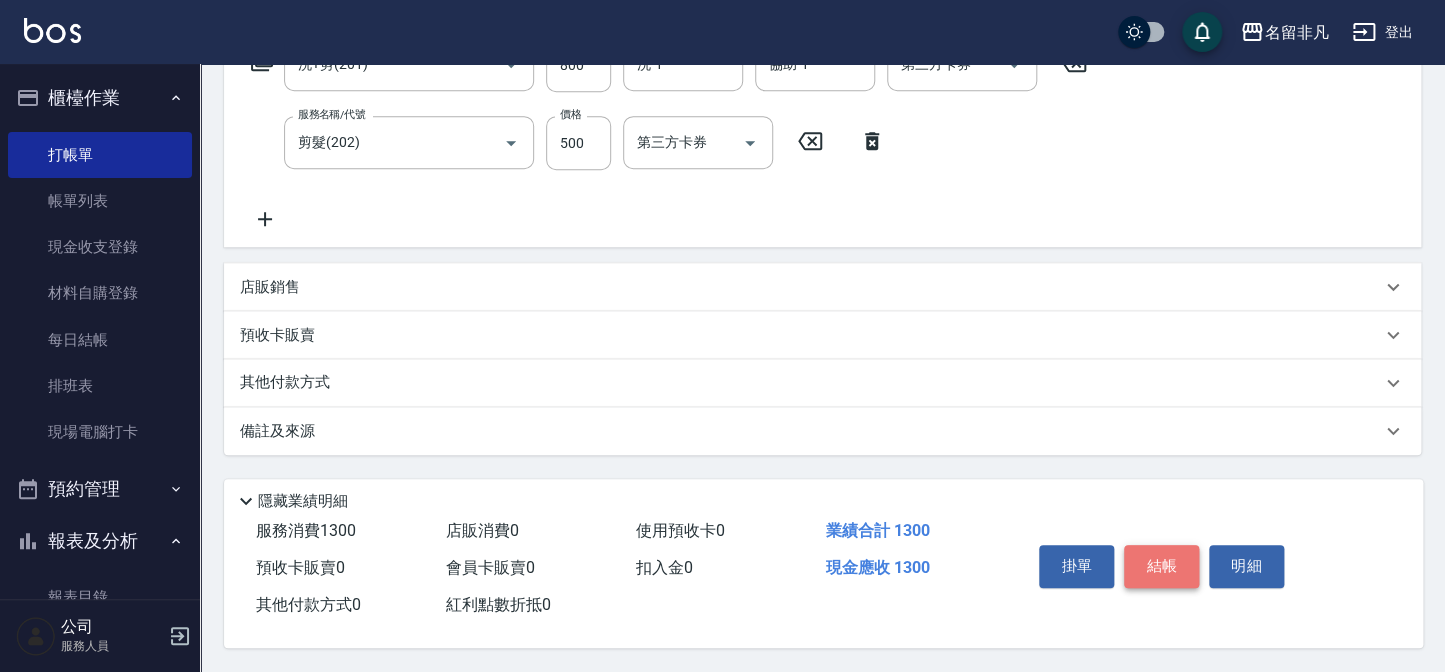 click on "結帳" at bounding box center (1161, 566) 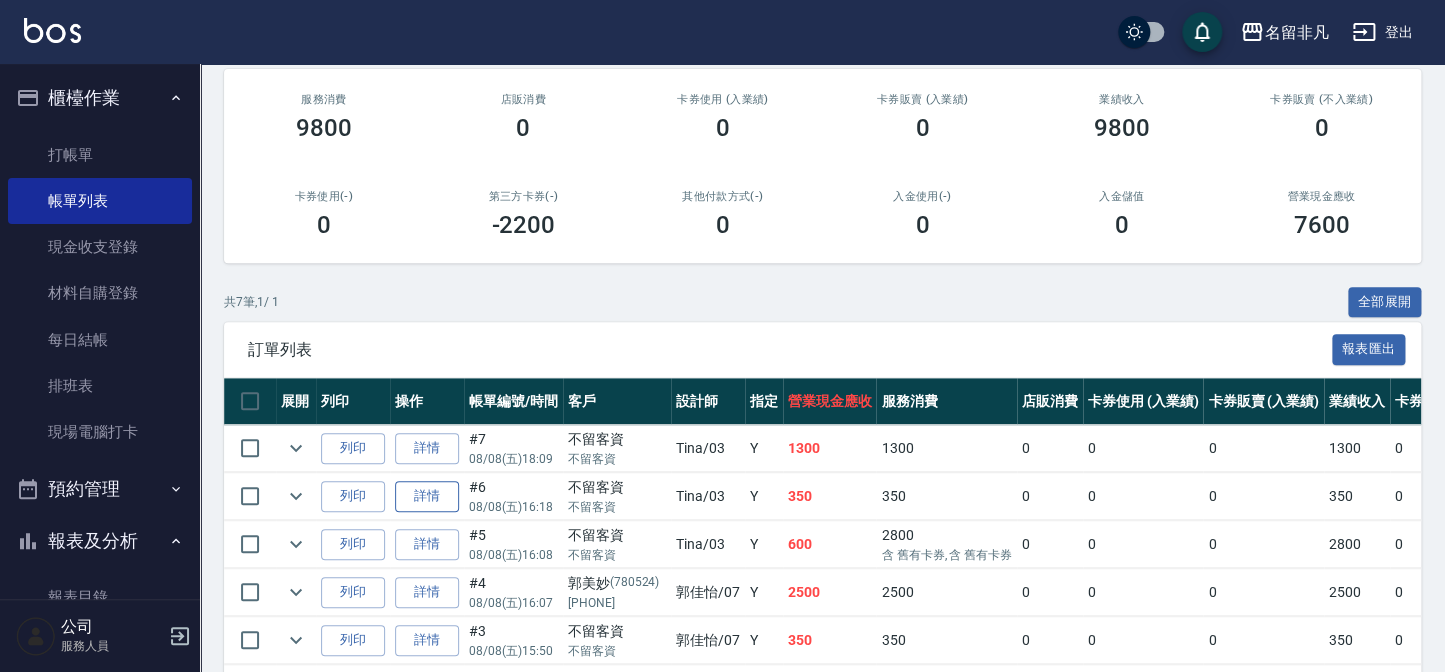 scroll, scrollTop: 272, scrollLeft: 0, axis: vertical 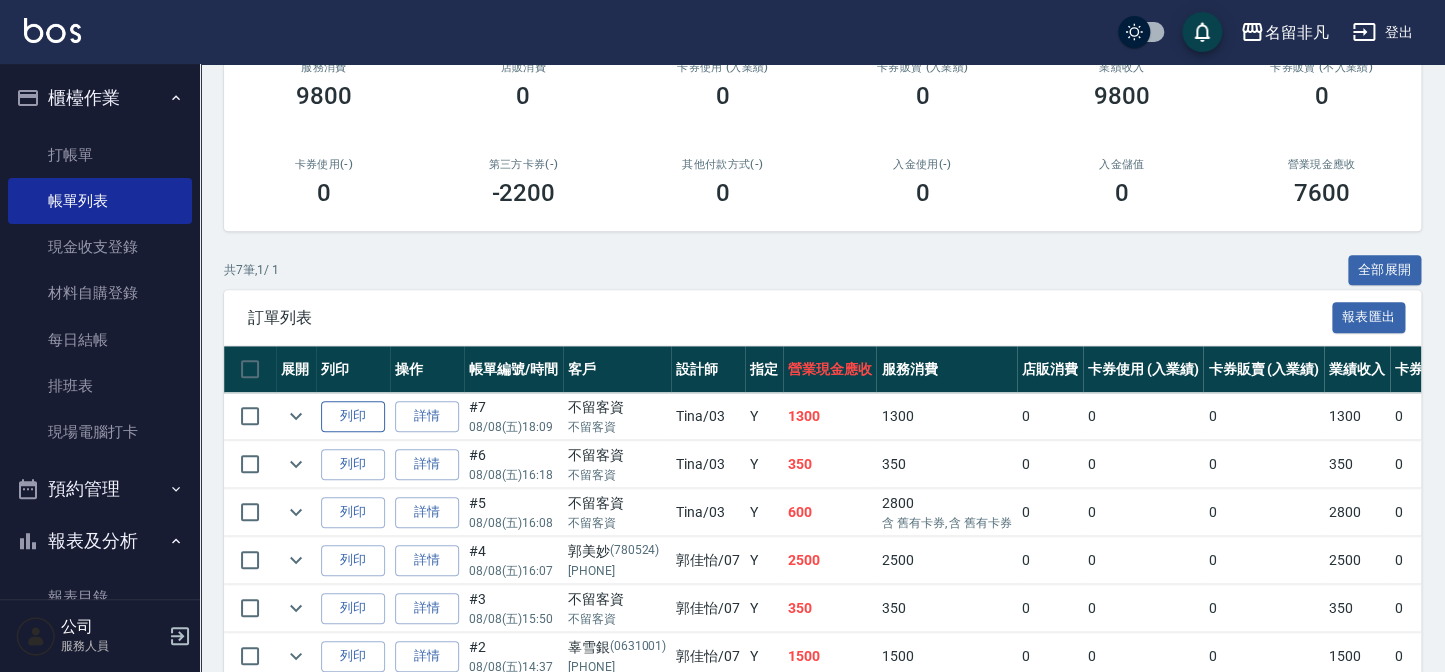 click on "列印" at bounding box center (353, 416) 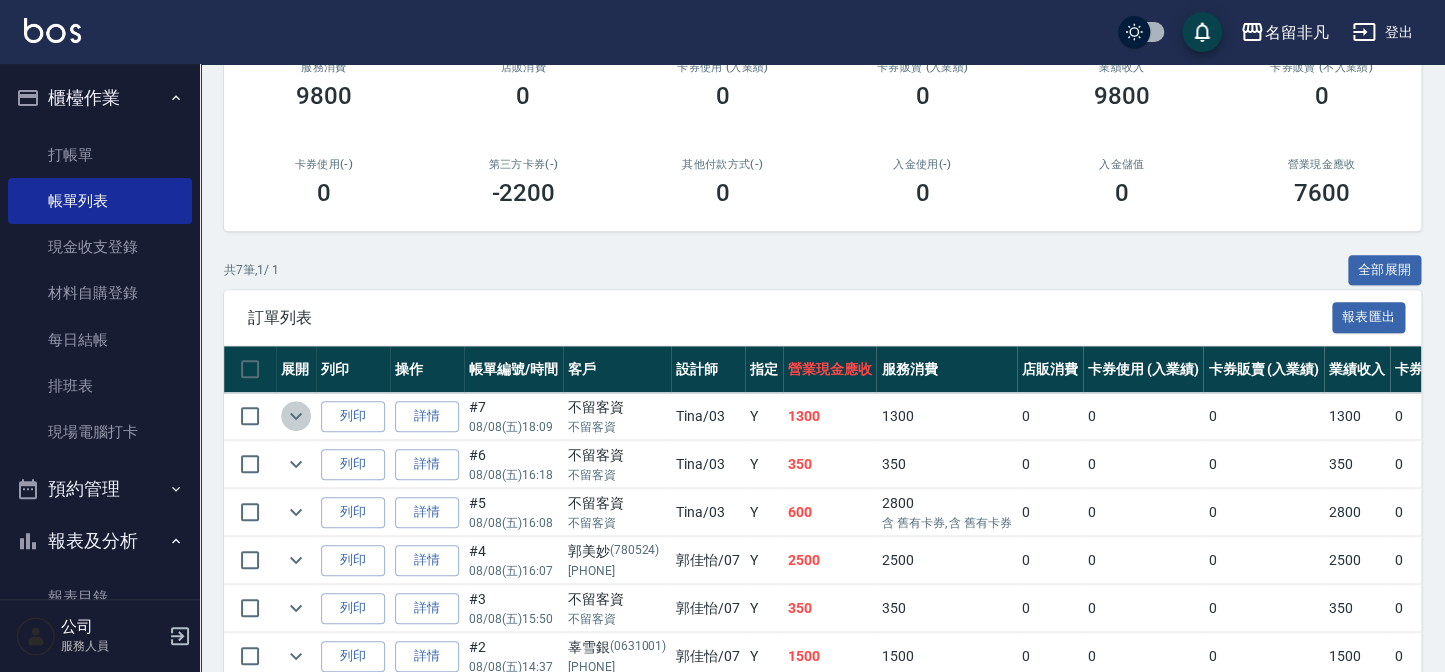 click 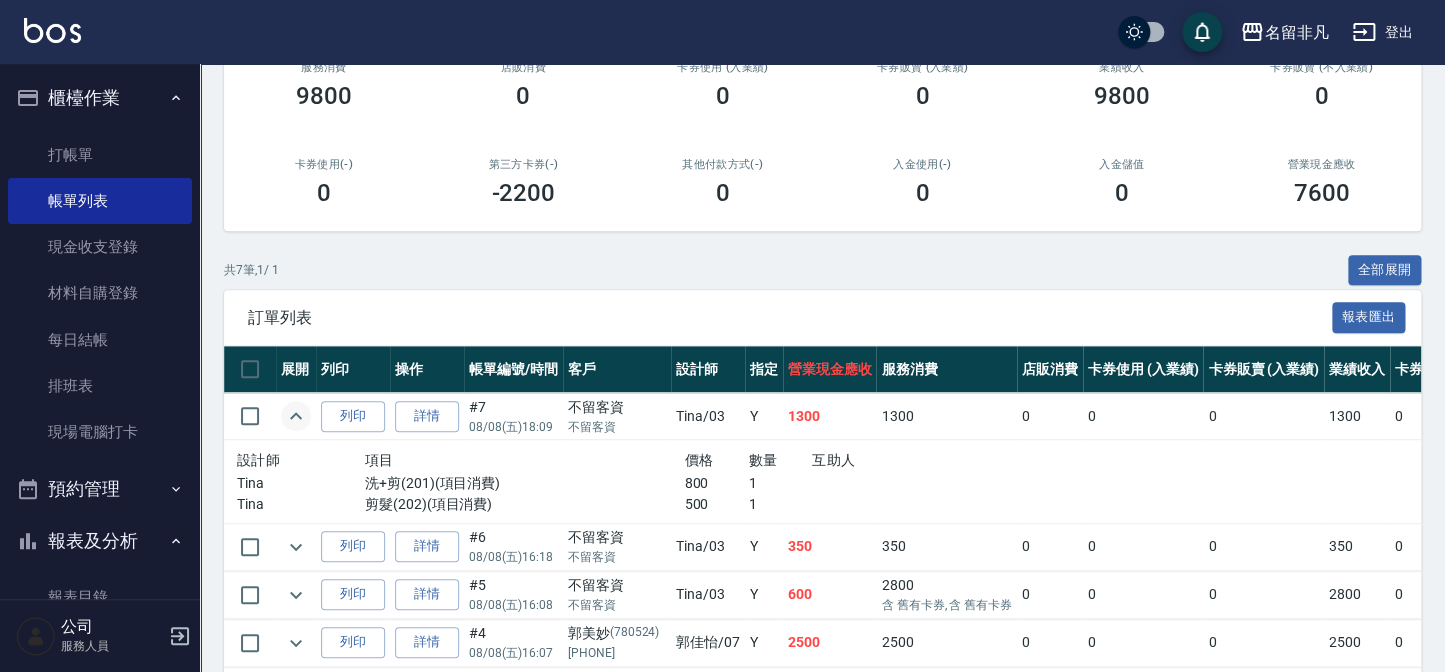 click 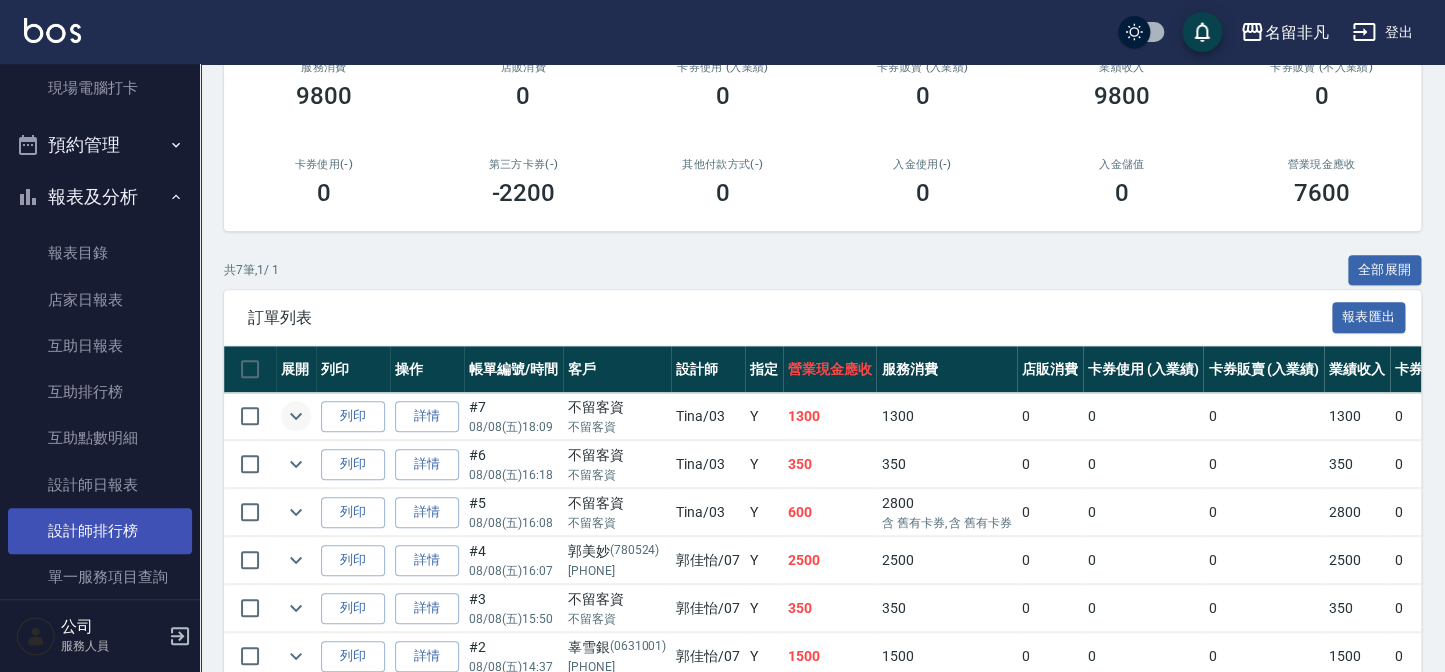 scroll, scrollTop: 363, scrollLeft: 0, axis: vertical 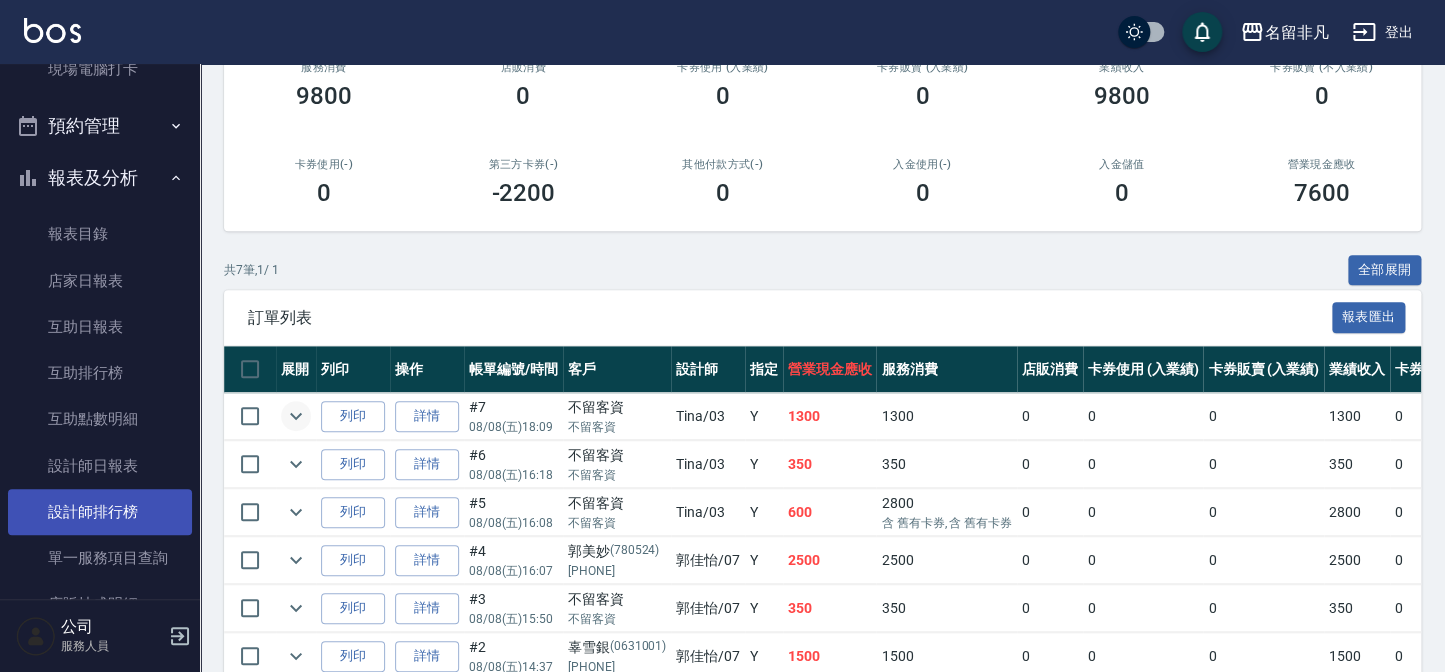 click on "設計師排行榜" at bounding box center (100, 512) 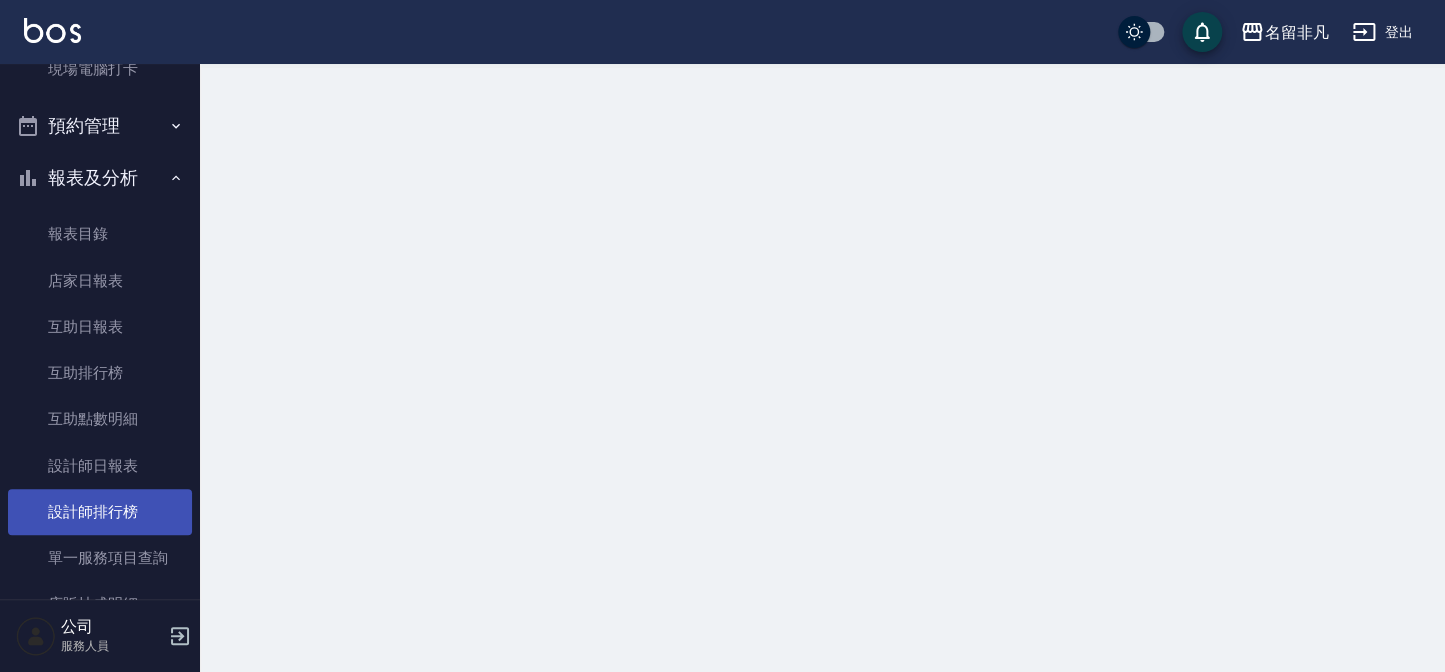 scroll, scrollTop: 0, scrollLeft: 0, axis: both 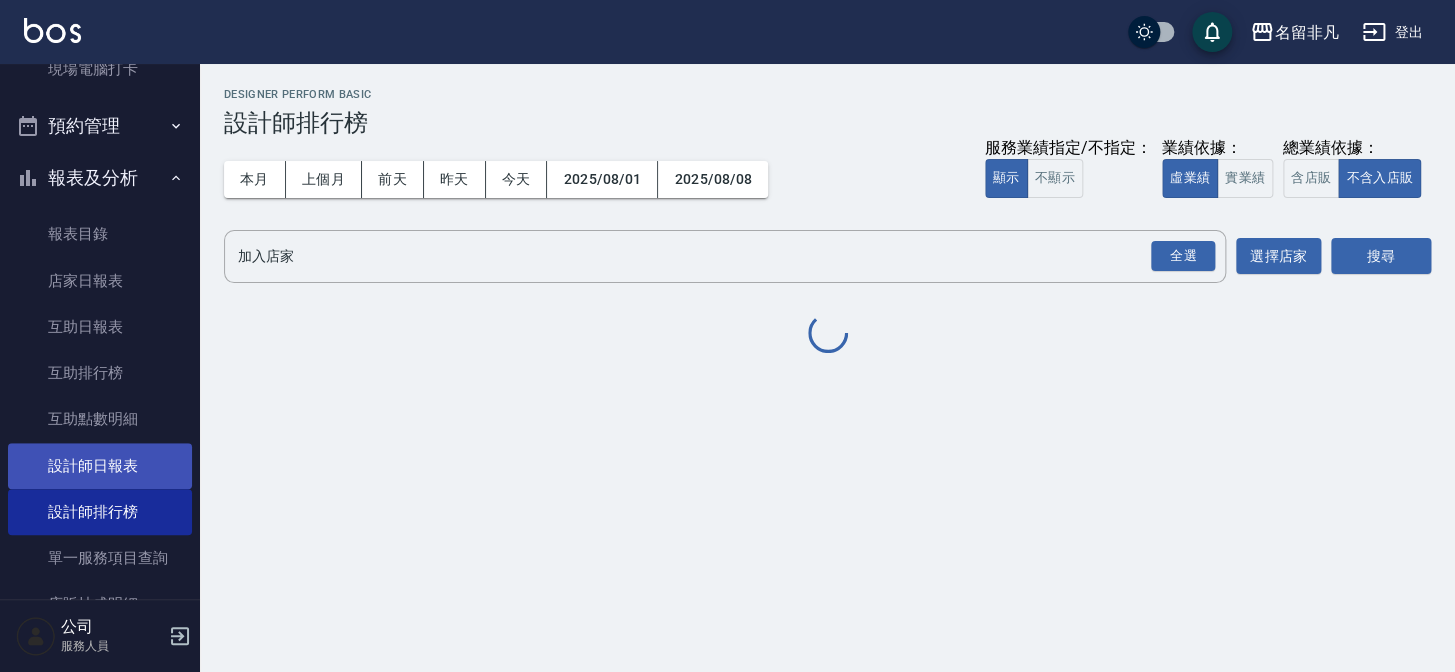 click on "設計師日報表" at bounding box center (100, 466) 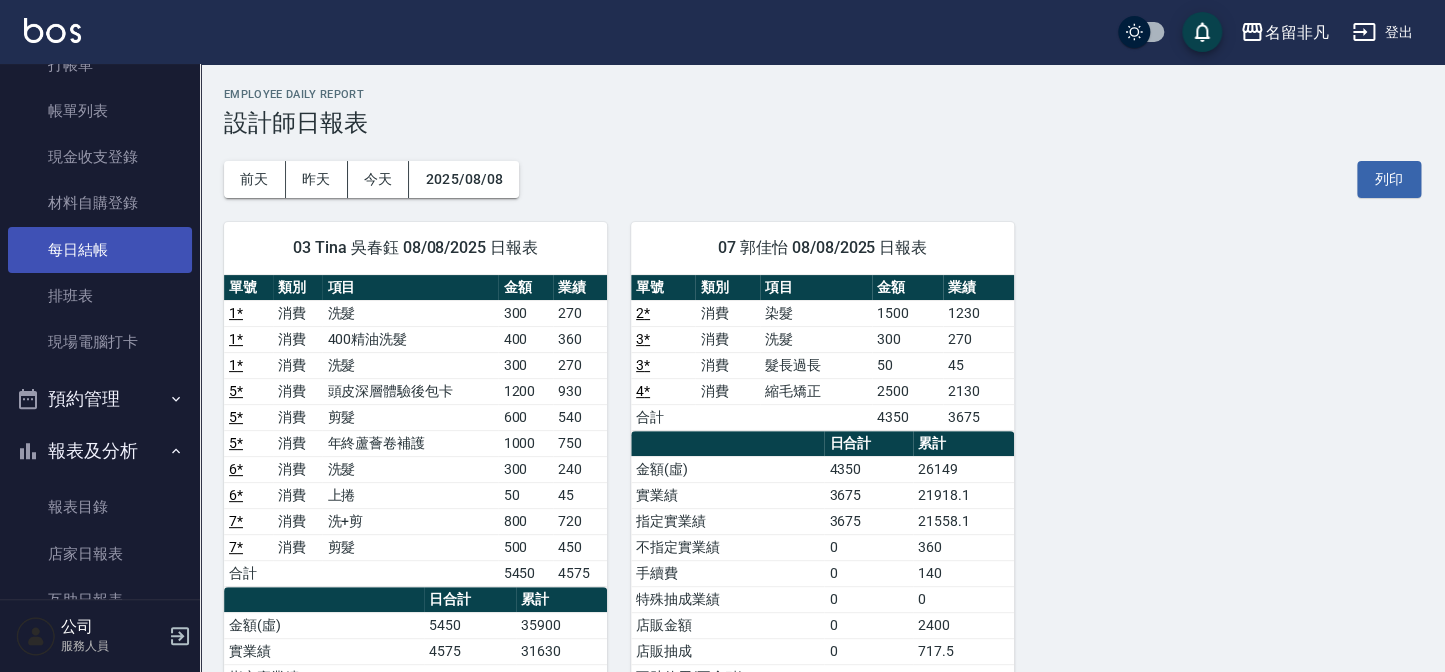 scroll, scrollTop: 0, scrollLeft: 0, axis: both 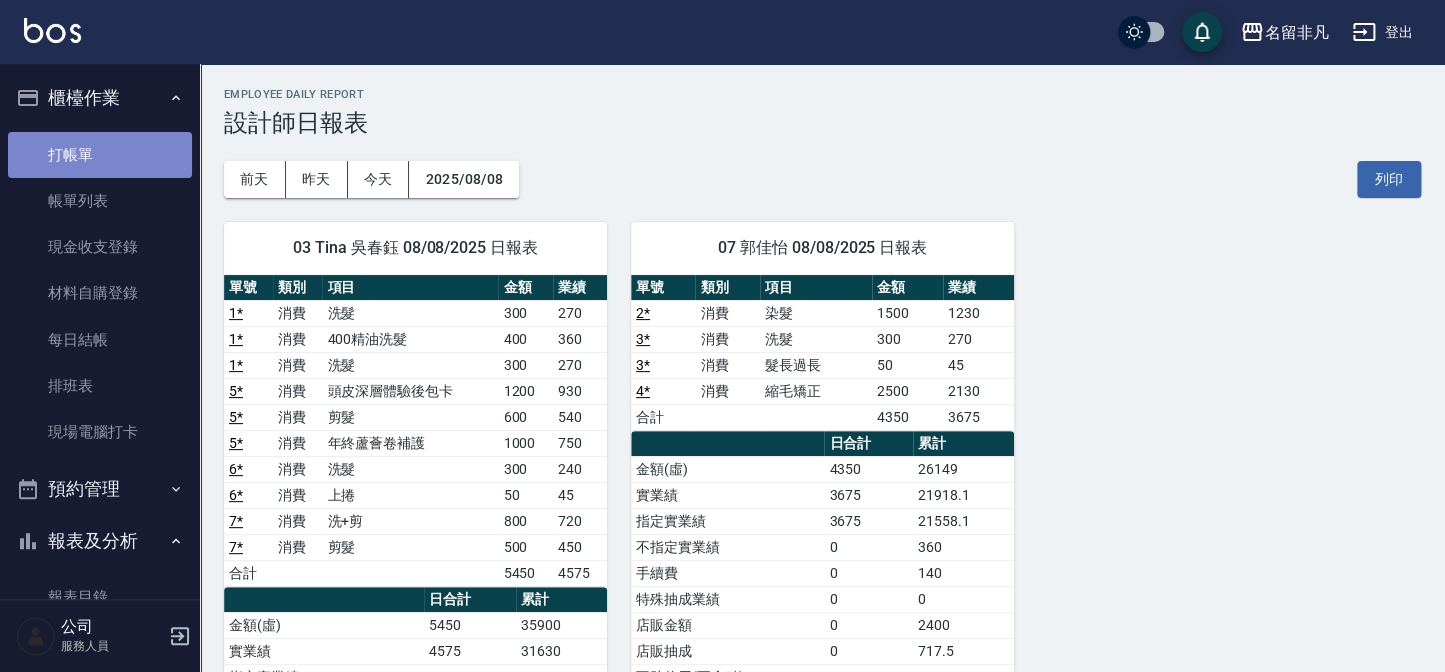 click on "打帳單" at bounding box center (100, 155) 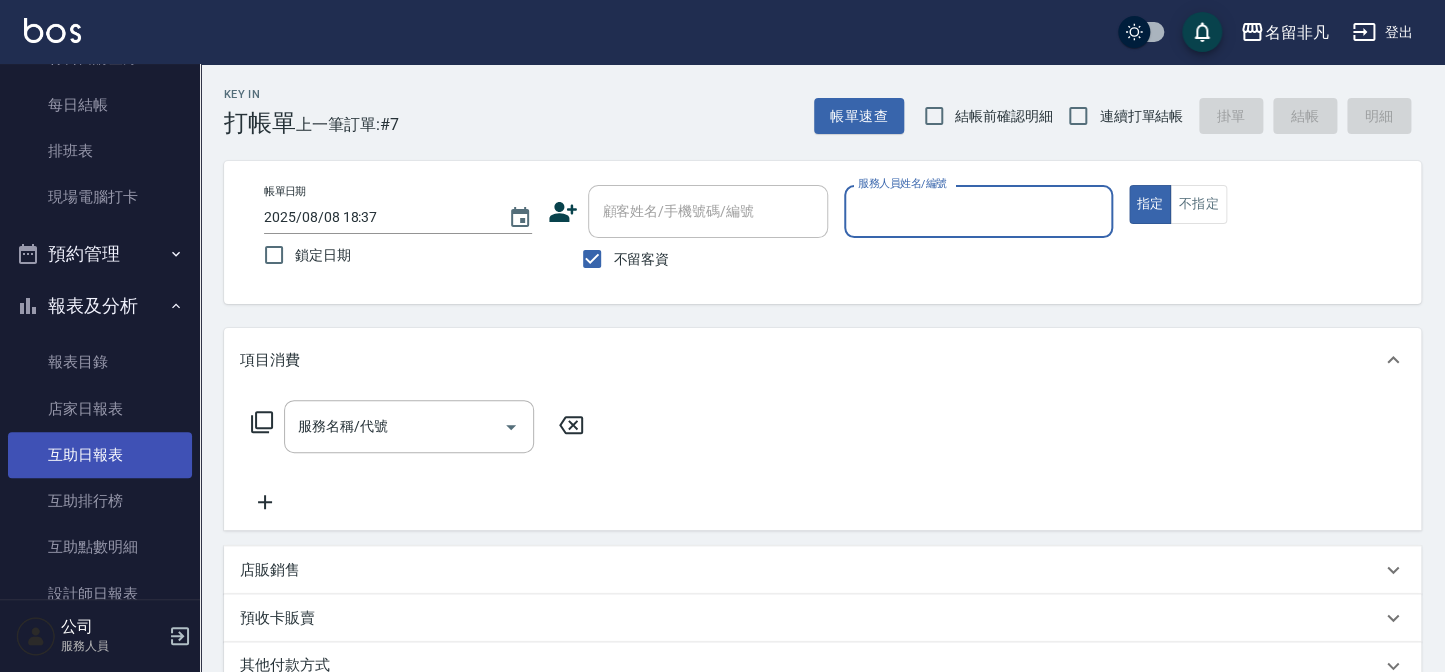 scroll, scrollTop: 272, scrollLeft: 0, axis: vertical 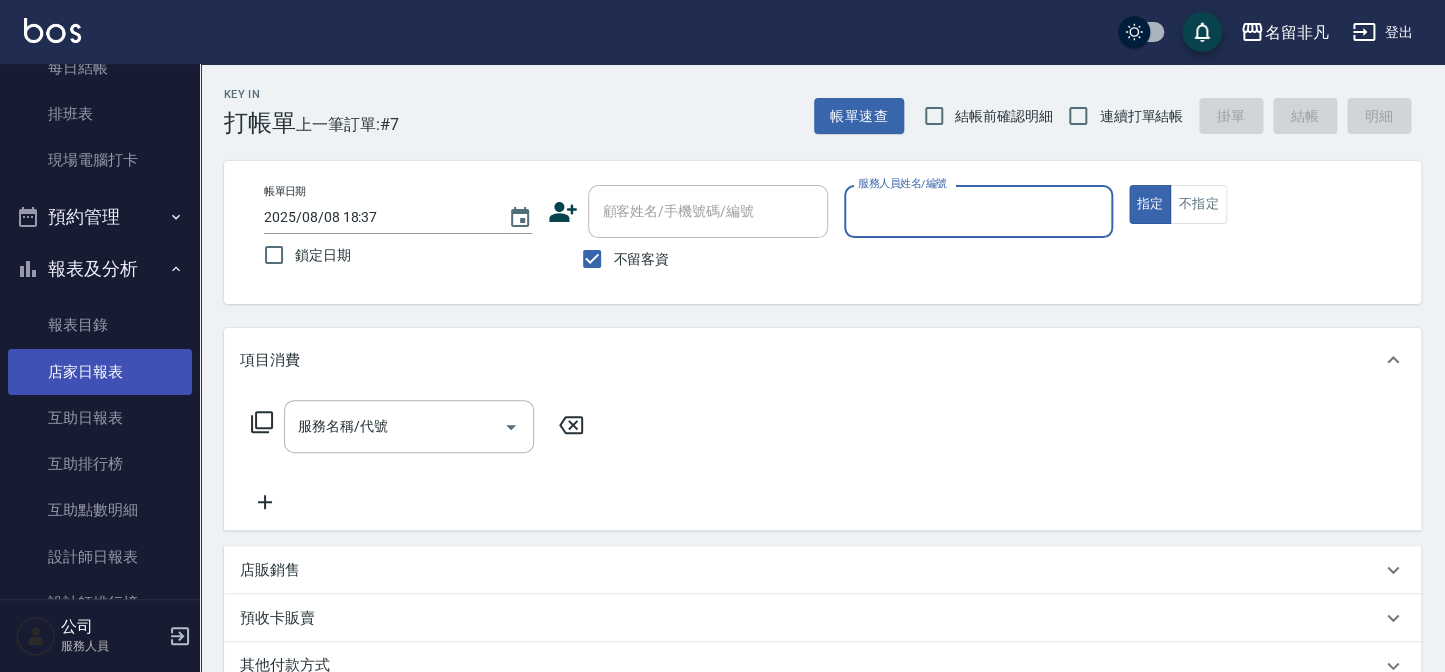click on "店家日報表" at bounding box center (100, 372) 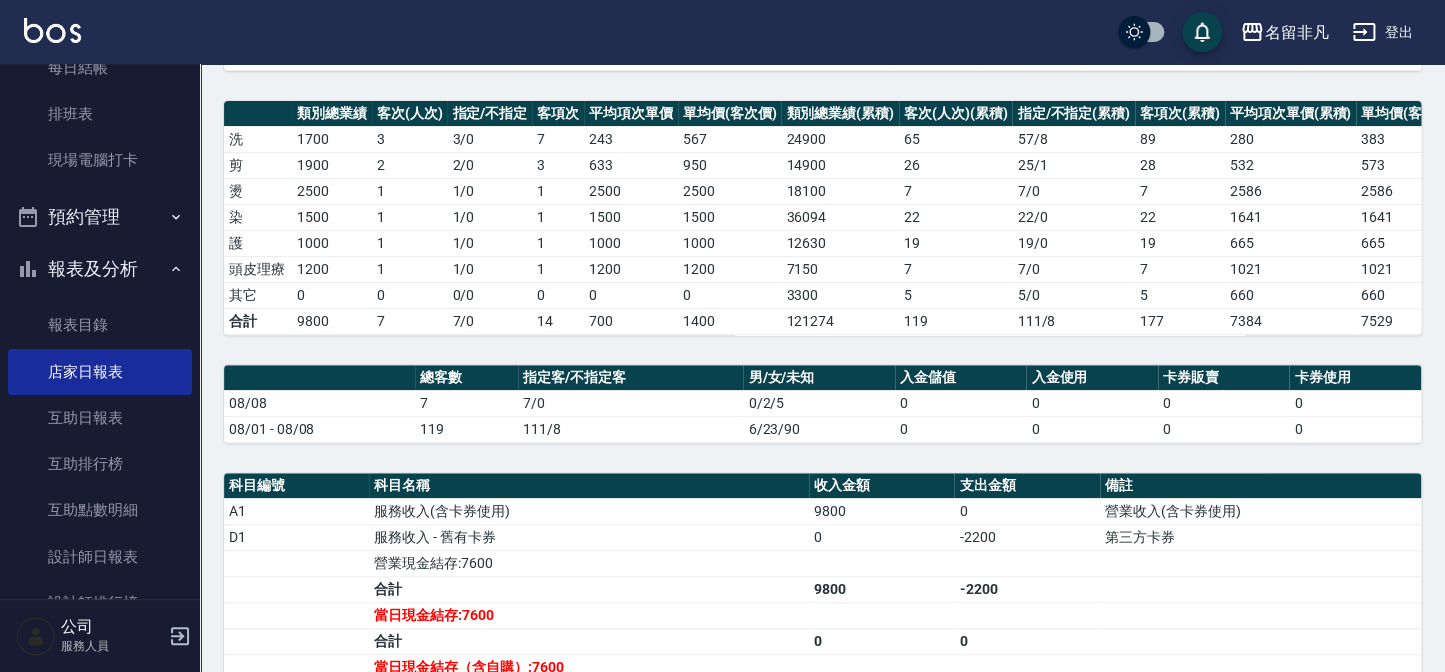 scroll, scrollTop: 363, scrollLeft: 0, axis: vertical 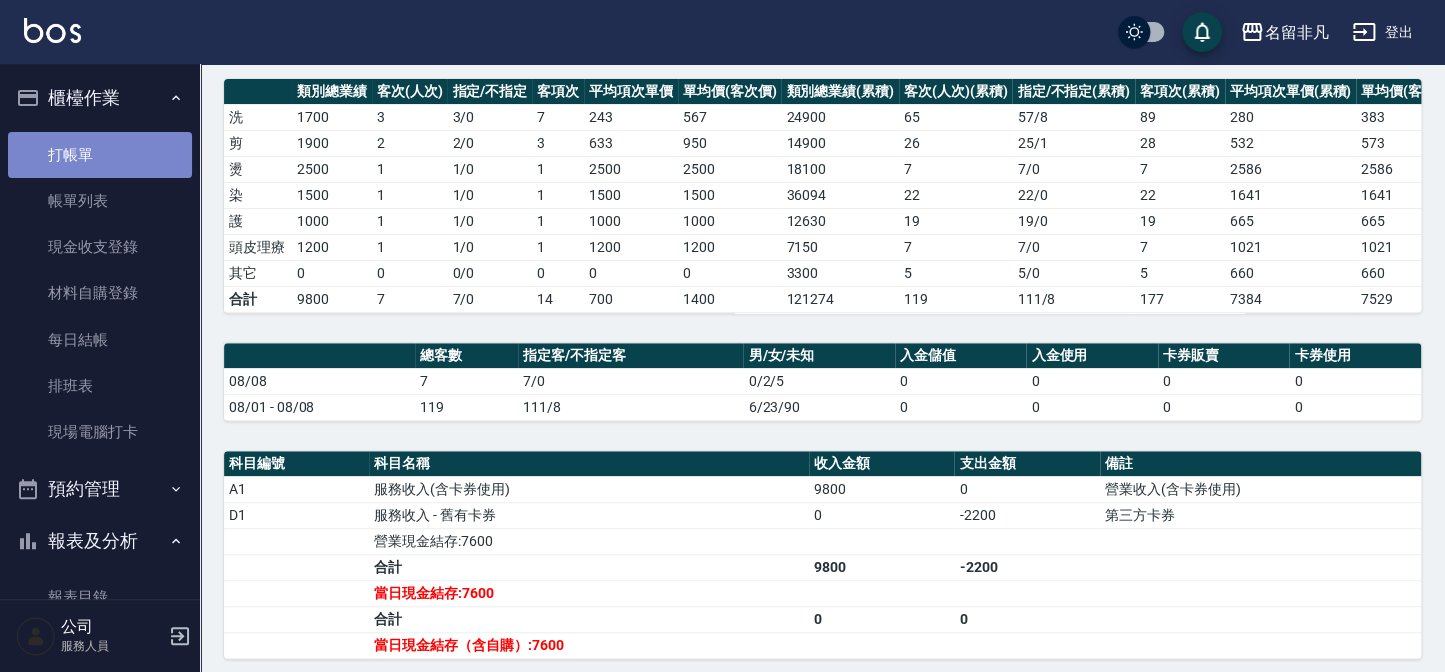 click on "打帳單" at bounding box center (100, 155) 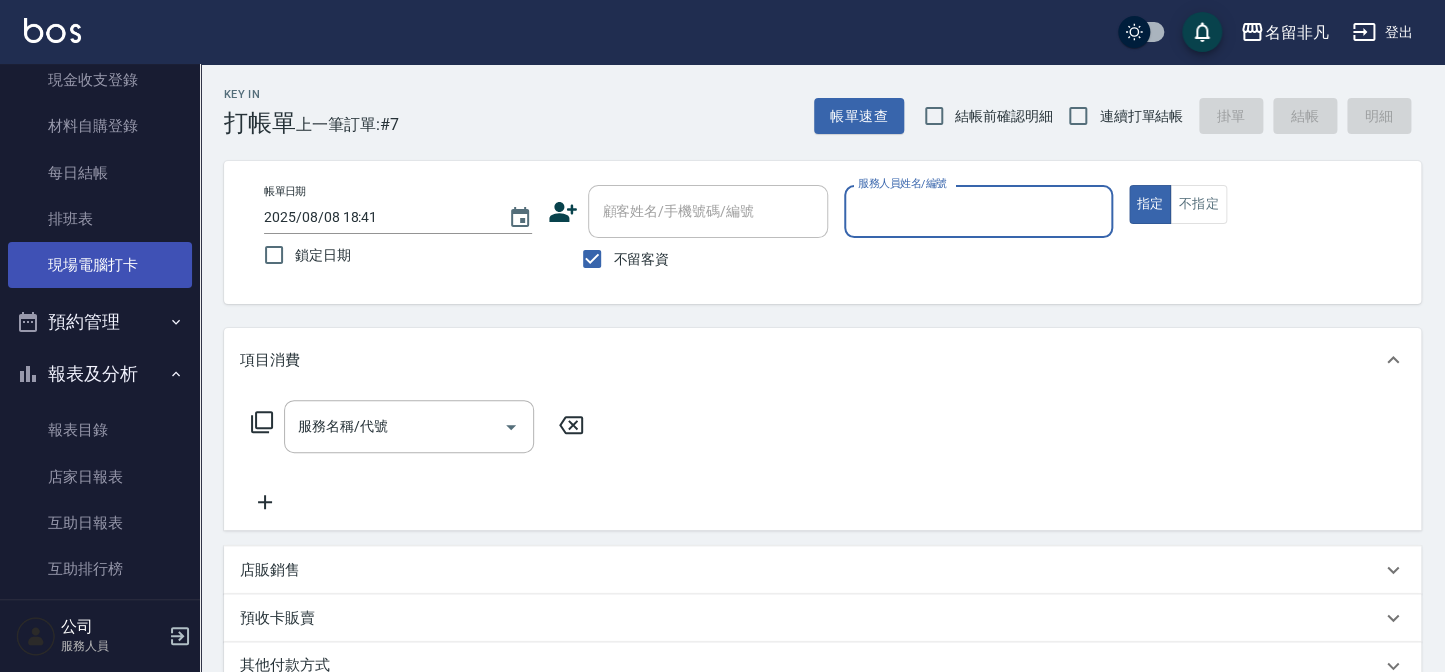 scroll, scrollTop: 181, scrollLeft: 0, axis: vertical 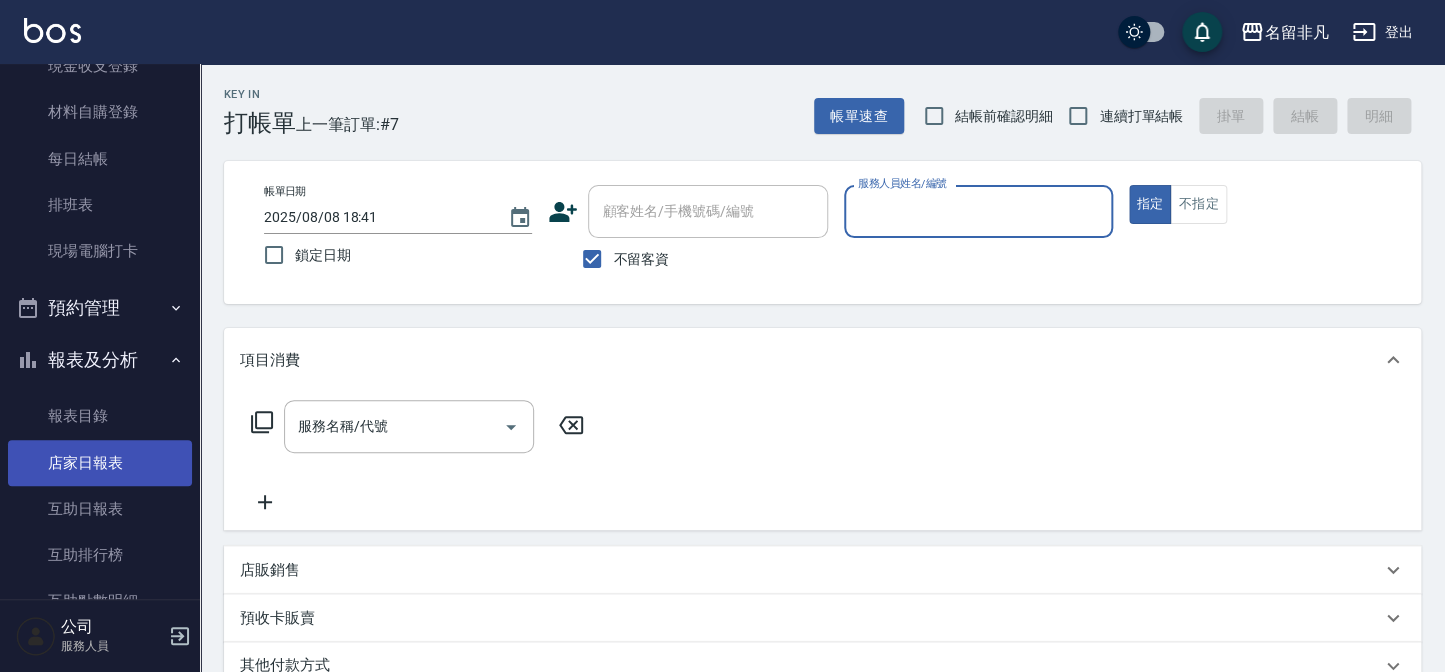 click on "店家日報表" at bounding box center [100, 463] 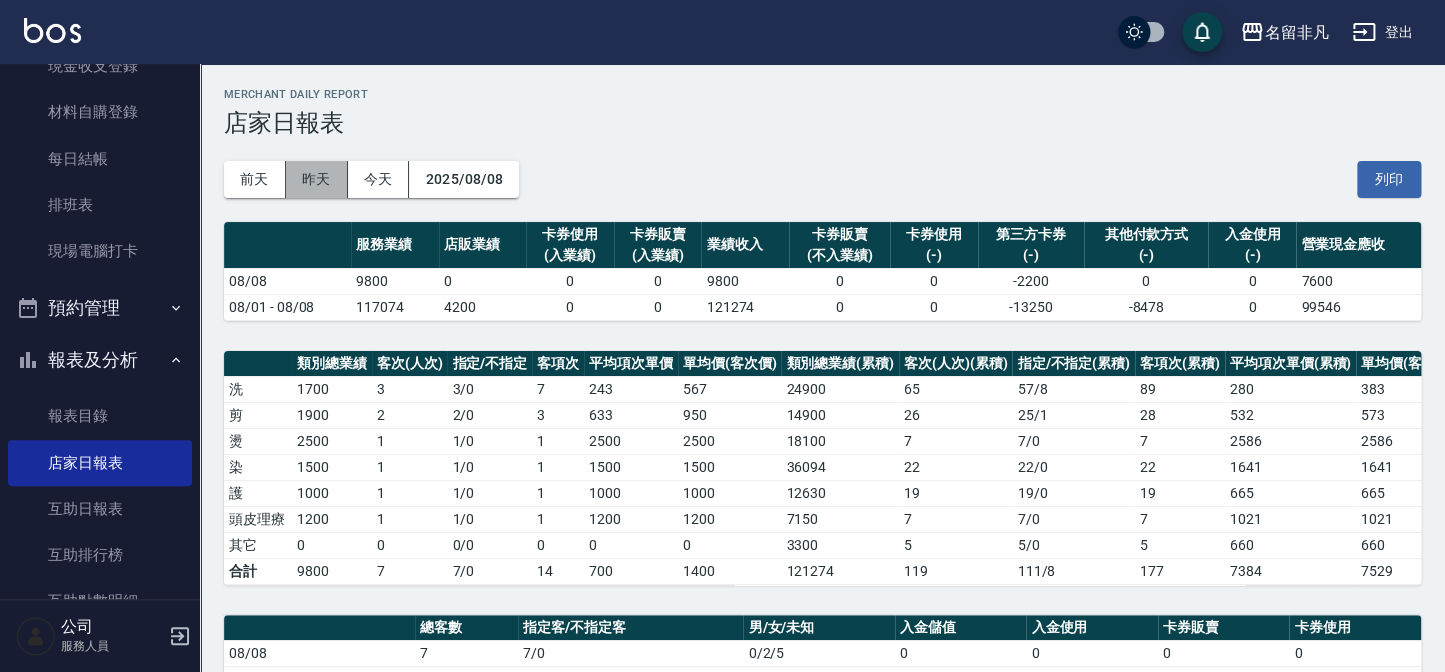 click on "昨天" at bounding box center (317, 179) 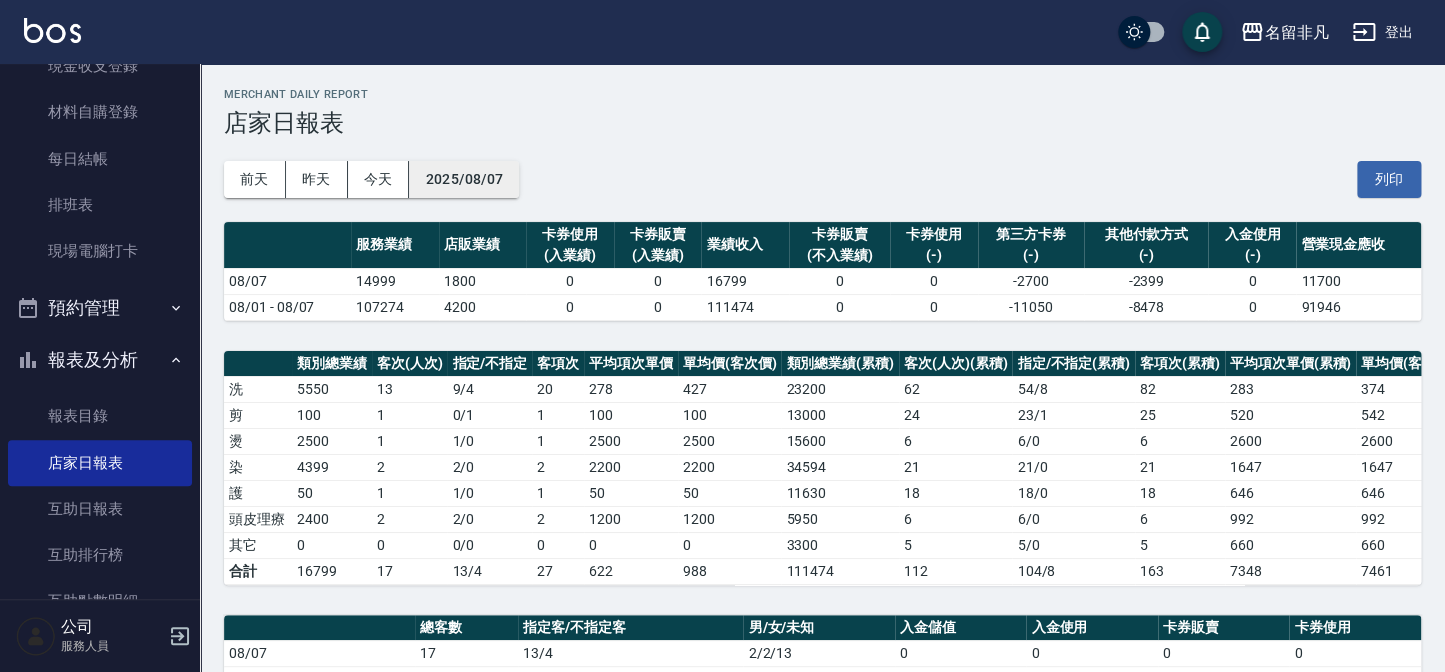 scroll, scrollTop: 0, scrollLeft: 0, axis: both 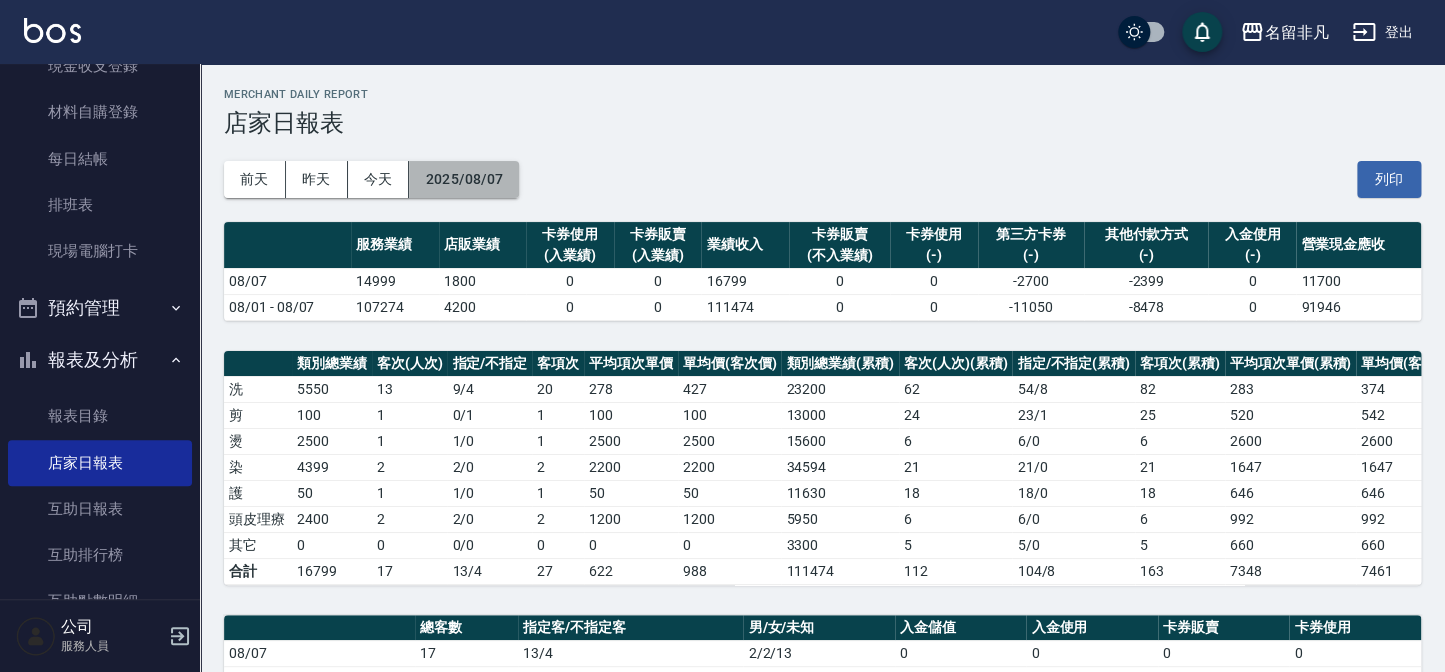 click on "2025/08/07" at bounding box center [464, 179] 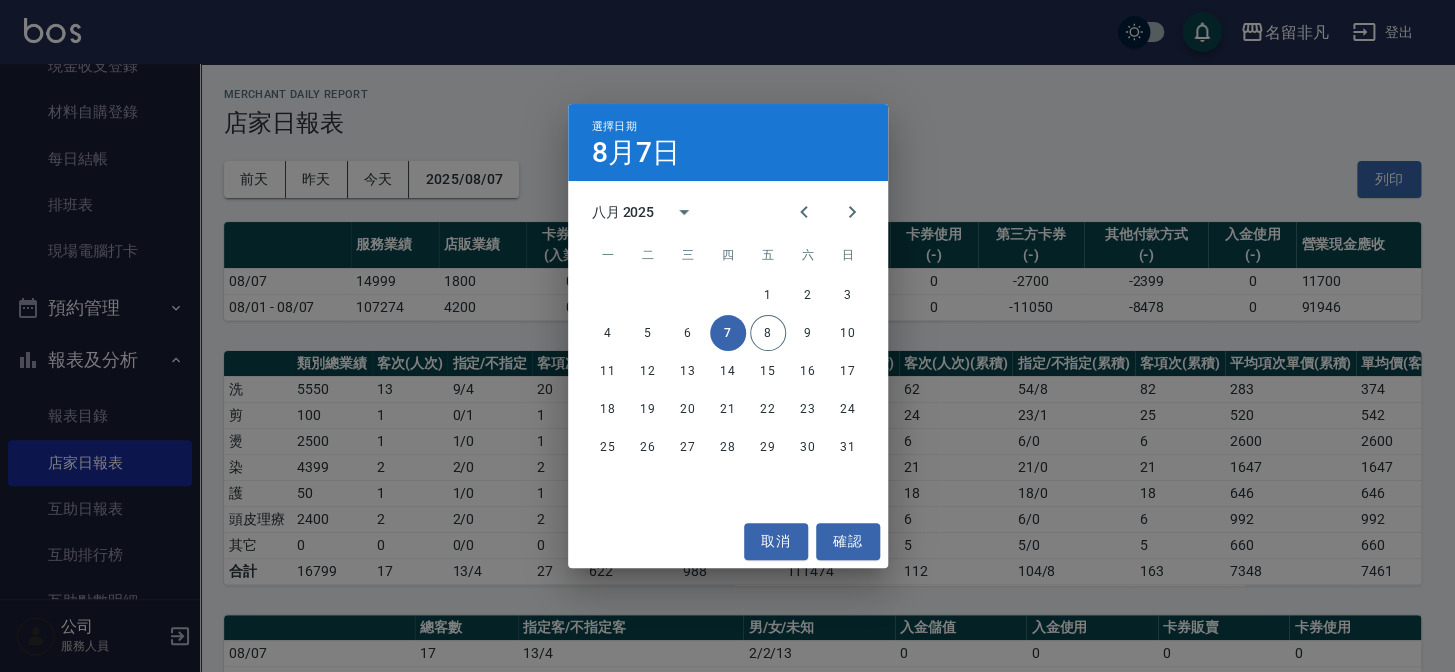 click on "選擇日期 8月7日 八月 2025 一 二 三 四 五 六 日 1 2 3 4 5 6 7 8 9 10 11 12 13 14 15 16 17 18 19 20 21 22 23 24 25 26 27 28 29 30 31 取消 確認" at bounding box center [727, 336] 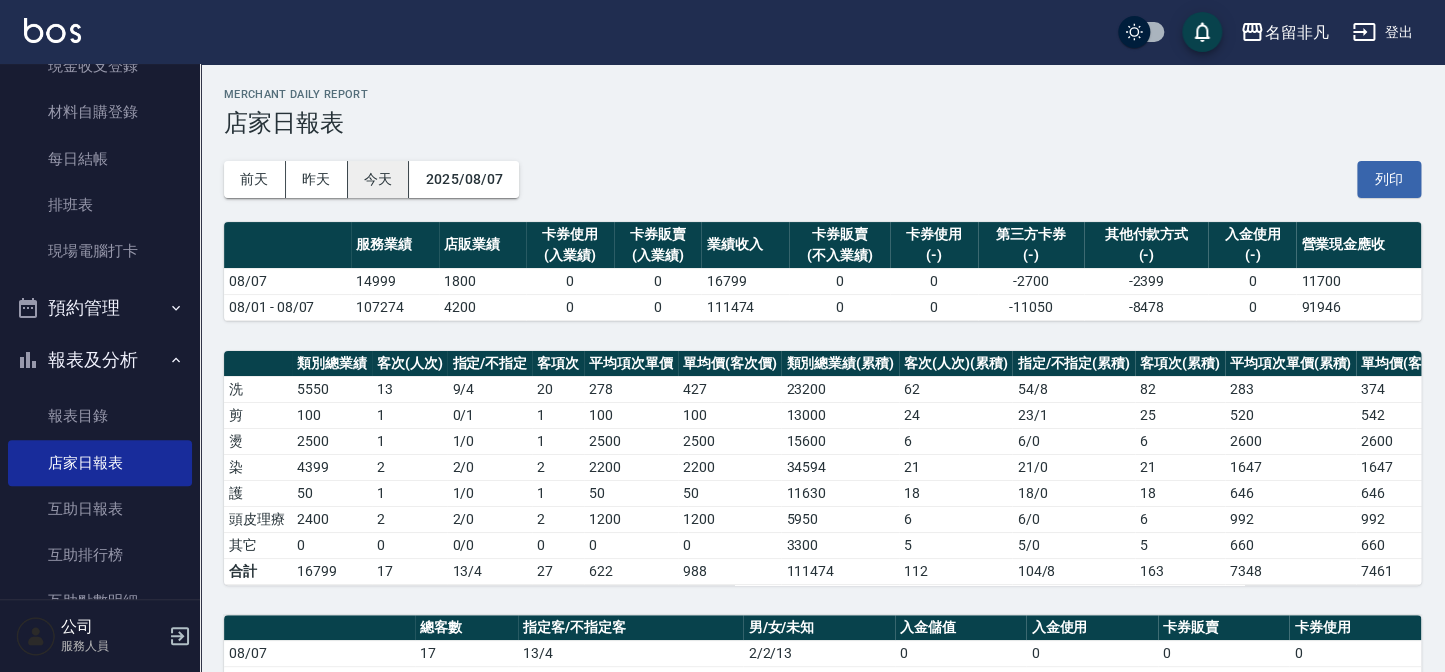 click on "今天" at bounding box center (379, 179) 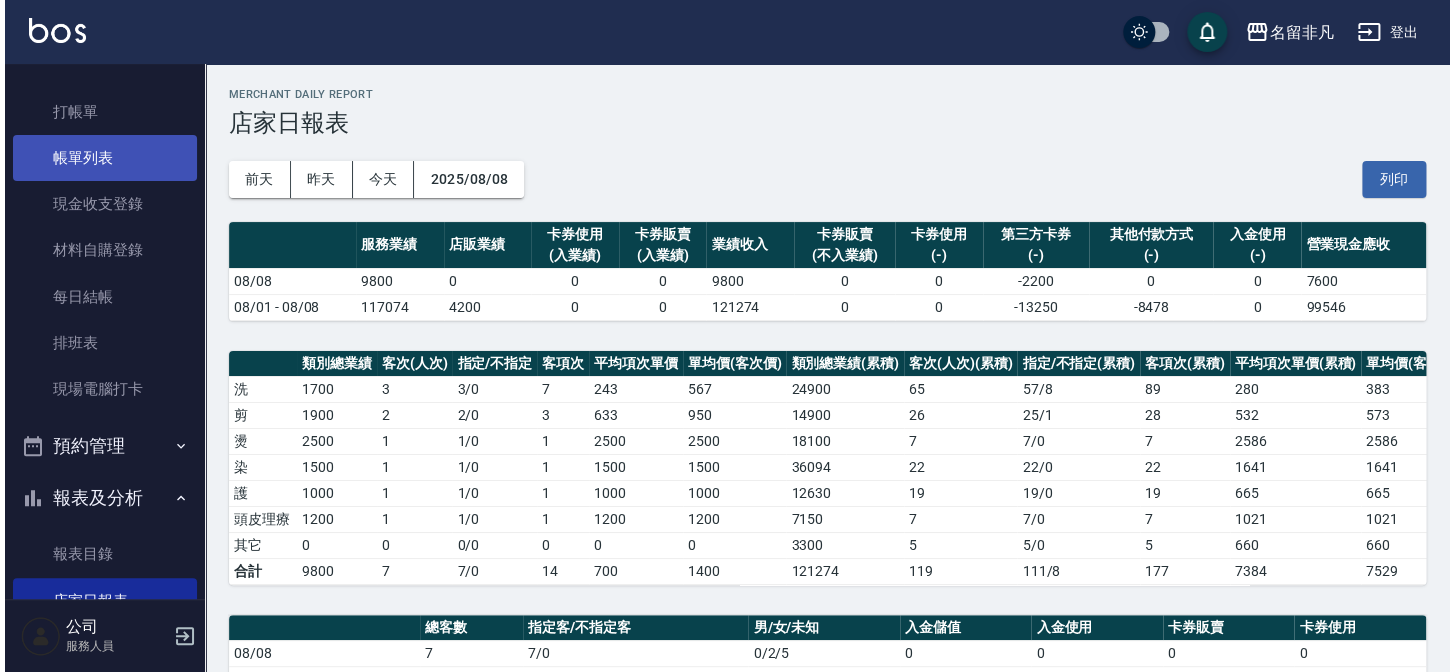 scroll, scrollTop: 0, scrollLeft: 0, axis: both 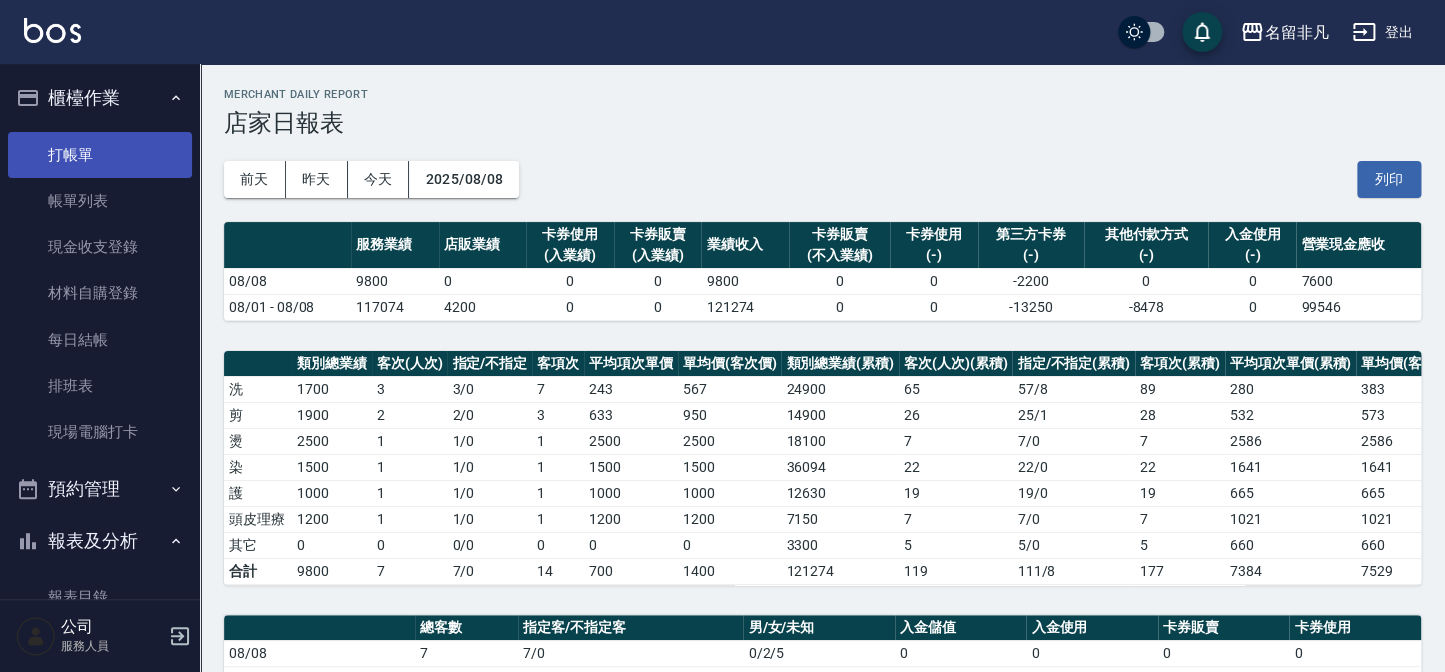 click on "打帳單" at bounding box center (100, 155) 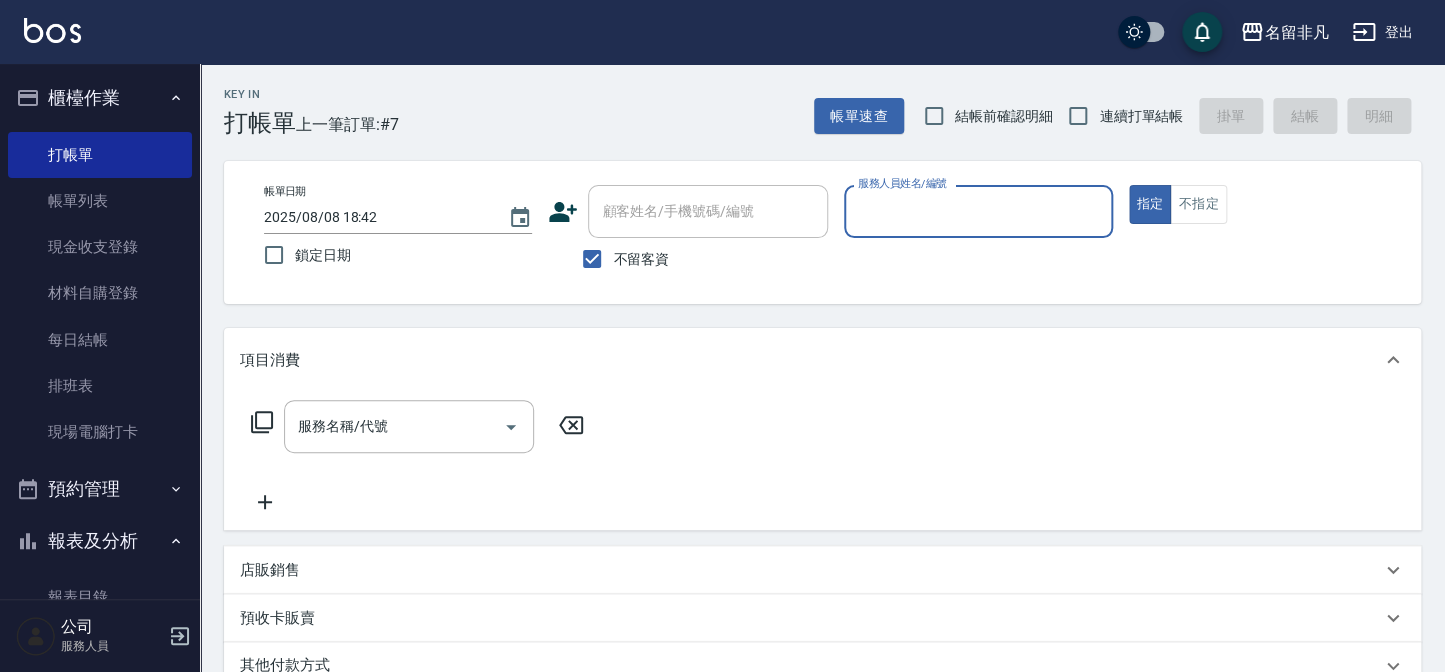 click on "服務人員姓名/編號" at bounding box center [978, 211] 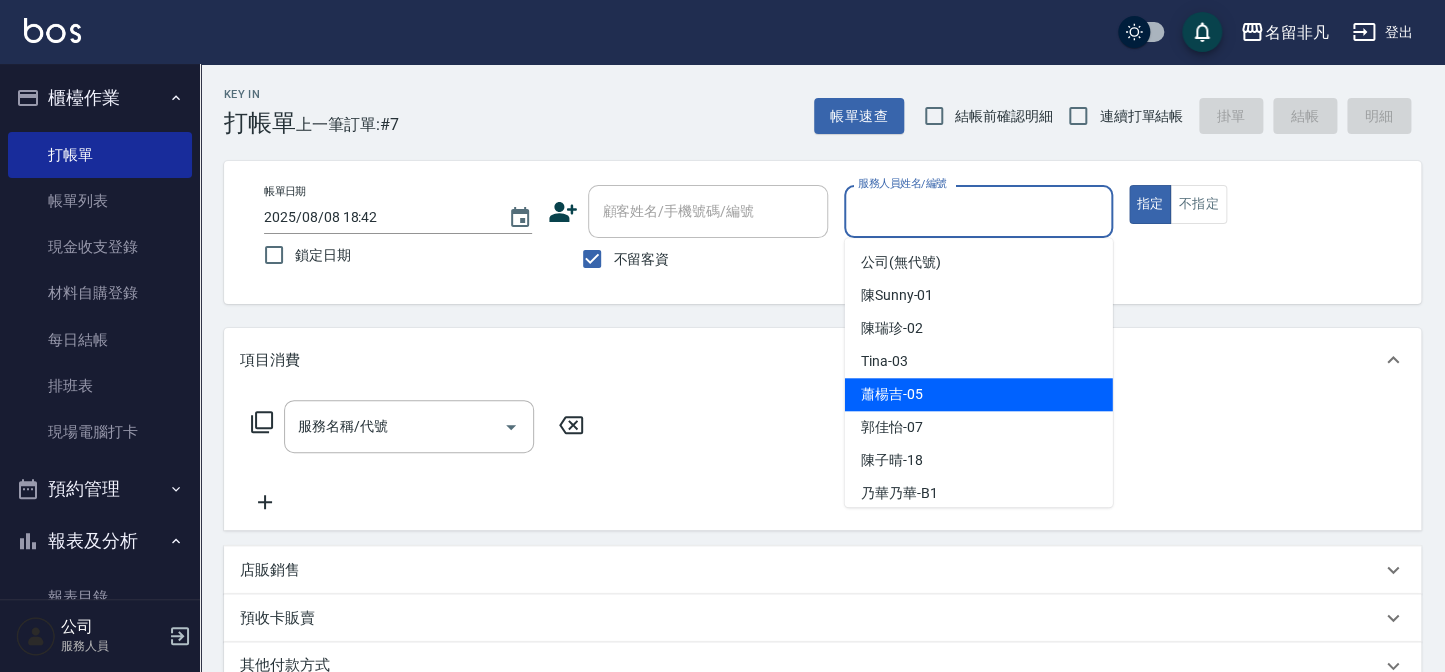 click on "蕭楊吉 -05" at bounding box center [979, 394] 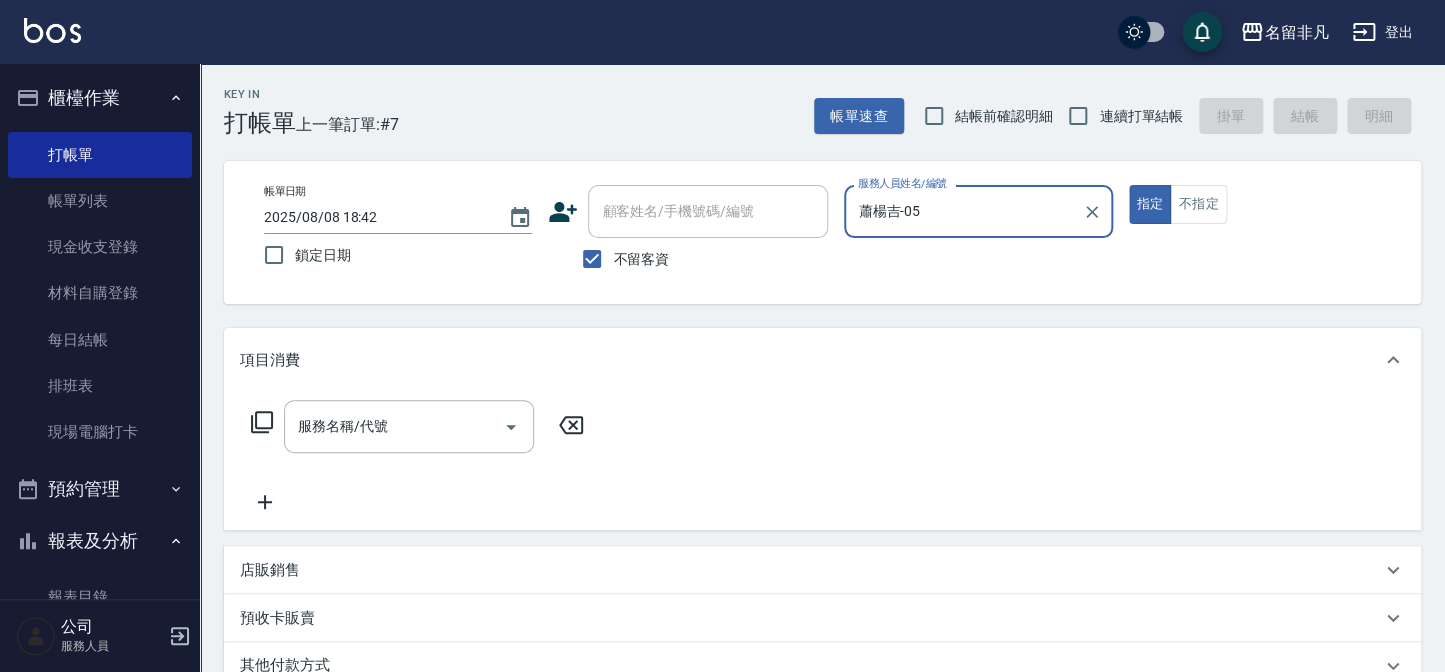 drag, startPoint x: 1025, startPoint y: 199, endPoint x: 1009, endPoint y: 235, distance: 39.39543 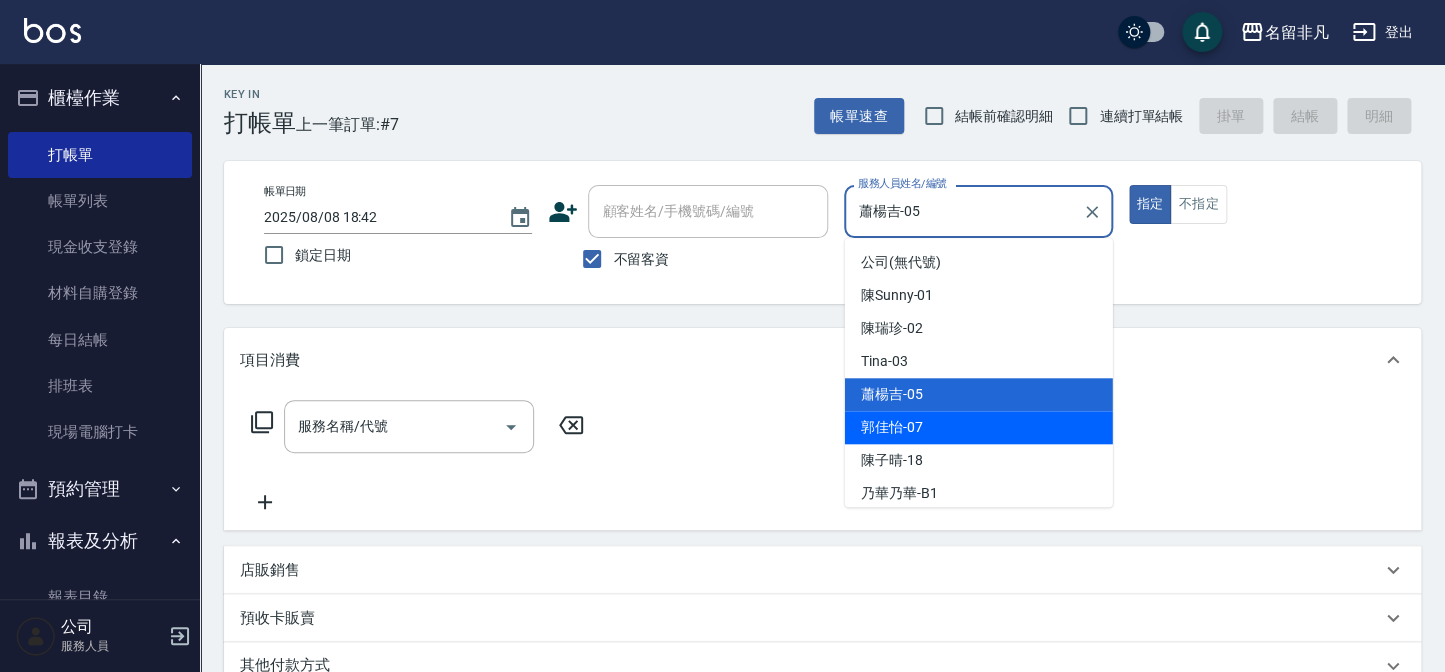 click on "郭佳怡 -07" at bounding box center [979, 427] 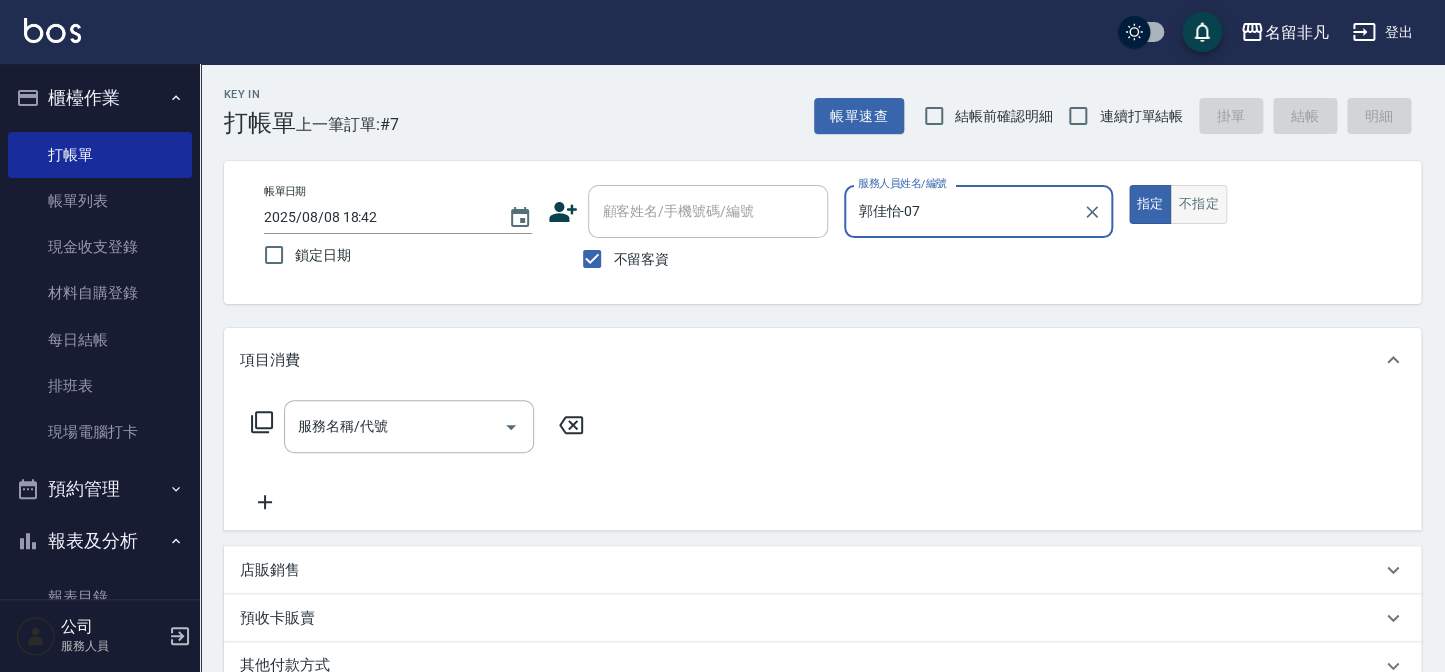 click on "不指定" at bounding box center (1198, 204) 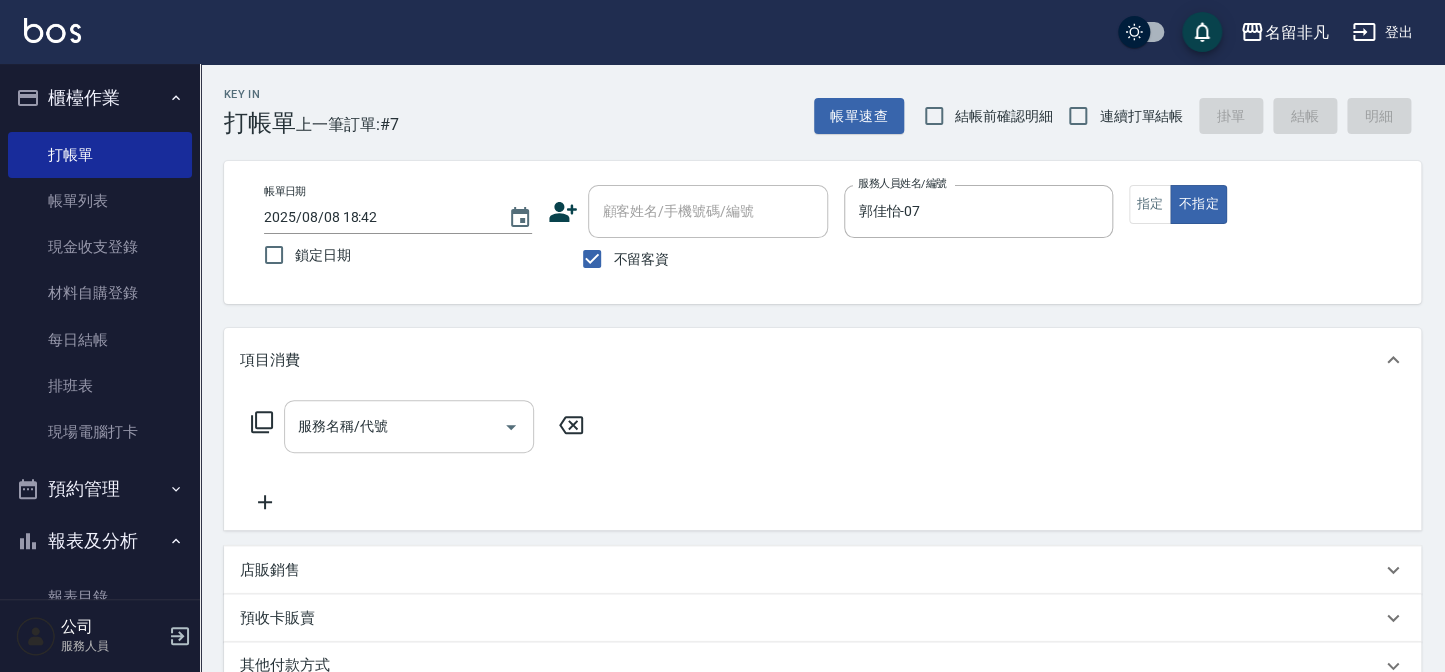 click on "服務名稱/代號" at bounding box center (394, 426) 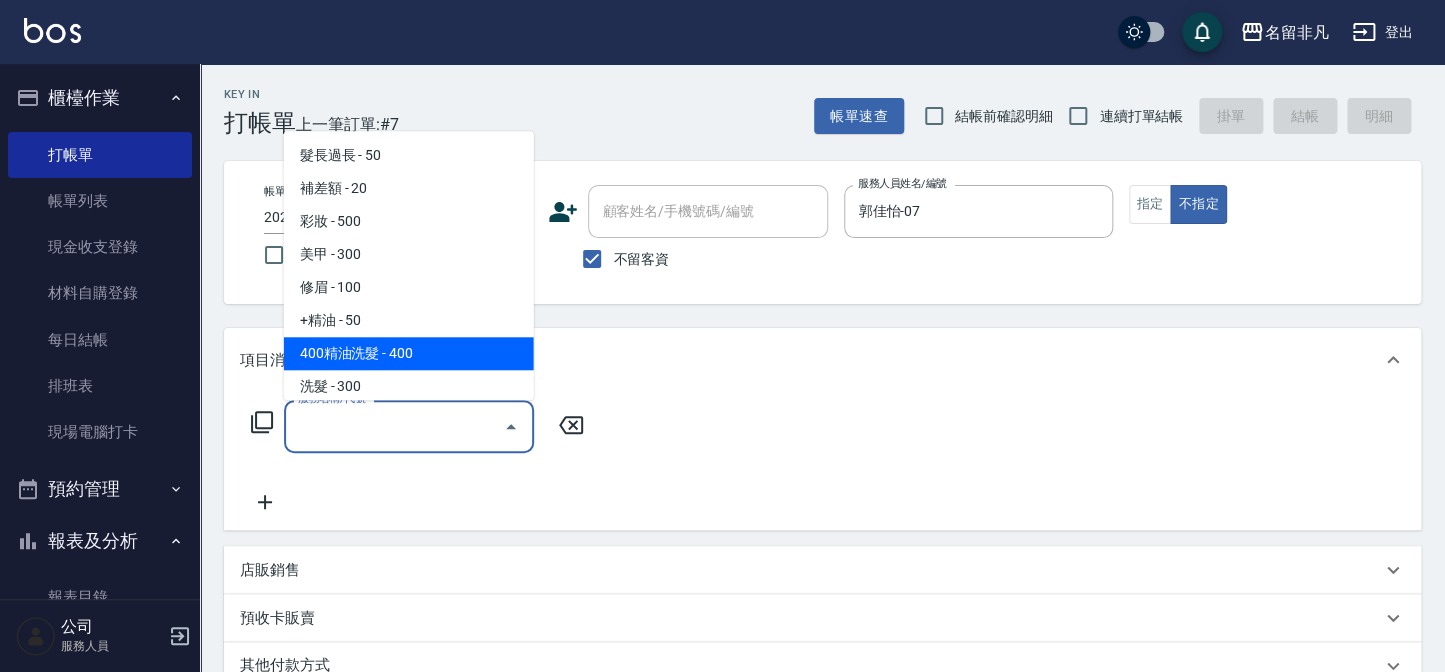 click on "400精油洗髮 - 400" at bounding box center (409, 353) 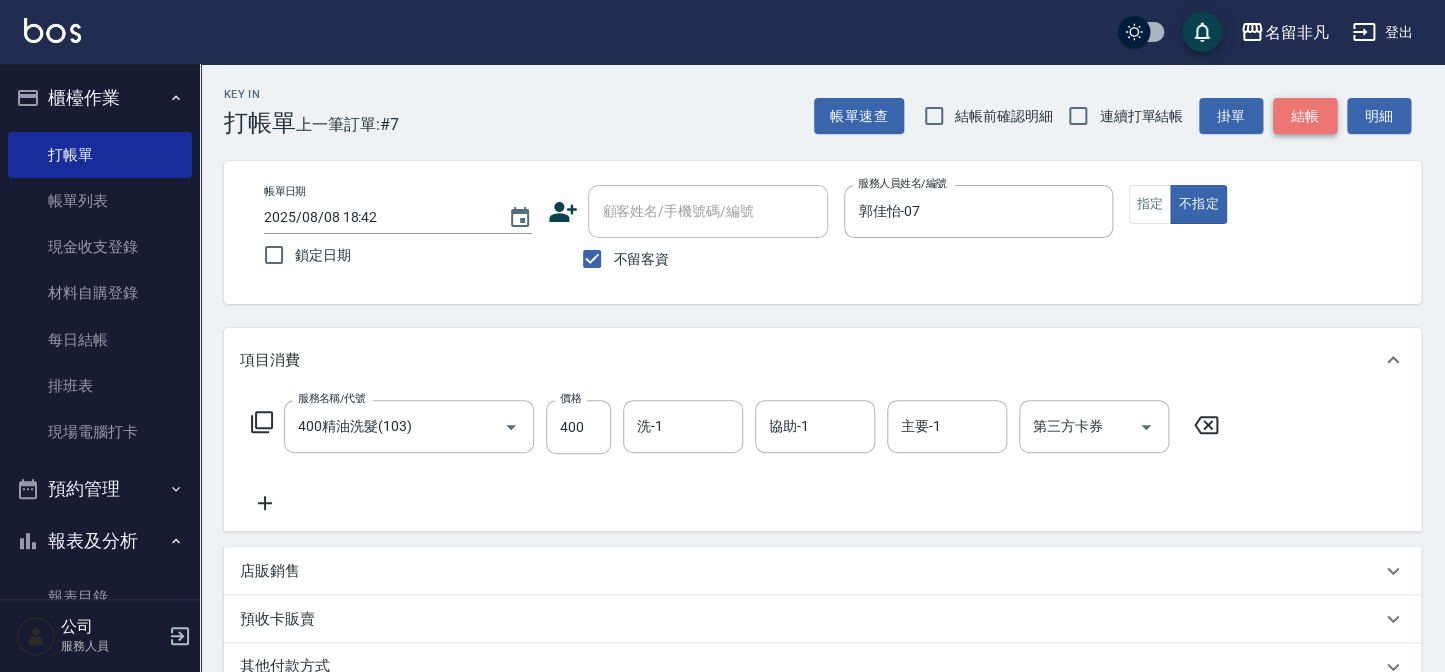 click on "結帳" at bounding box center [1305, 116] 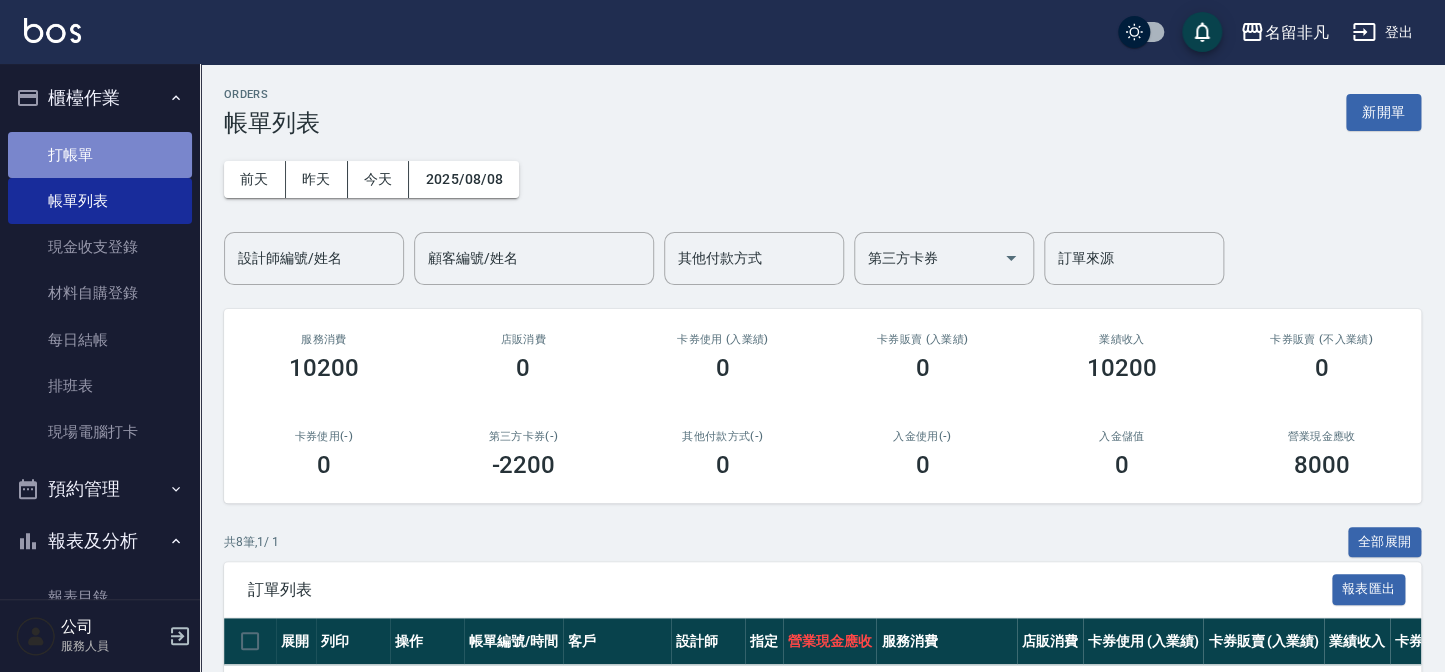 click on "打帳單" at bounding box center [100, 155] 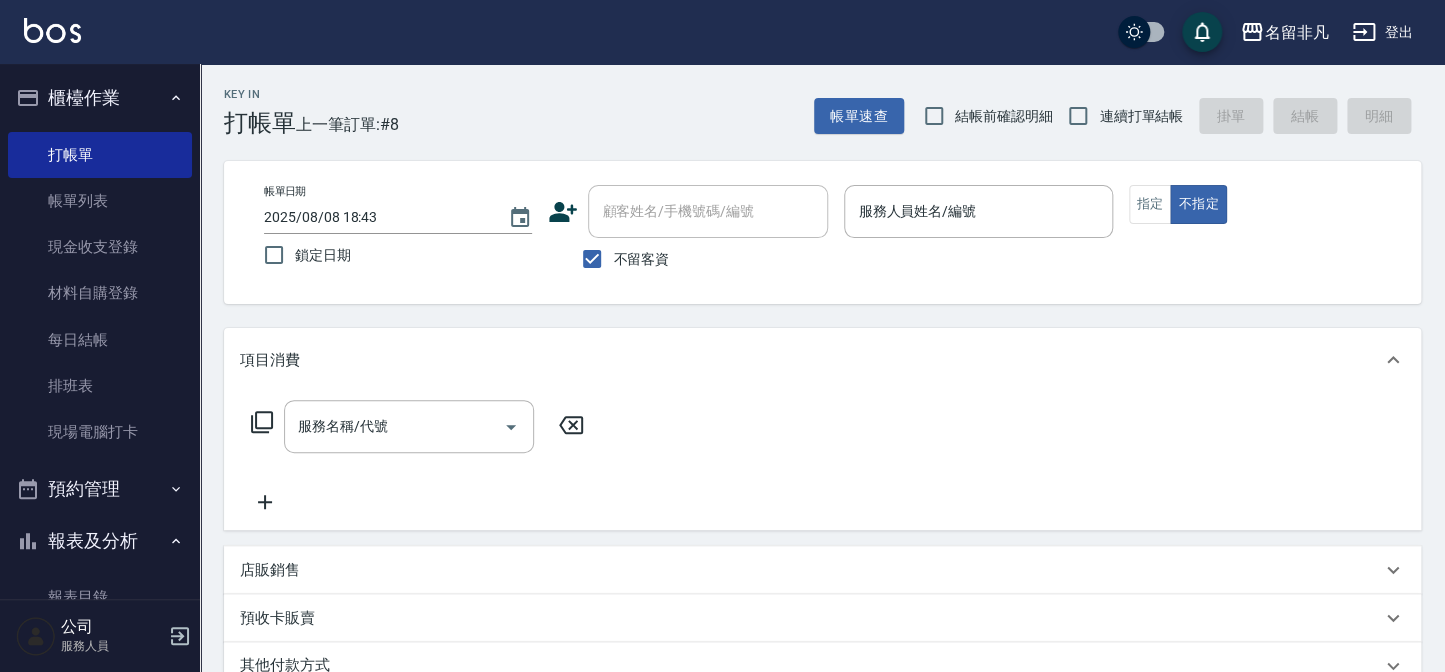 click 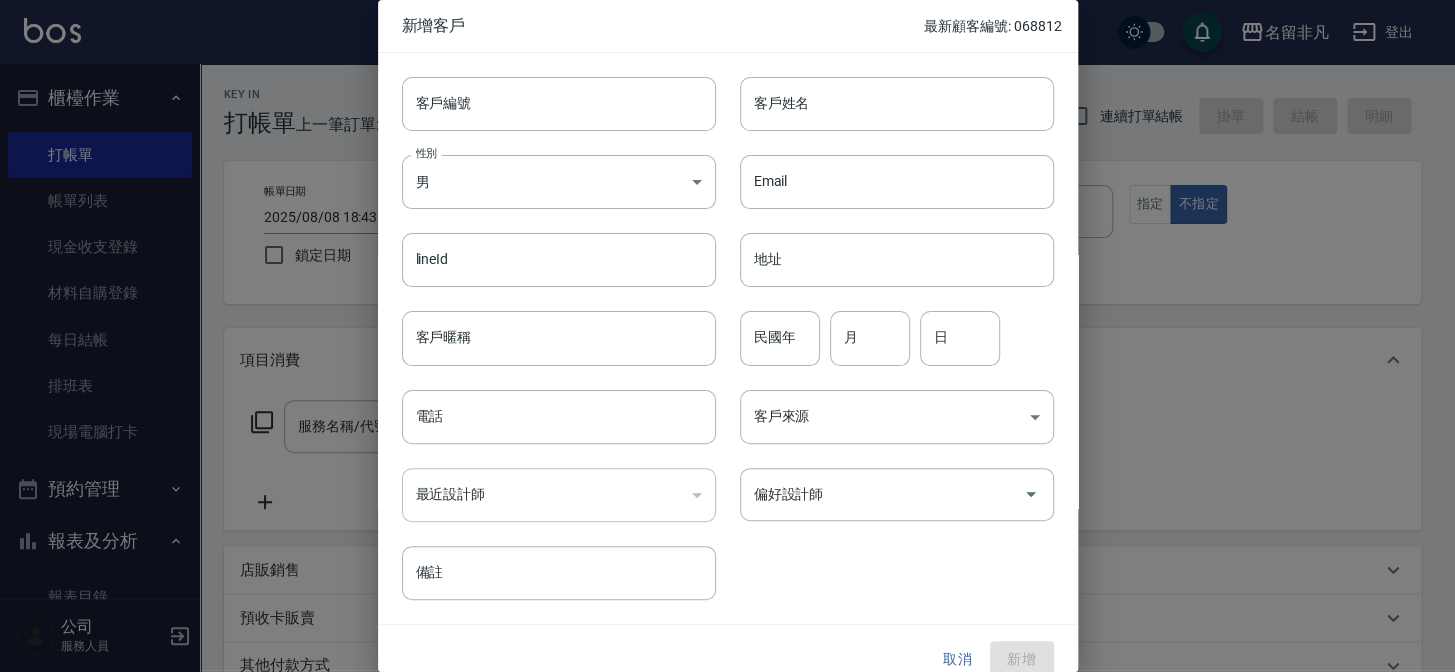 click on "性別 男 MALE 性別" at bounding box center (547, 170) 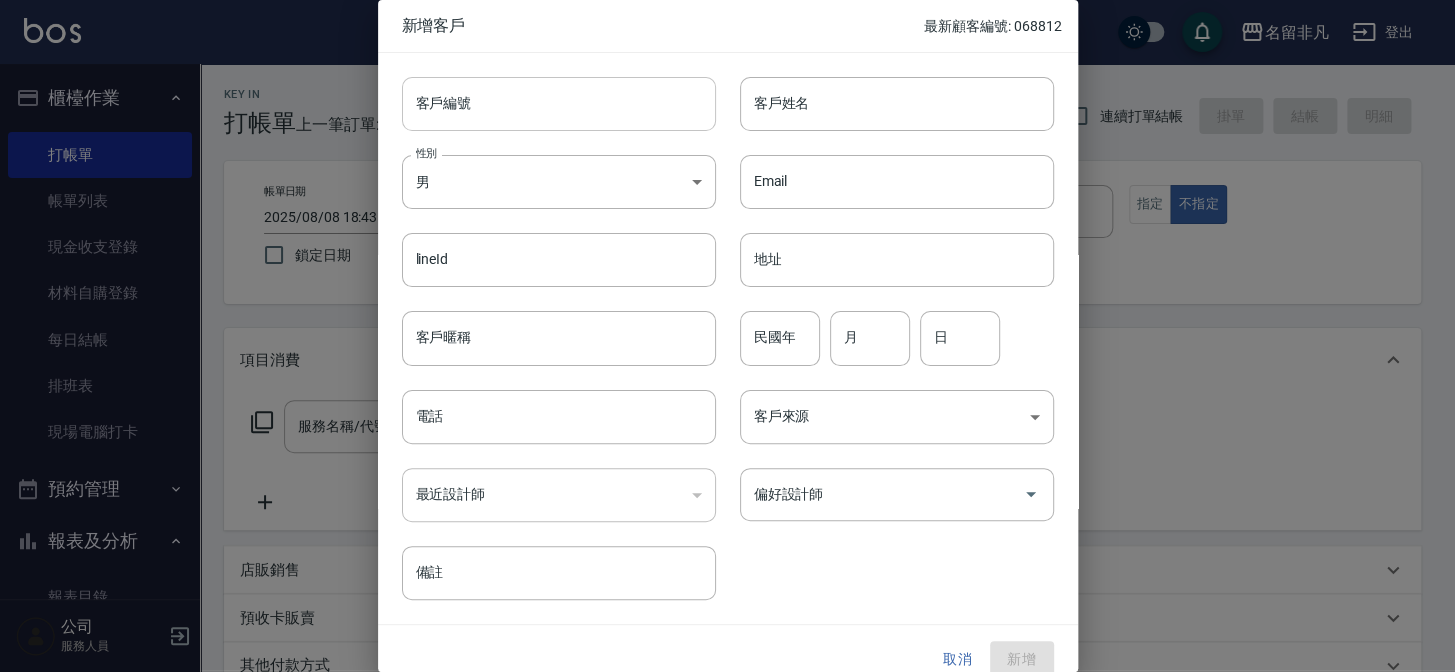 click on "客戶編號" at bounding box center (559, 104) 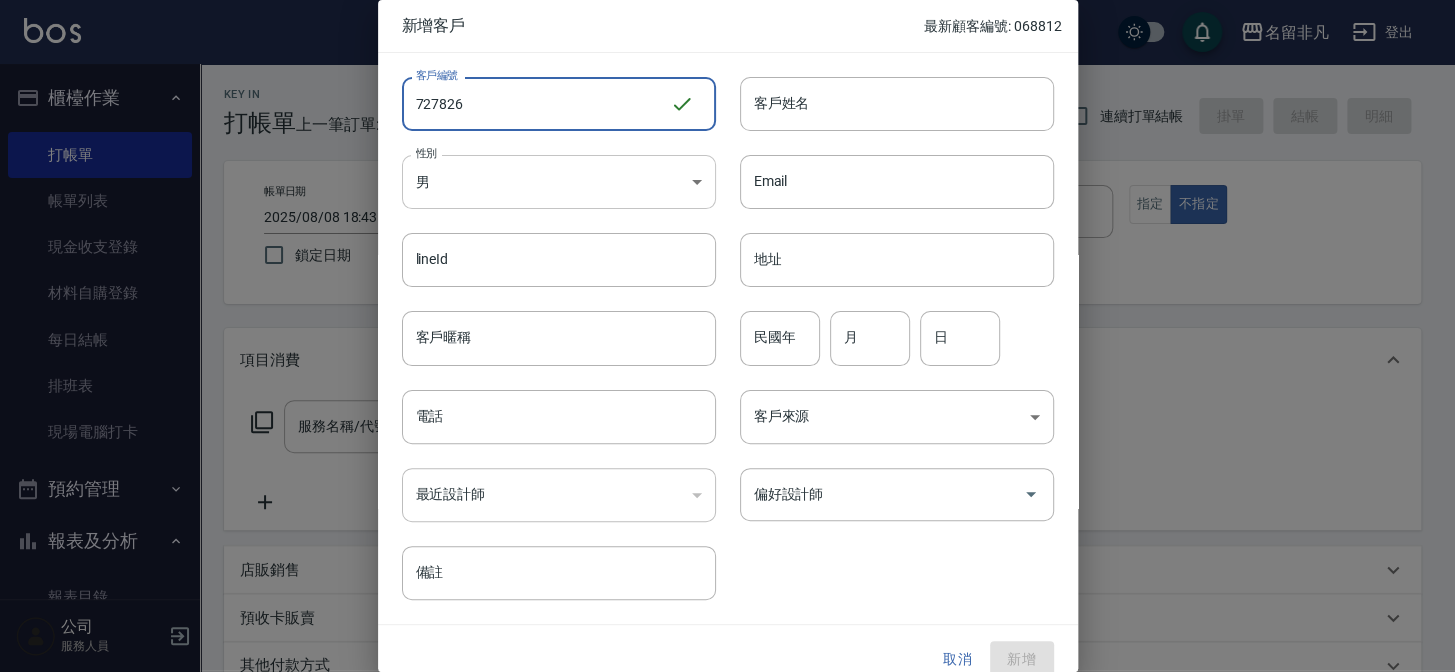 type on "727826" 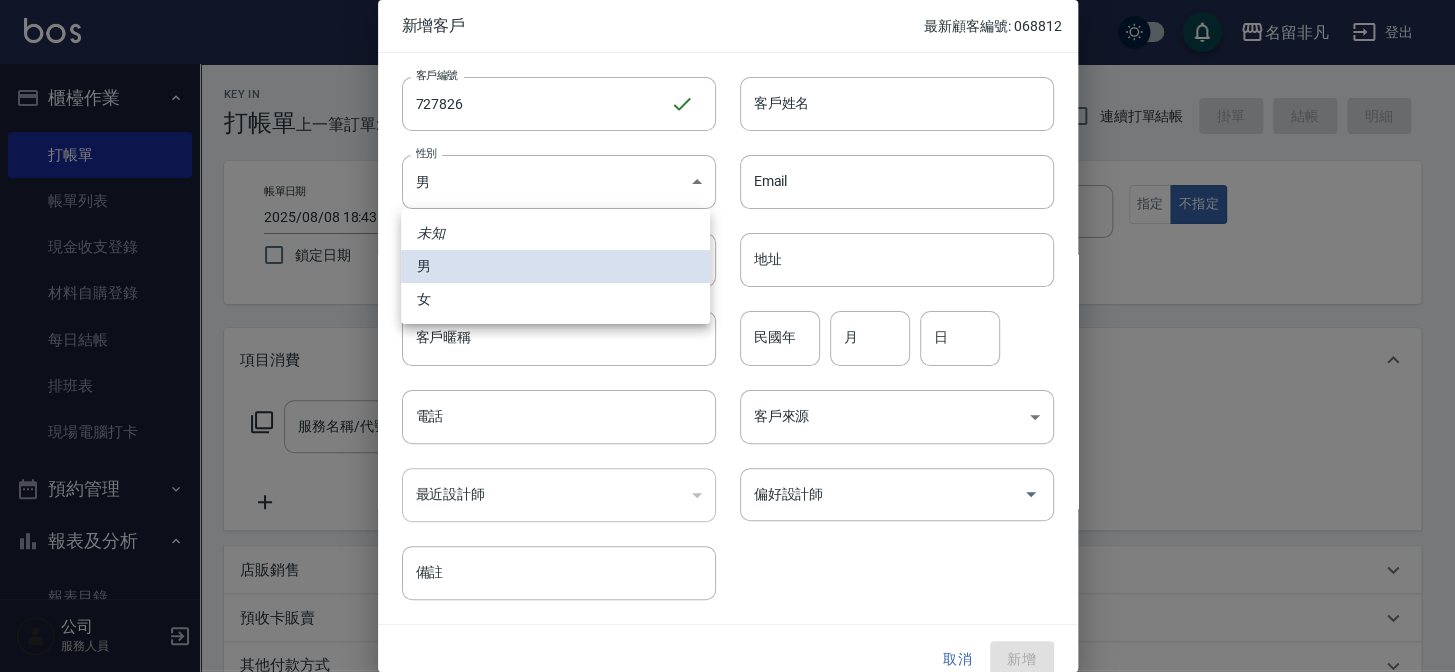 click on "女" at bounding box center [555, 299] 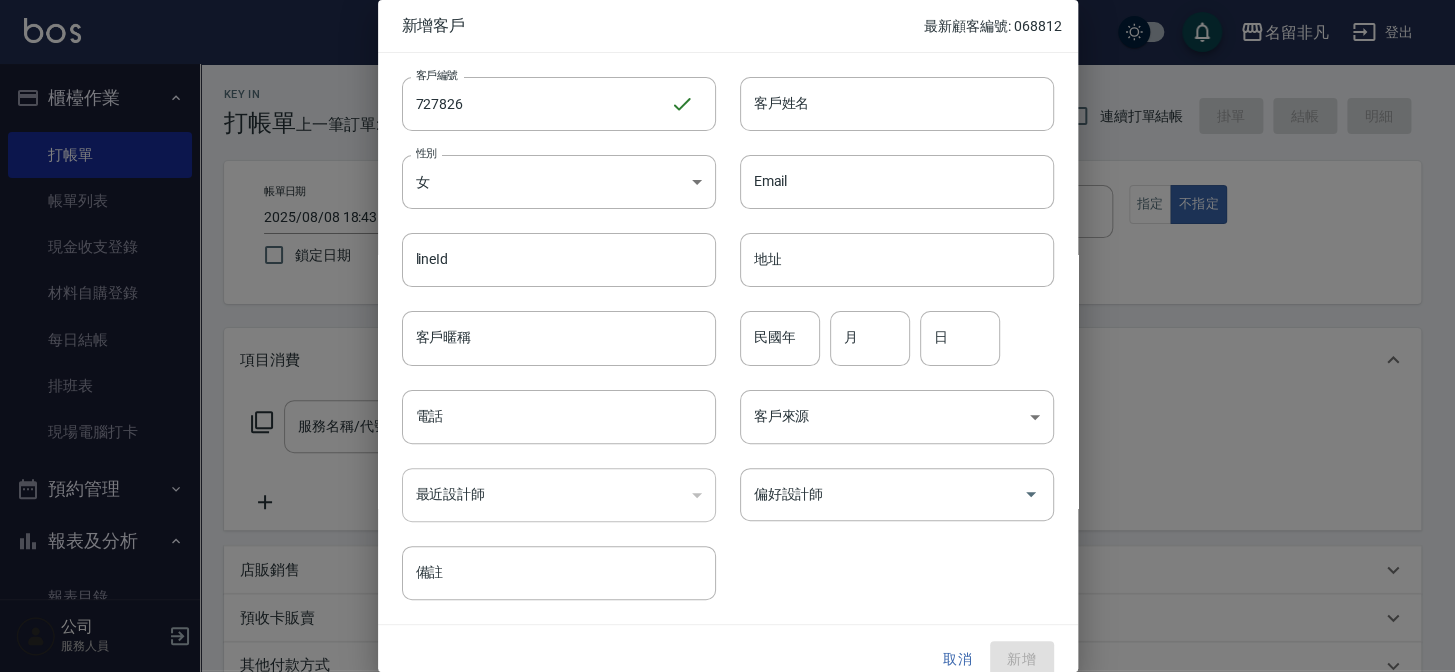 click on "客戶姓名 客戶姓名" at bounding box center [885, 92] 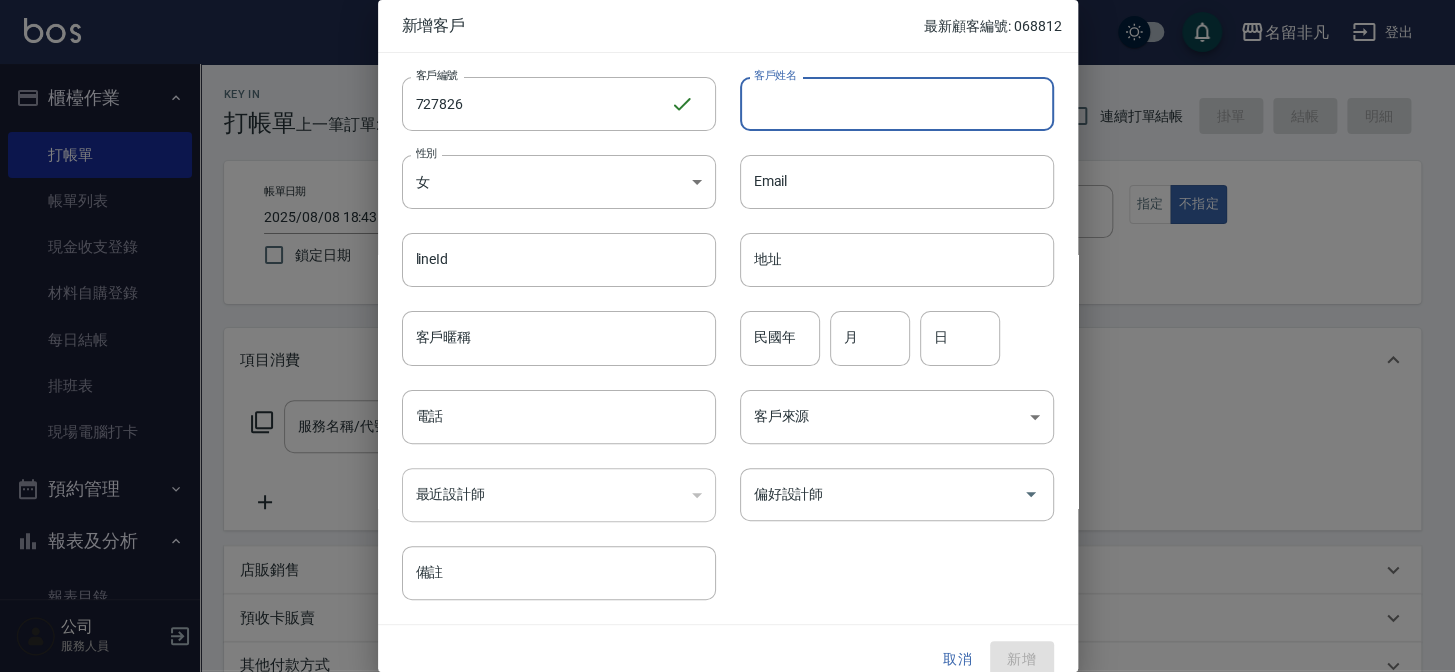 click on "客戶姓名" at bounding box center [897, 104] 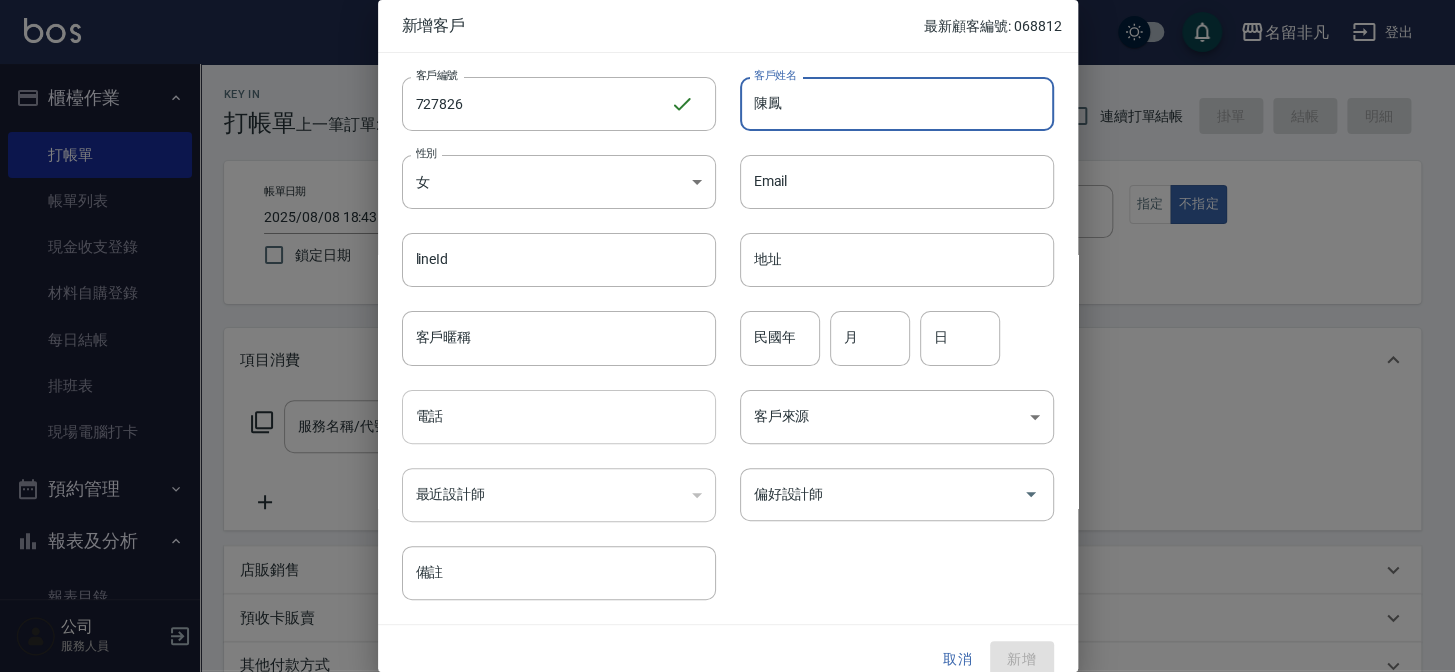 type on "陳鳳" 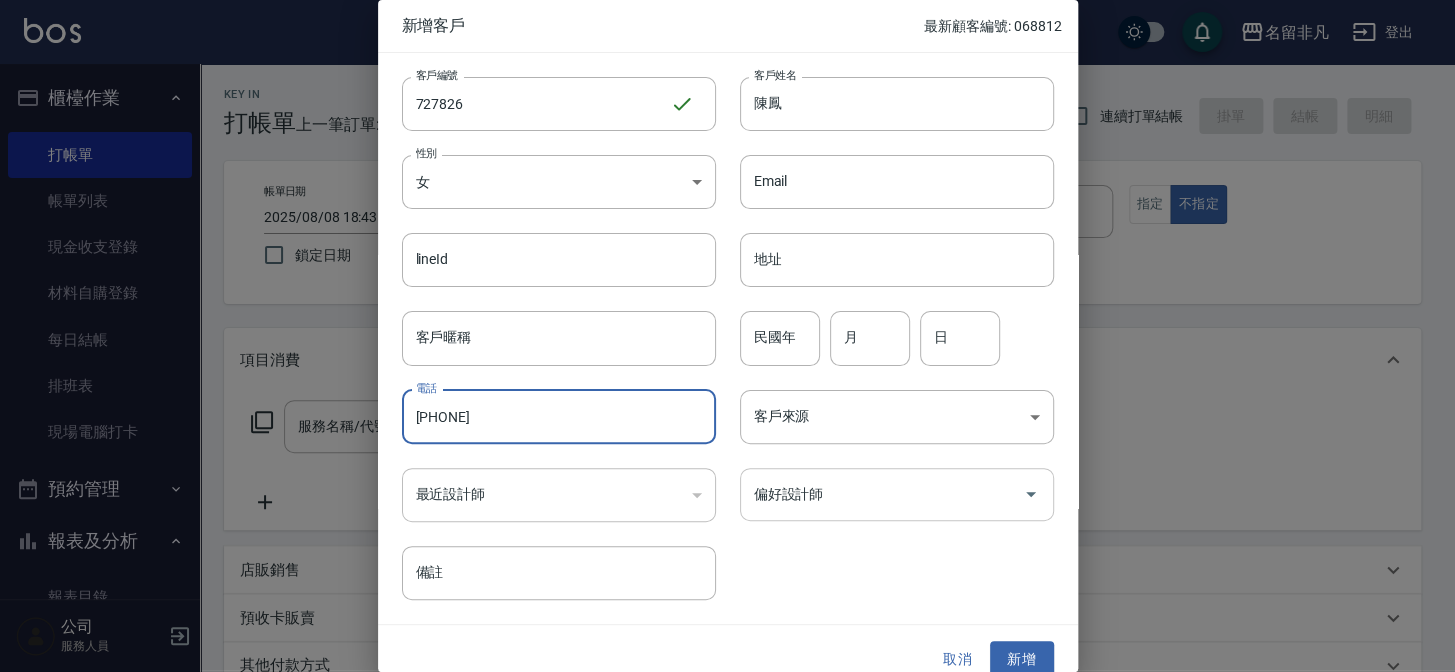 type on "[PHONE]" 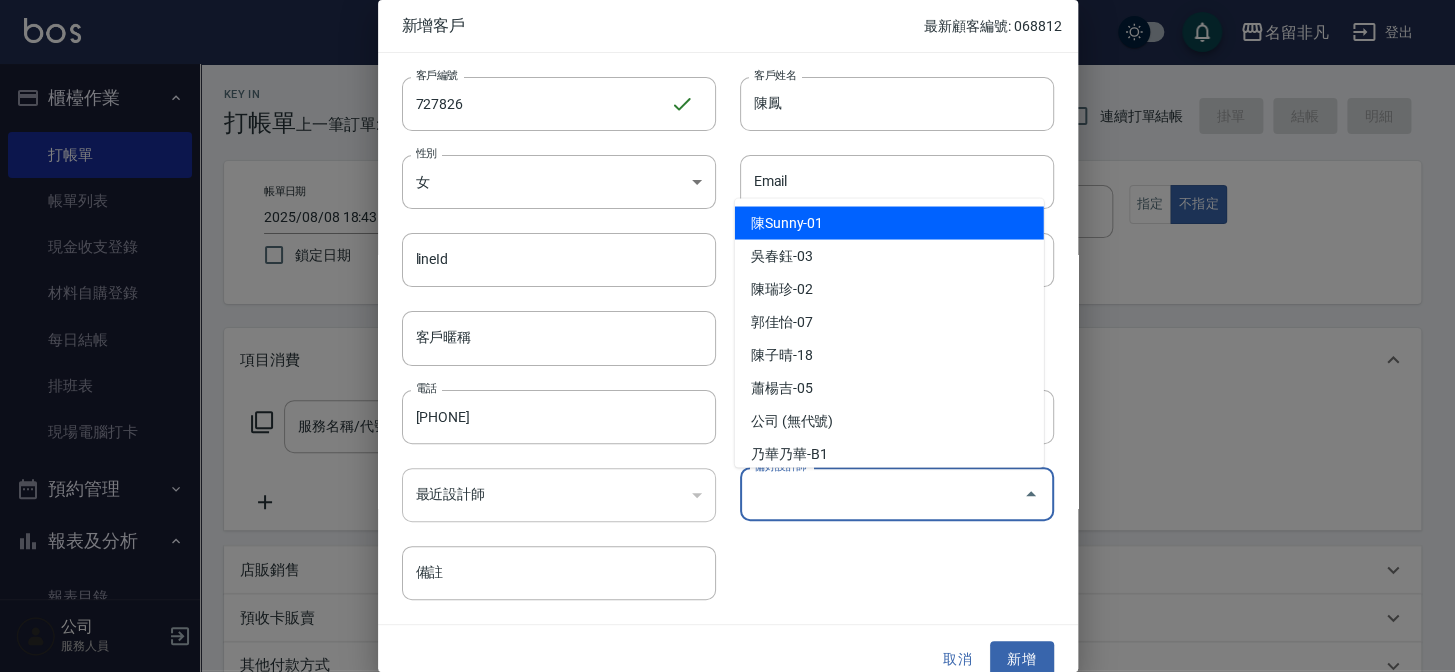 click on "偏好設計師" at bounding box center (882, 494) 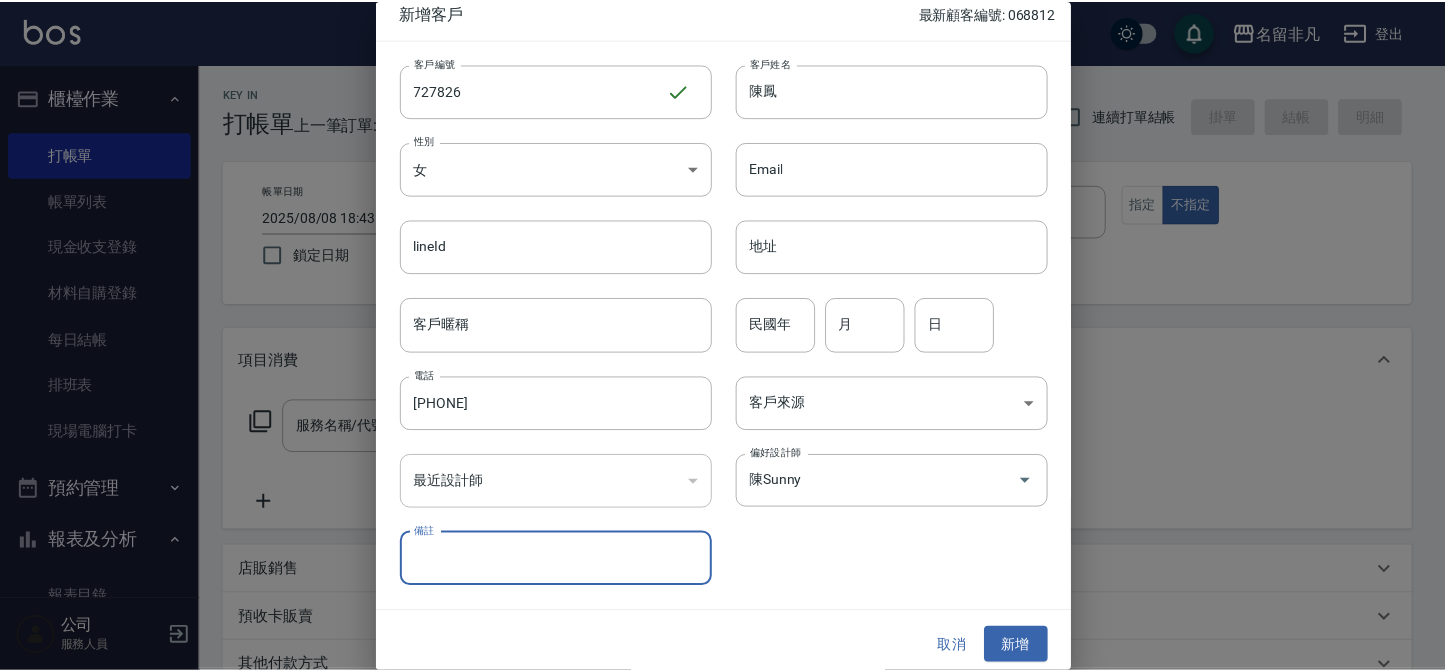 scroll, scrollTop: 20, scrollLeft: 0, axis: vertical 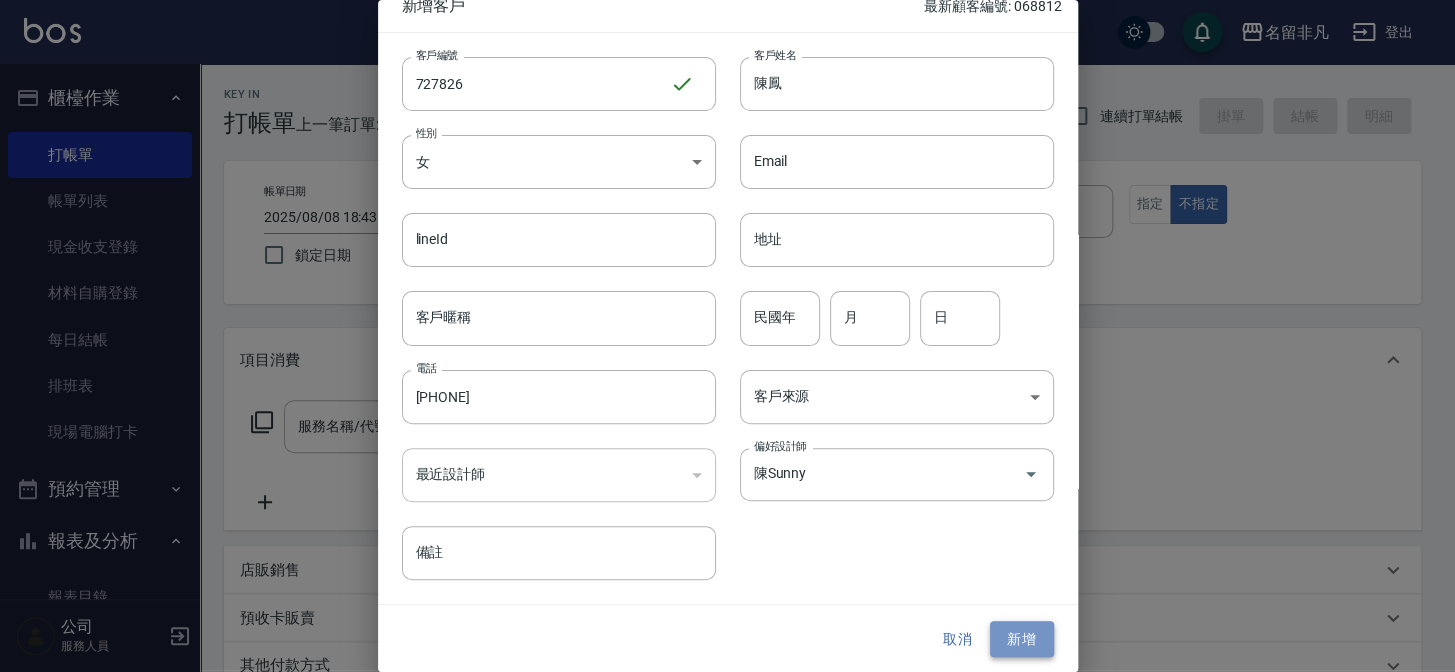 click on "新增" at bounding box center (1022, 639) 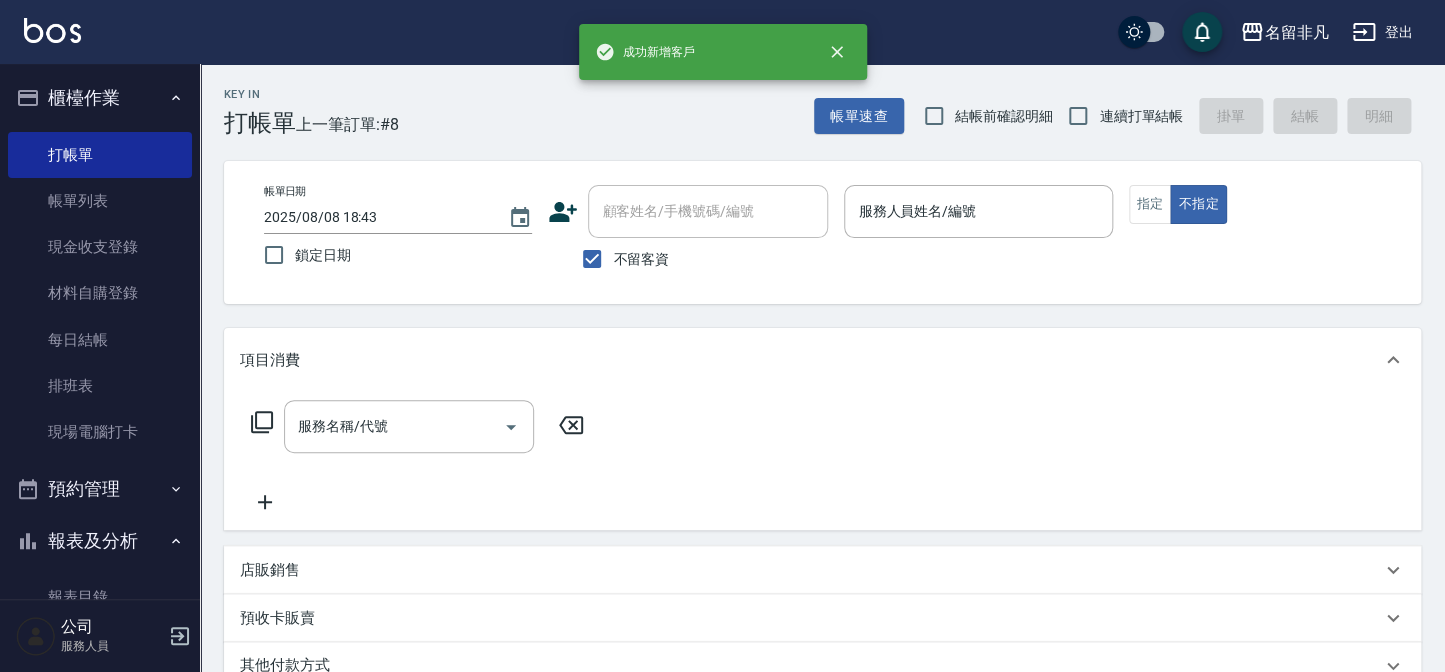 click on "不留客資" at bounding box center [592, 259] 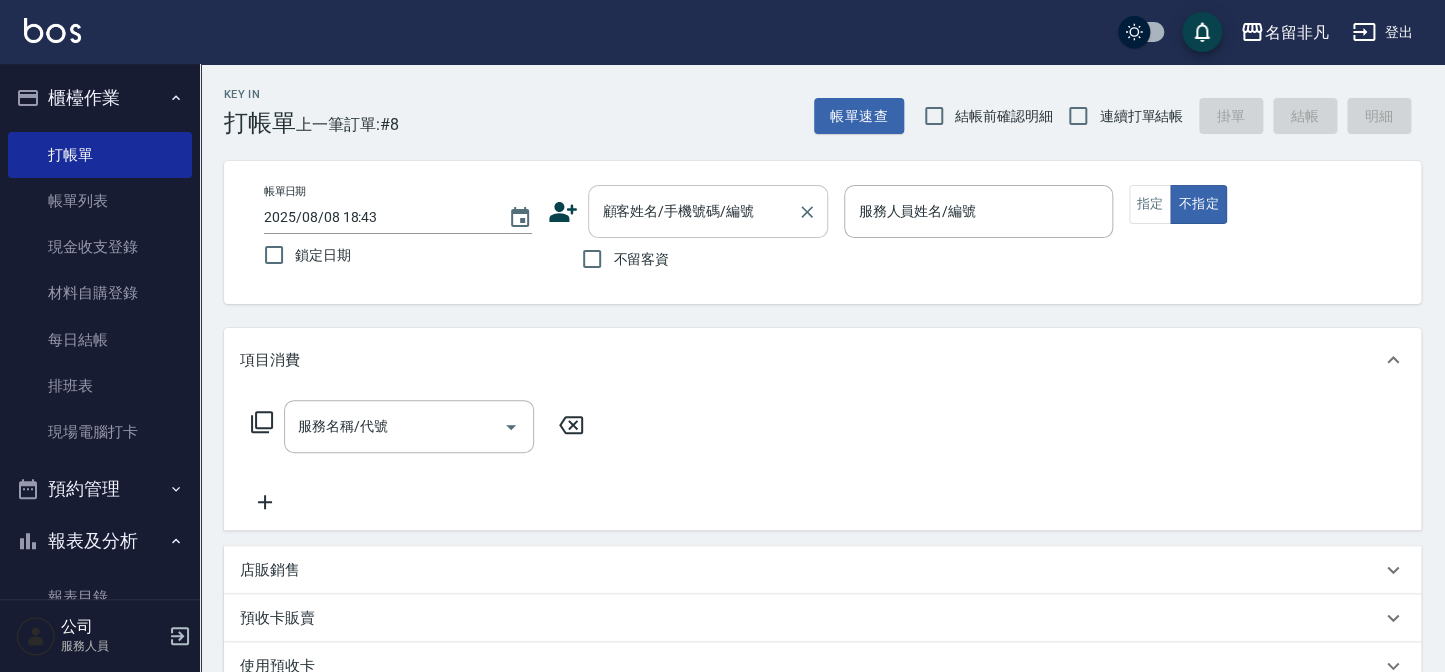 click on "顧客姓名/手機號碼/編號" at bounding box center [693, 211] 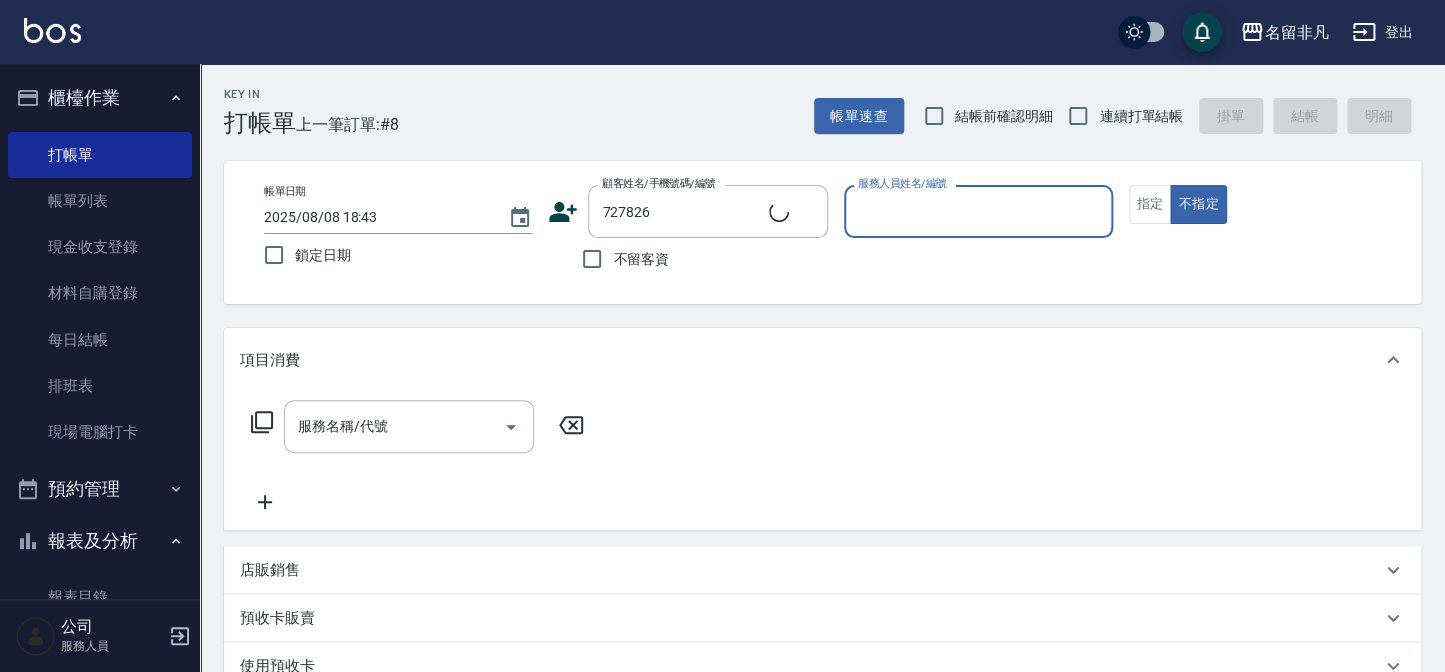 type on "陳鳳/[PHONE]/727826" 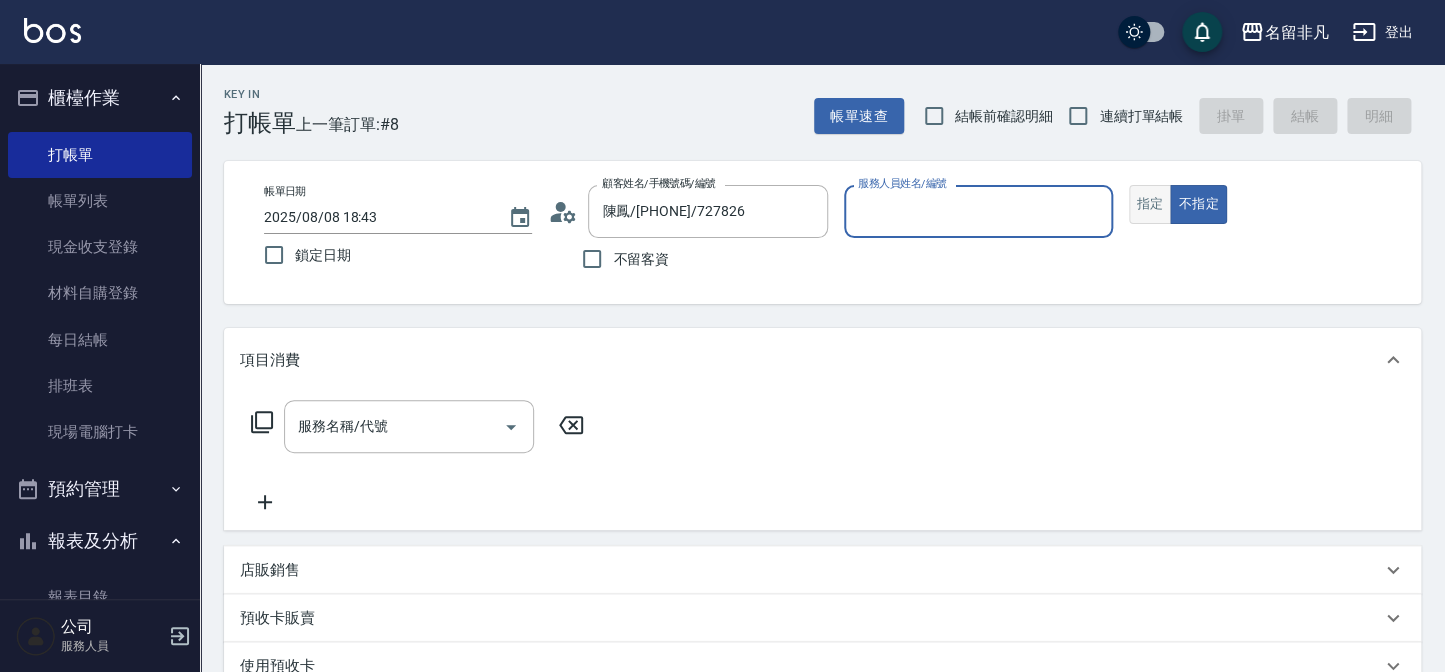 type on "陳Sunny-01" 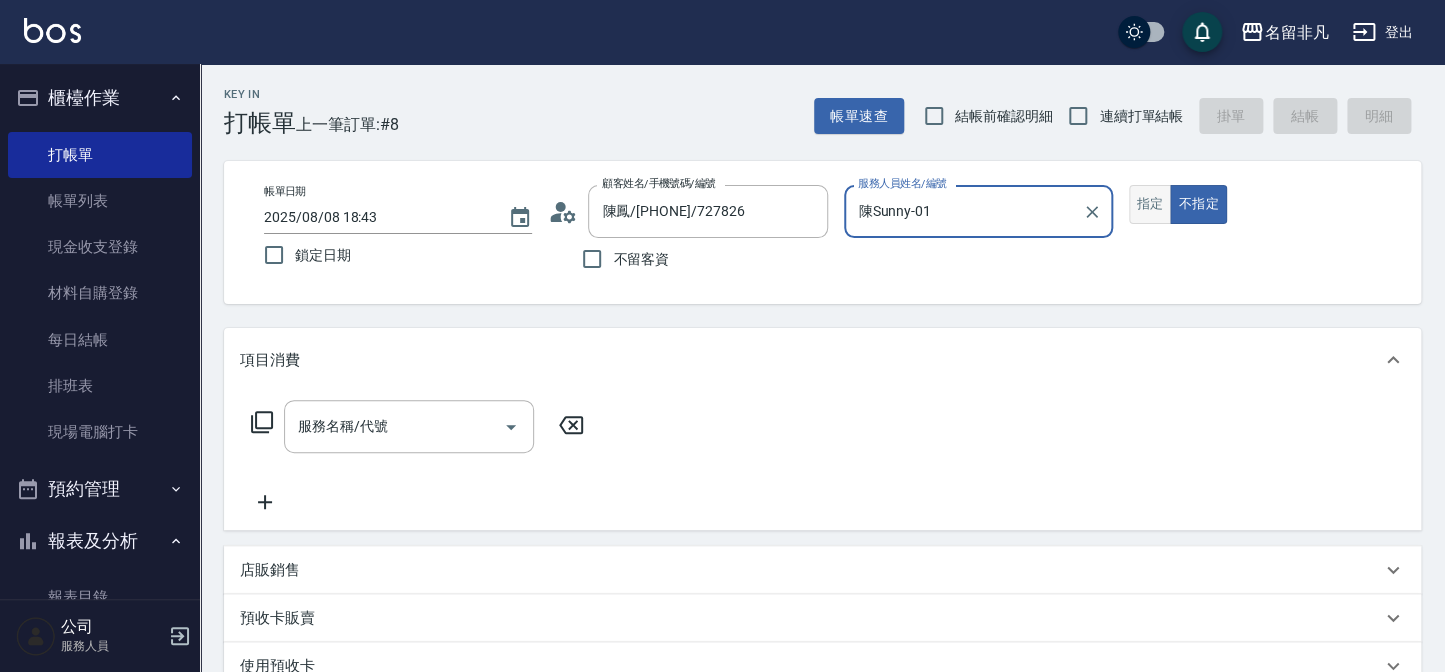 click on "指定" at bounding box center (1150, 204) 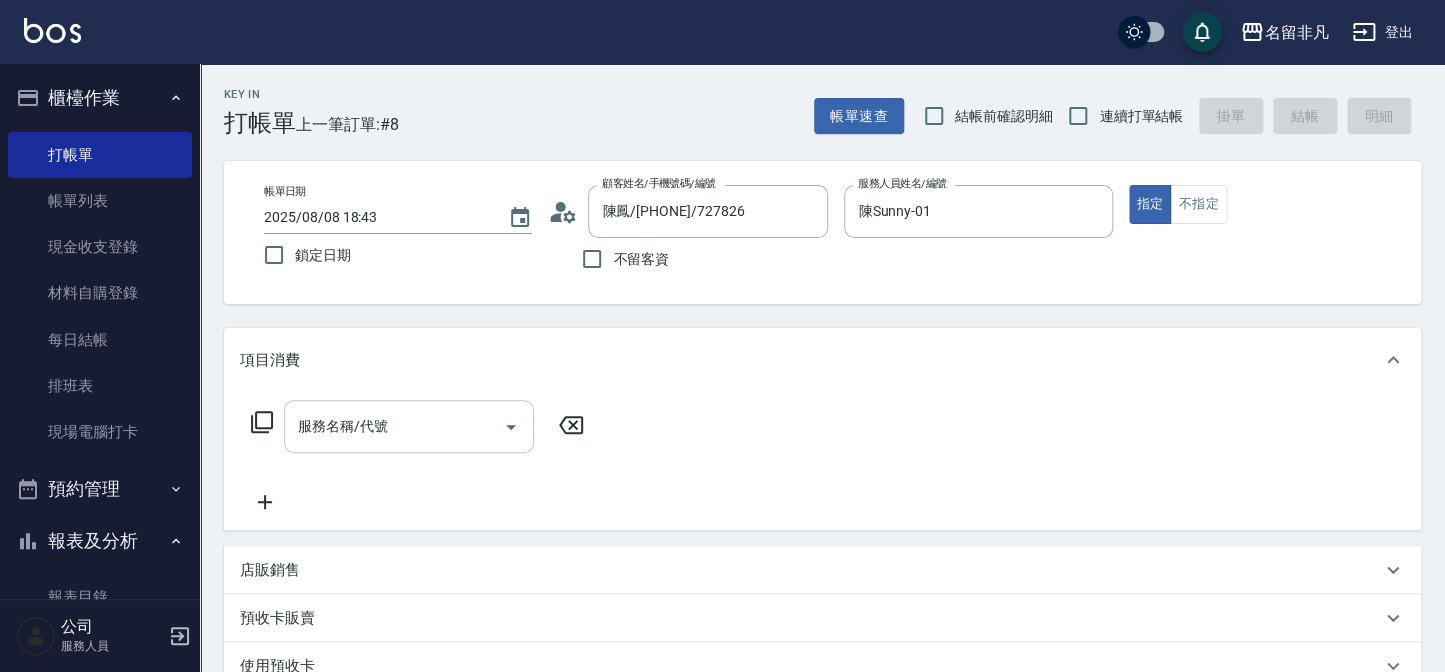 click on "服務名稱/代號" at bounding box center [394, 426] 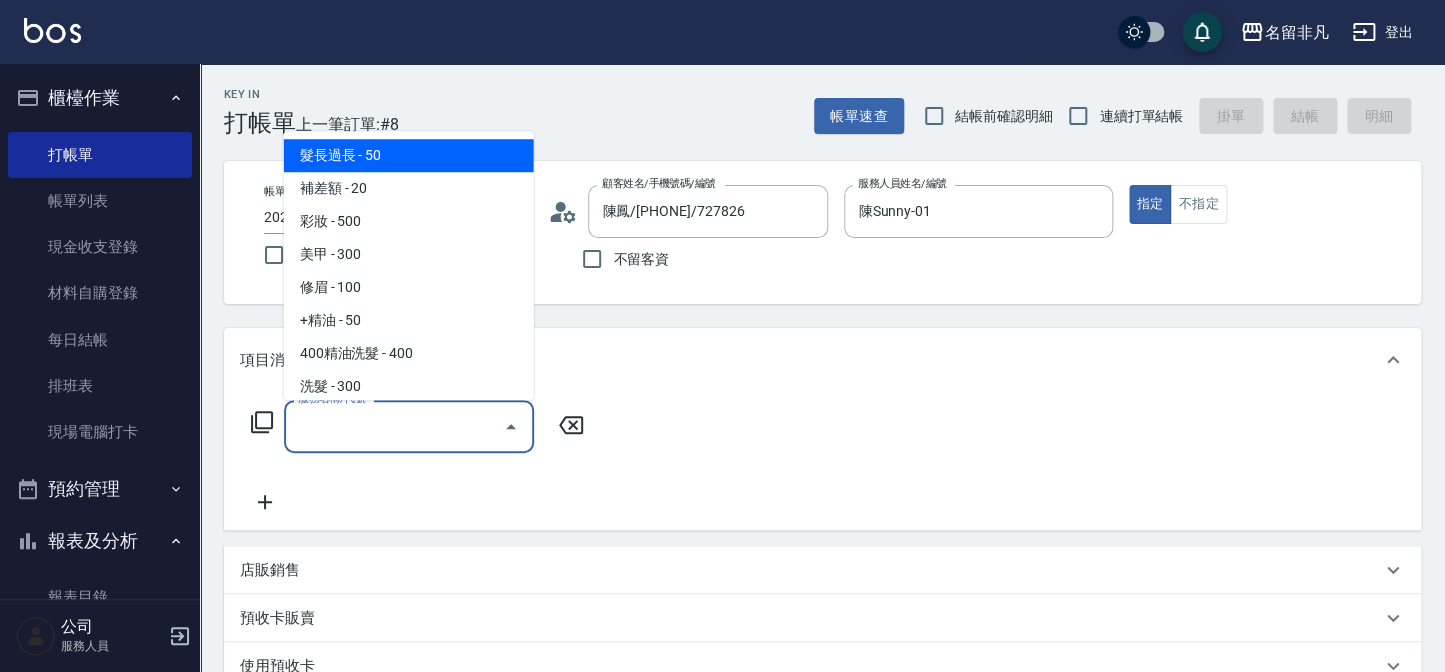 click 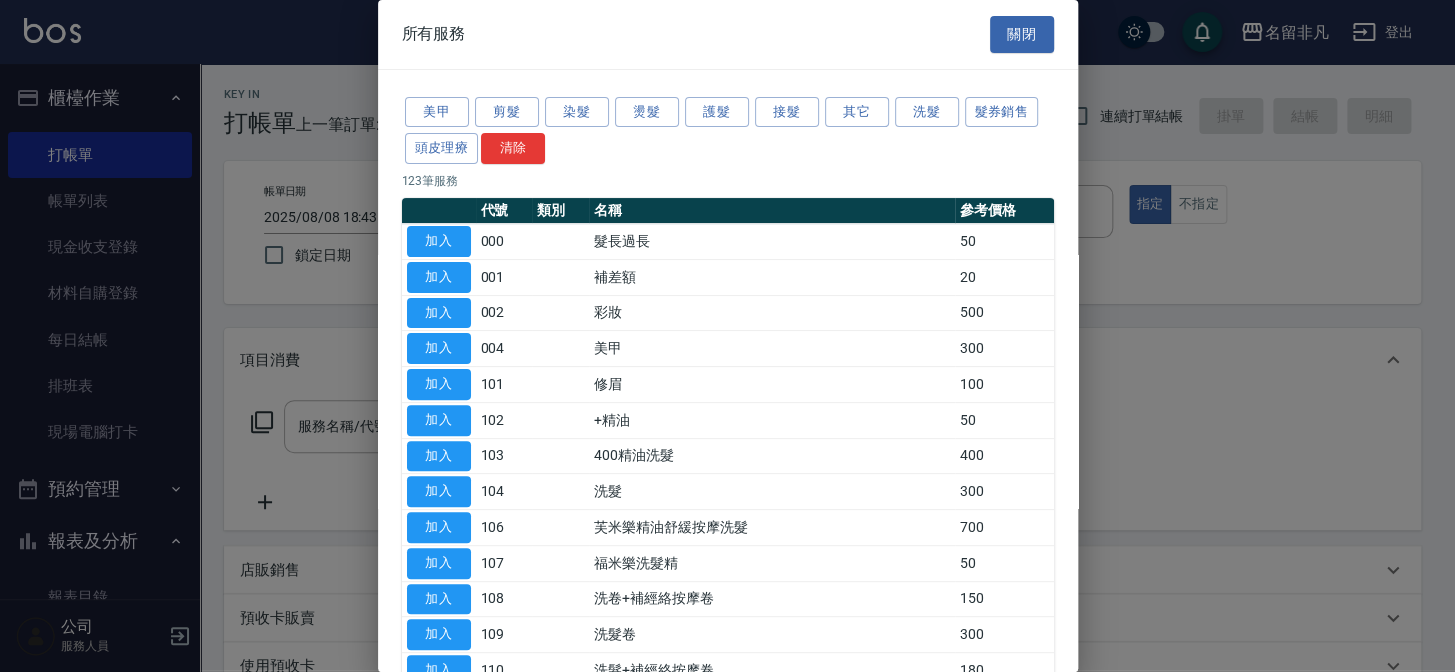 click on "美甲 剪髮 染髮 燙髮 護髮 接髮 其它 洗髮 髮券銷售 頭皮理療 清除" at bounding box center [728, 131] 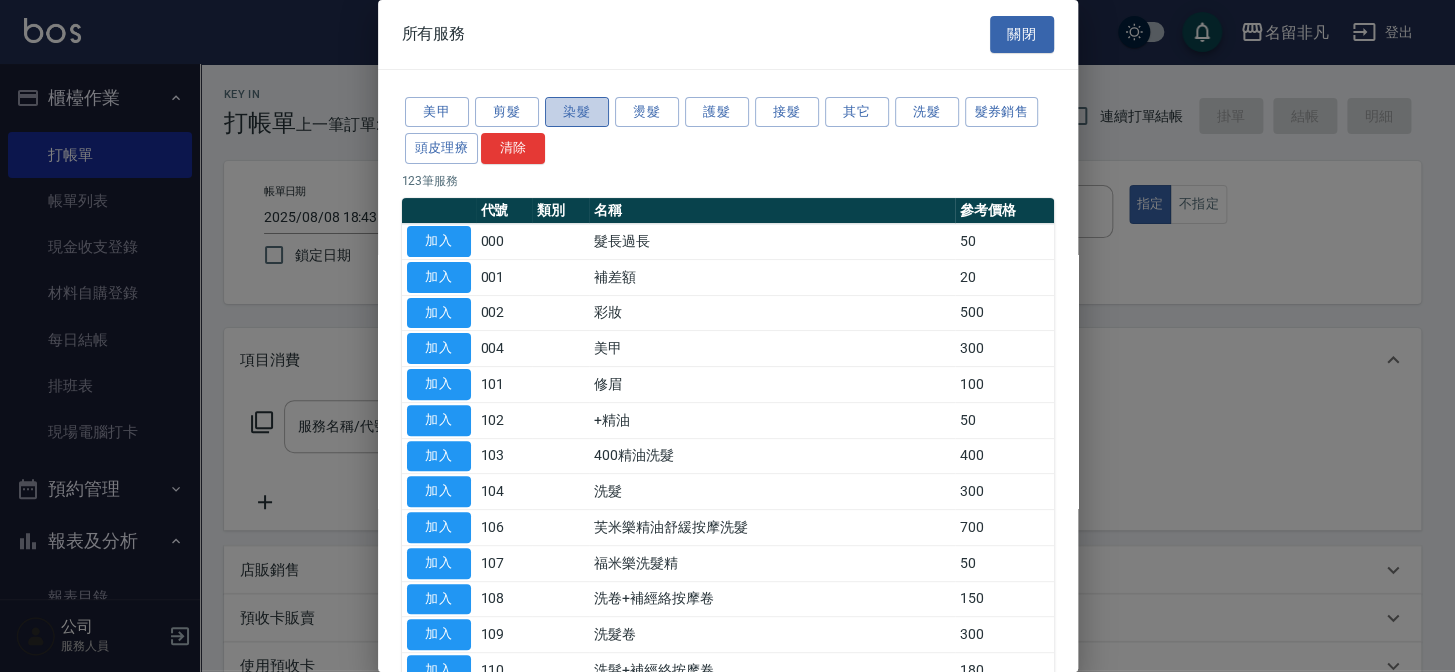 click on "染髮" at bounding box center (577, 112) 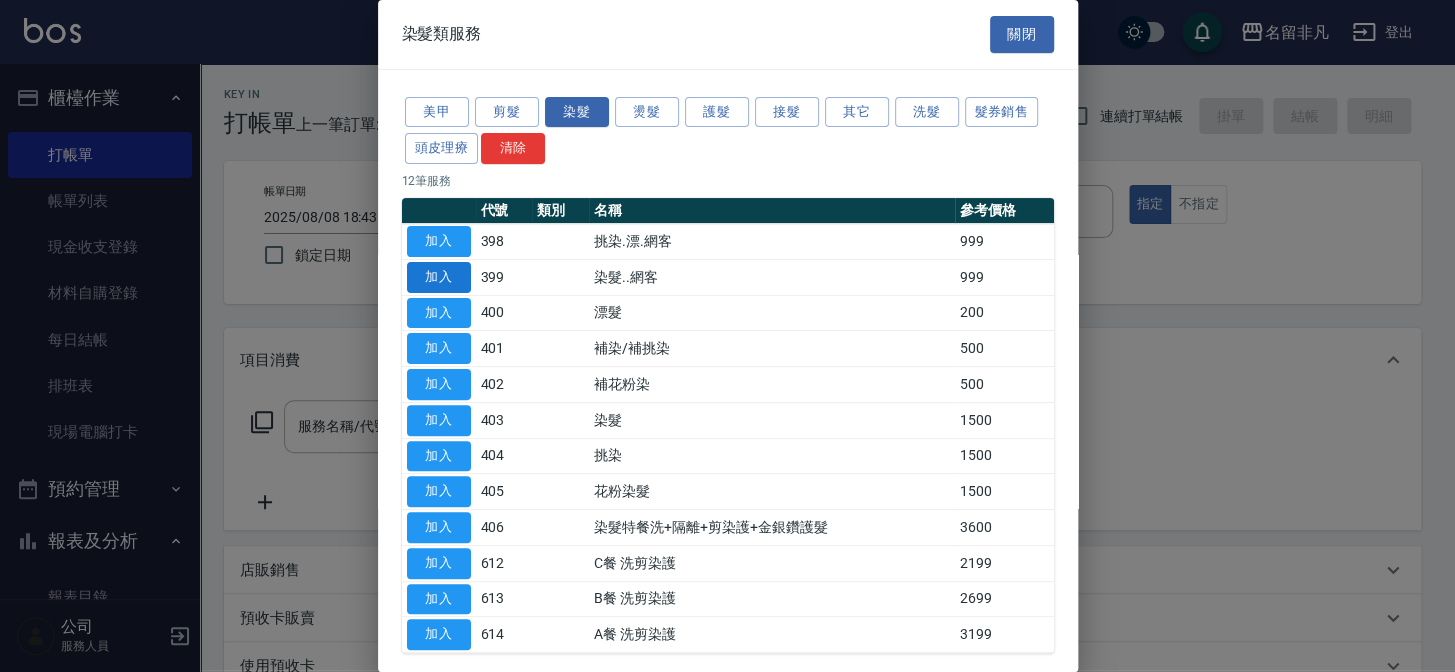 click on "加入" at bounding box center (439, 277) 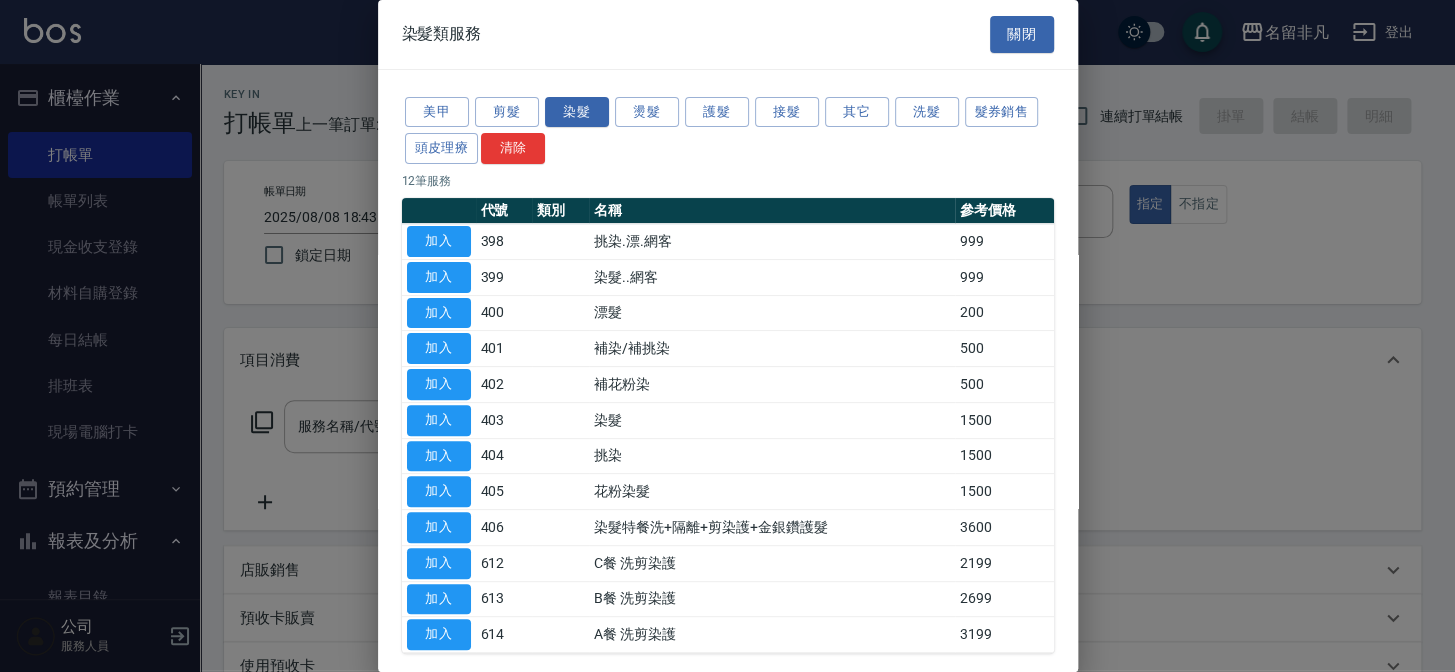 type on "染髮..網客(399)" 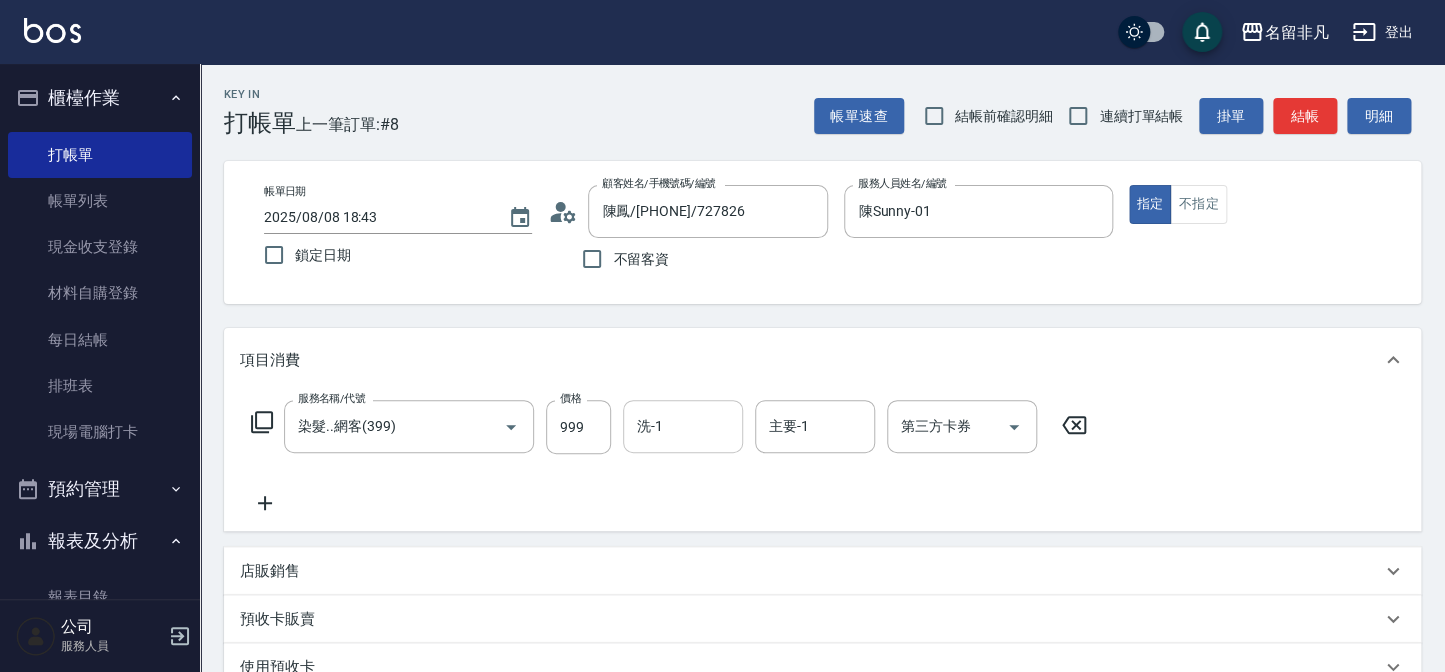 click on "洗-1" at bounding box center (683, 426) 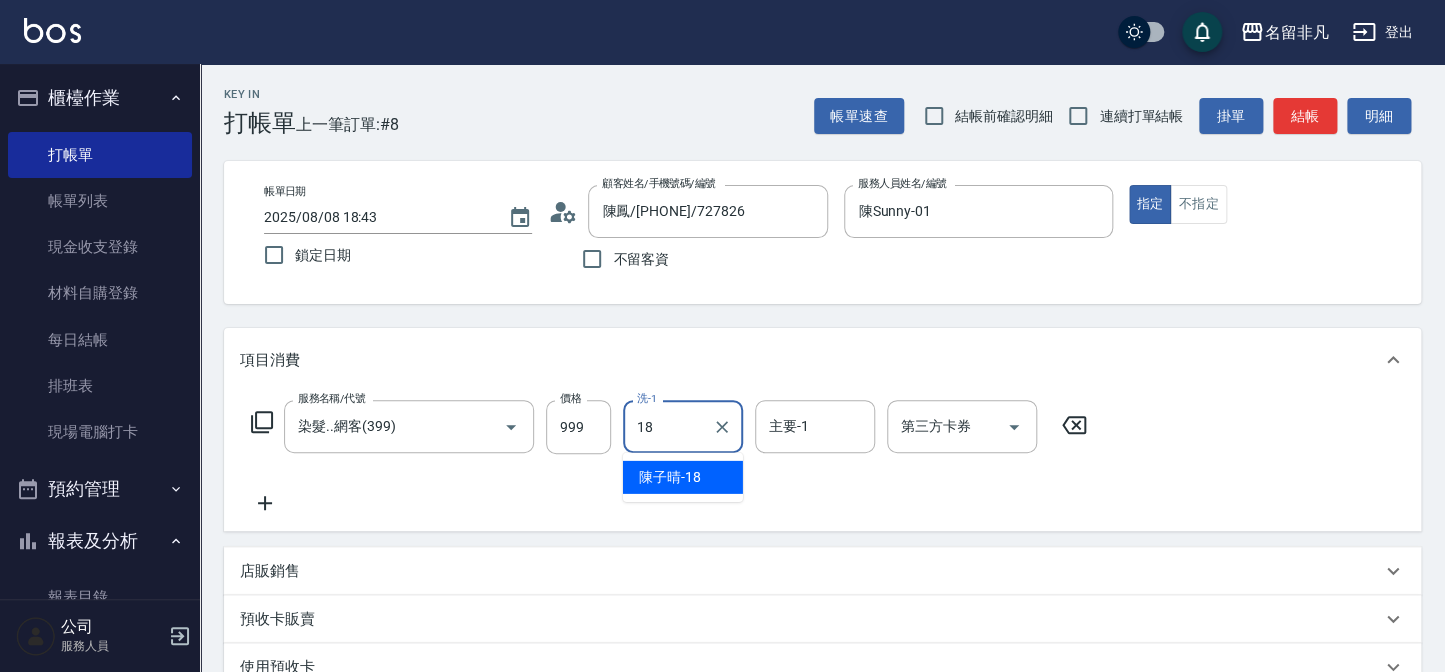 type on "陳子晴-18" 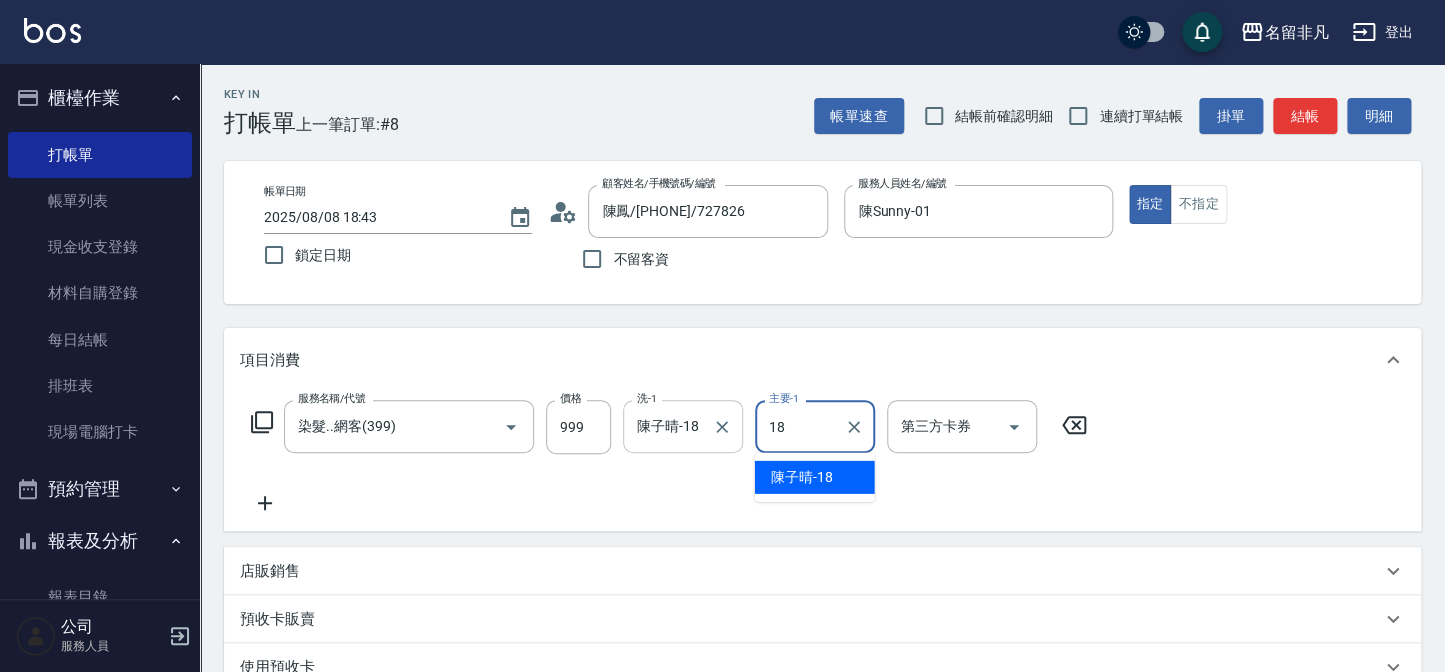 type on "陳子晴-18" 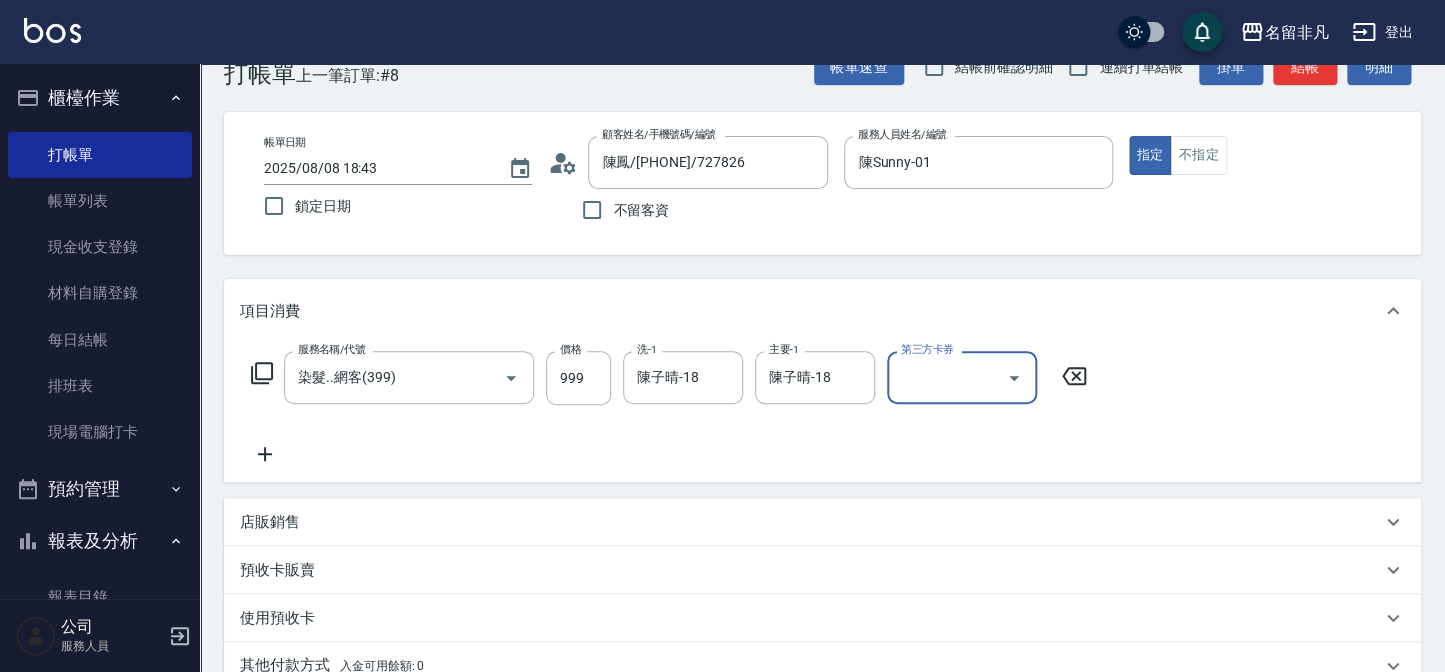 scroll, scrollTop: 90, scrollLeft: 0, axis: vertical 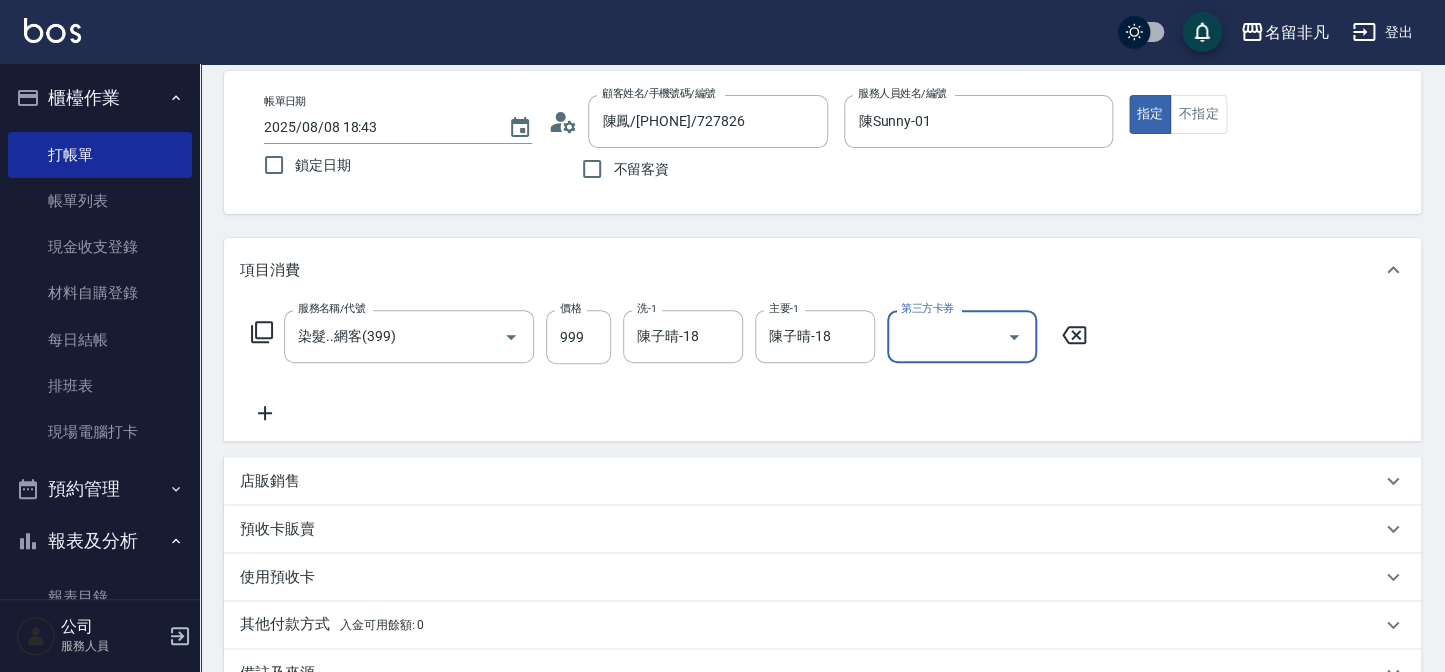 click on "店販銷售" at bounding box center [822, 481] 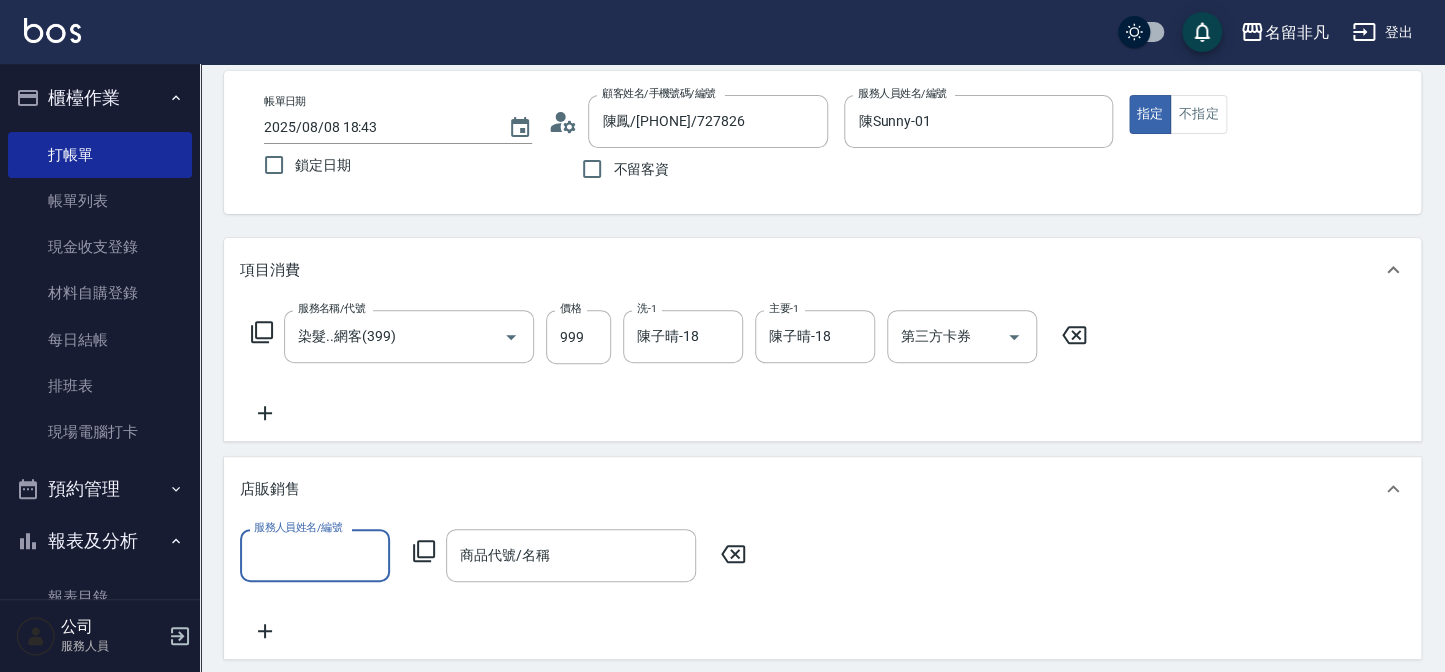 scroll, scrollTop: 0, scrollLeft: 0, axis: both 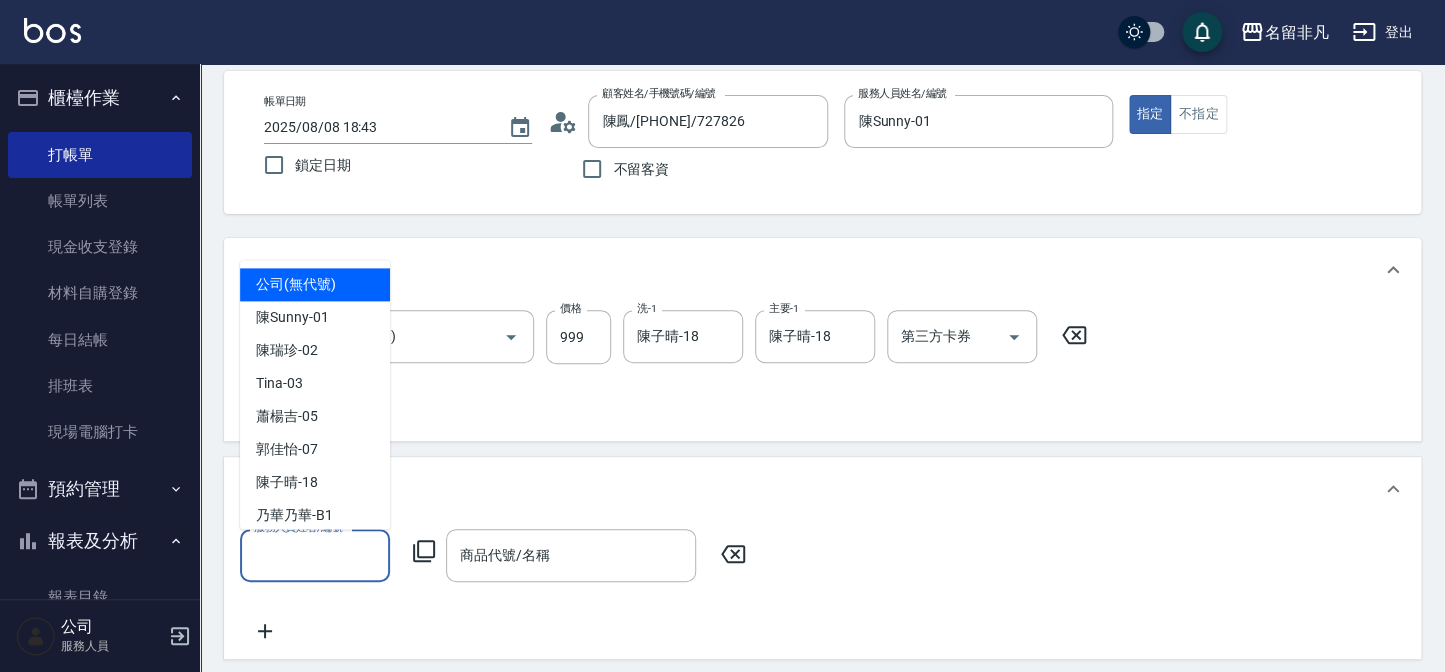click on "服務人員姓名/編號" at bounding box center (315, 555) 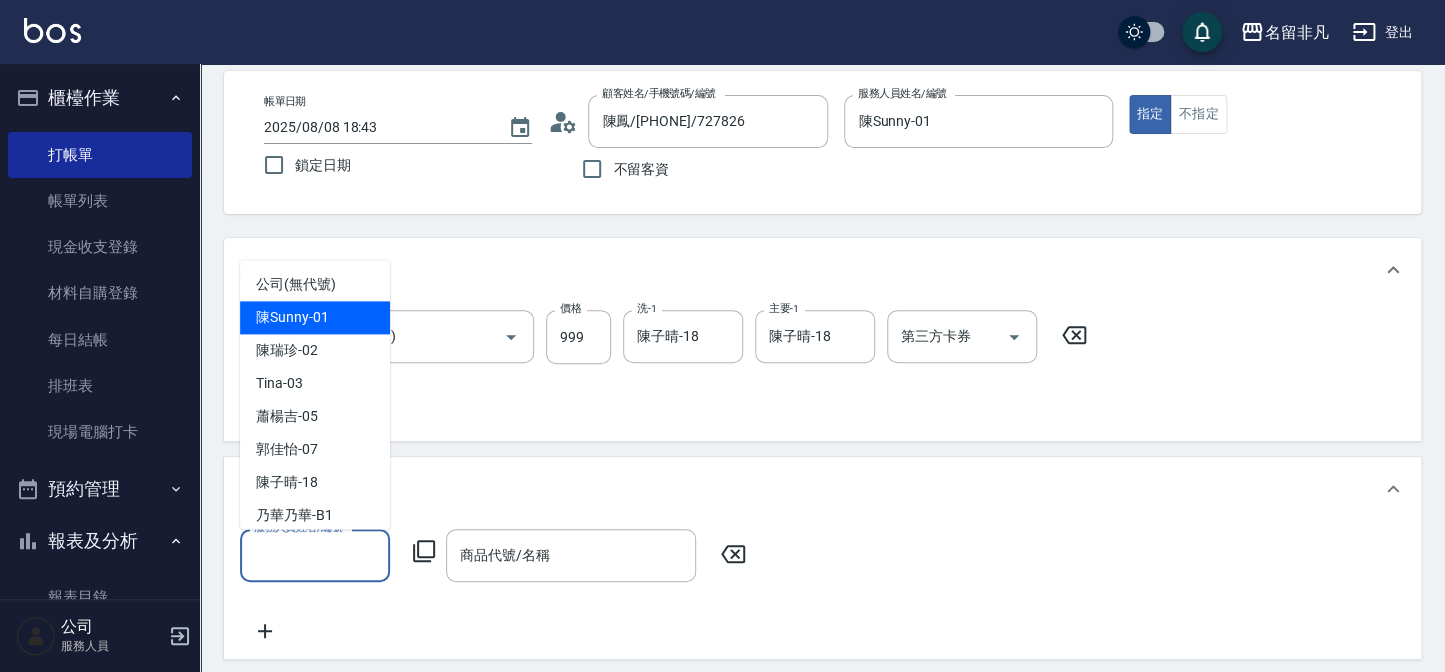click on "陳Sunny -01" at bounding box center [315, 317] 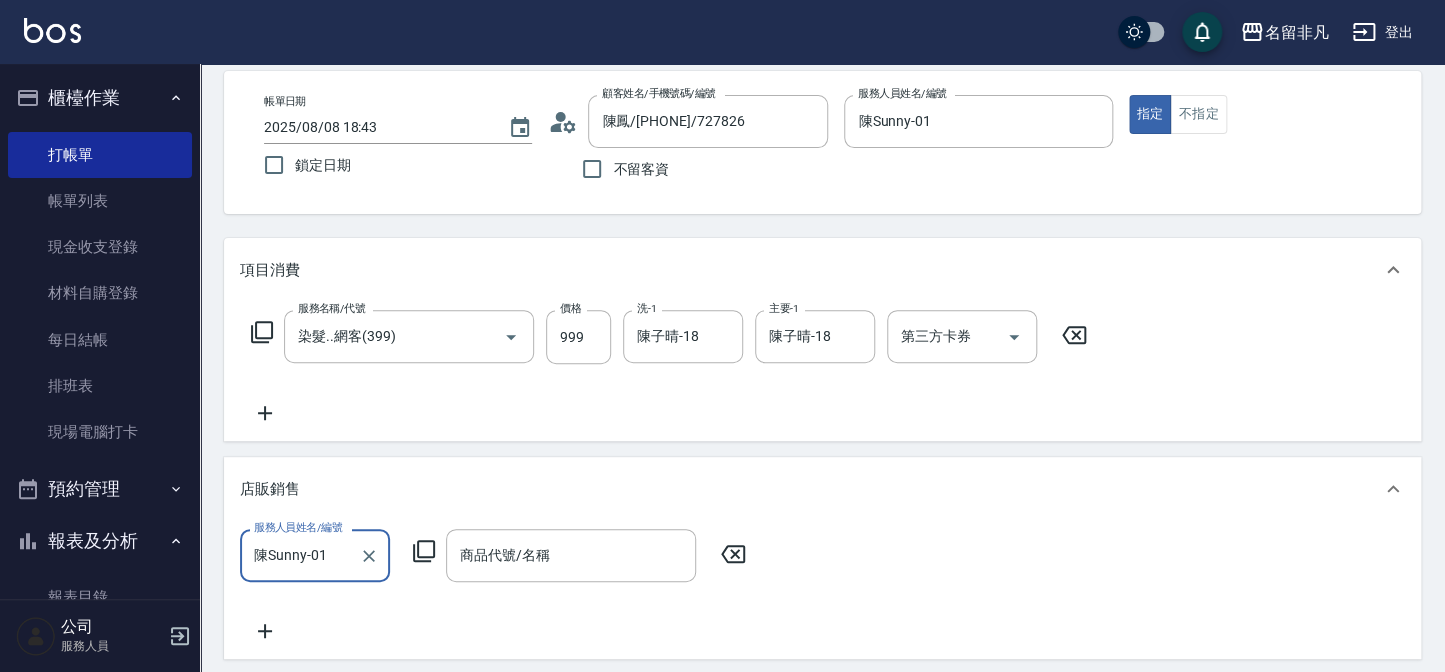 click on "商品代號/名稱 商品代號/名稱" at bounding box center [571, 555] 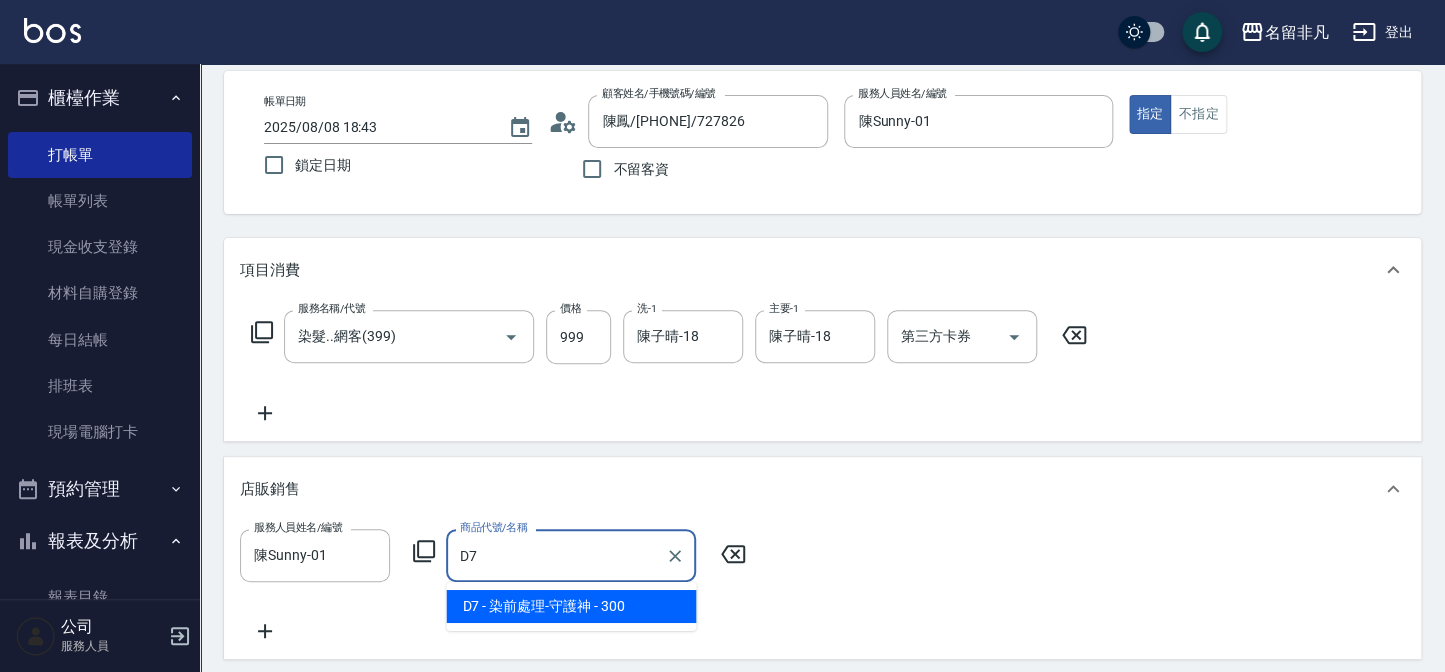 type on "染前處理-守護神" 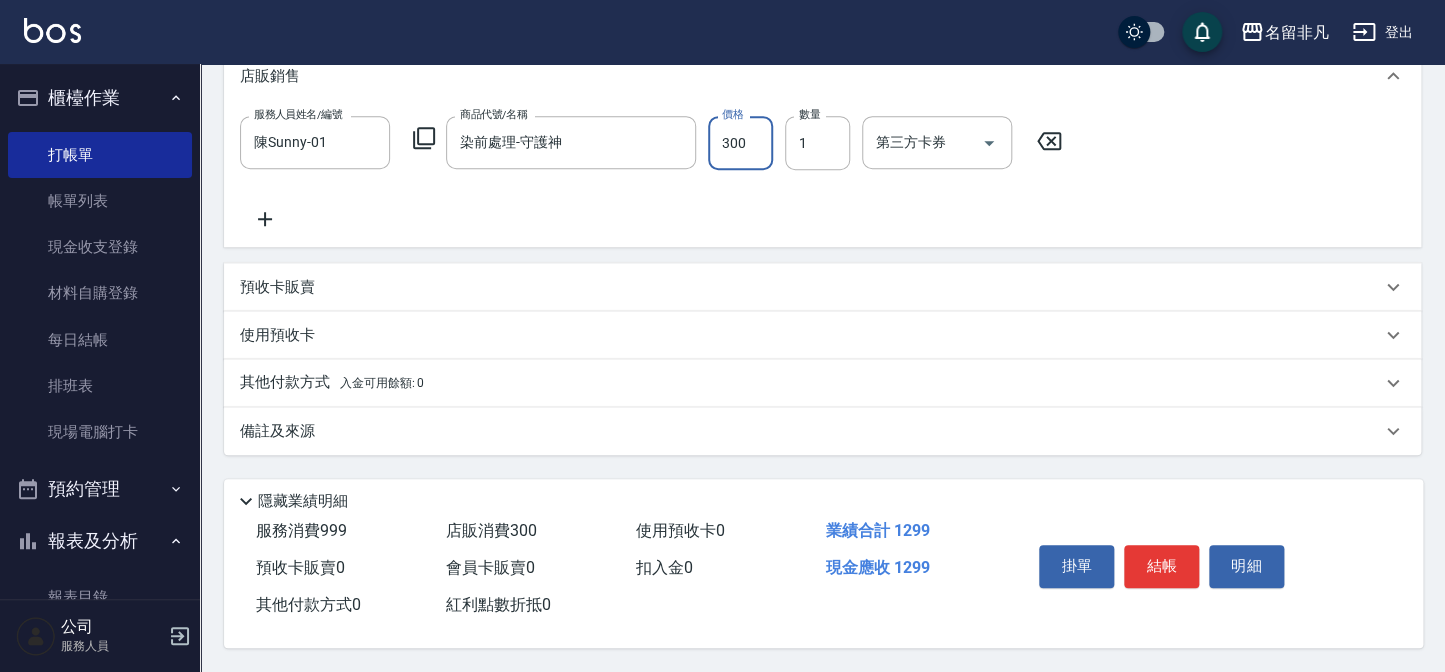 scroll, scrollTop: 508, scrollLeft: 0, axis: vertical 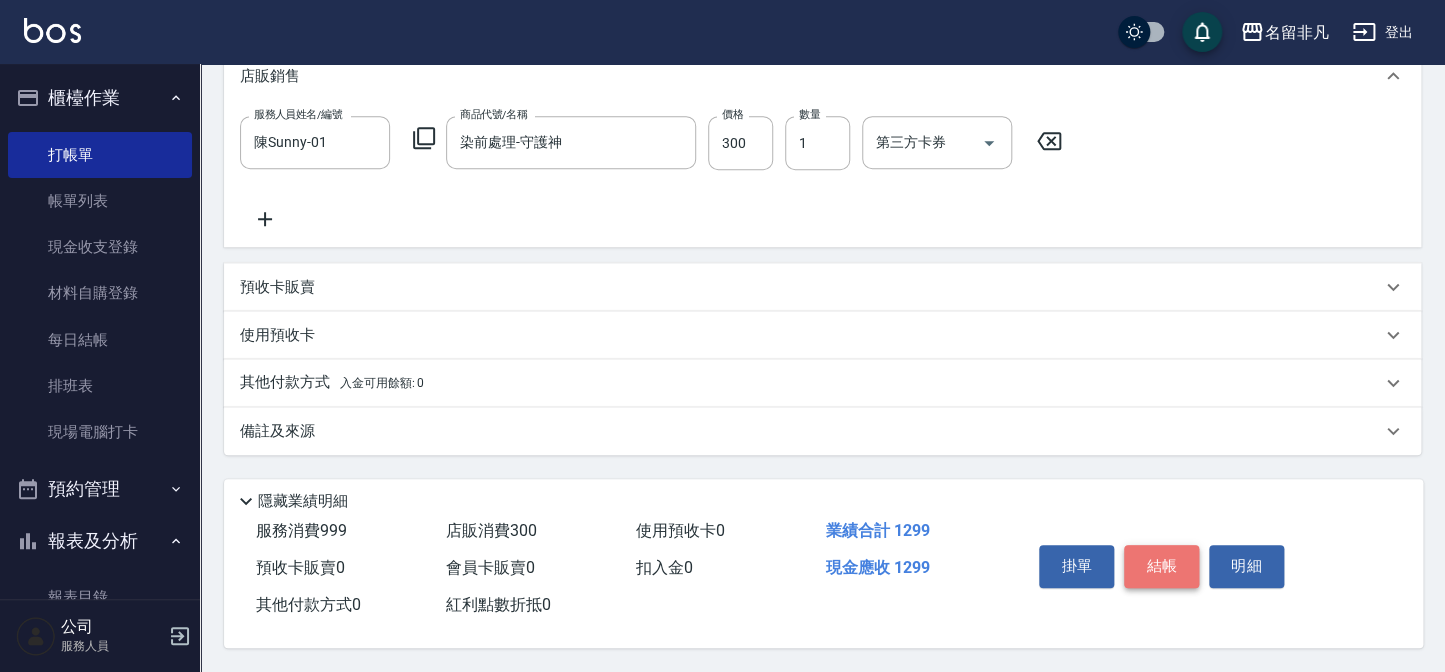 click on "結帳" at bounding box center [1161, 566] 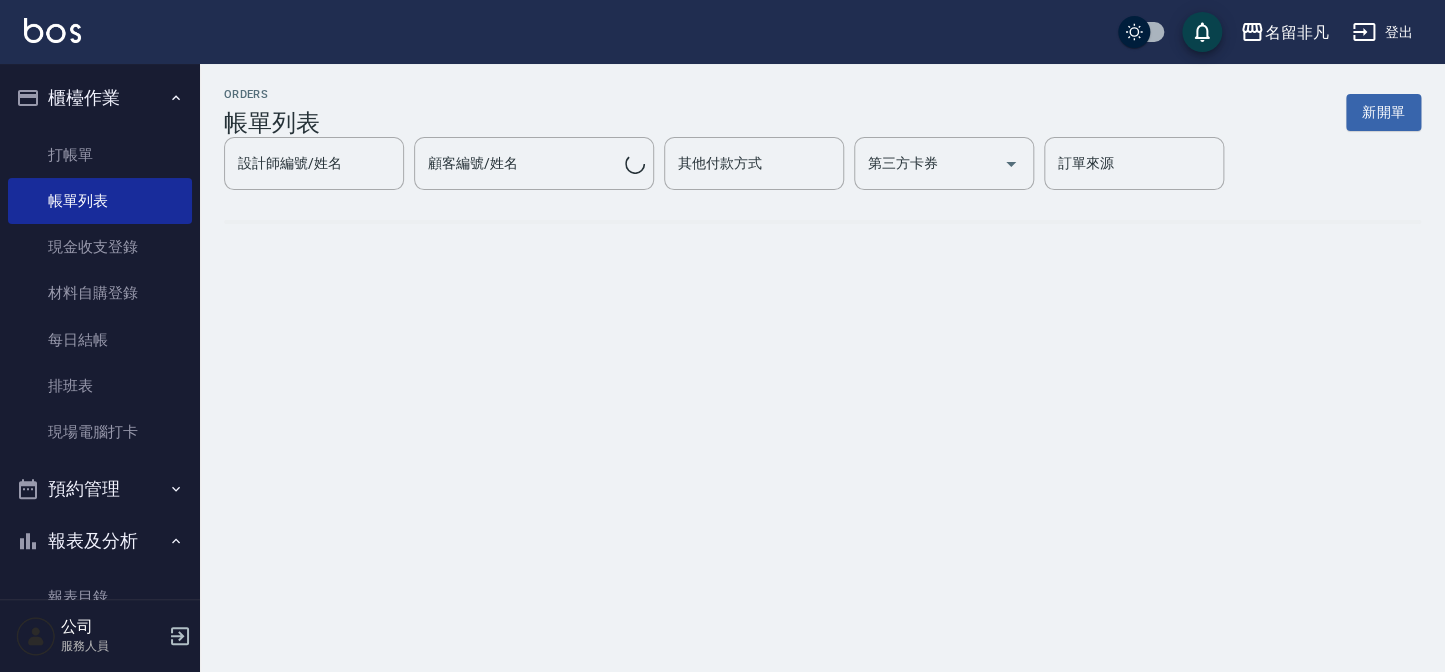 scroll, scrollTop: 0, scrollLeft: 0, axis: both 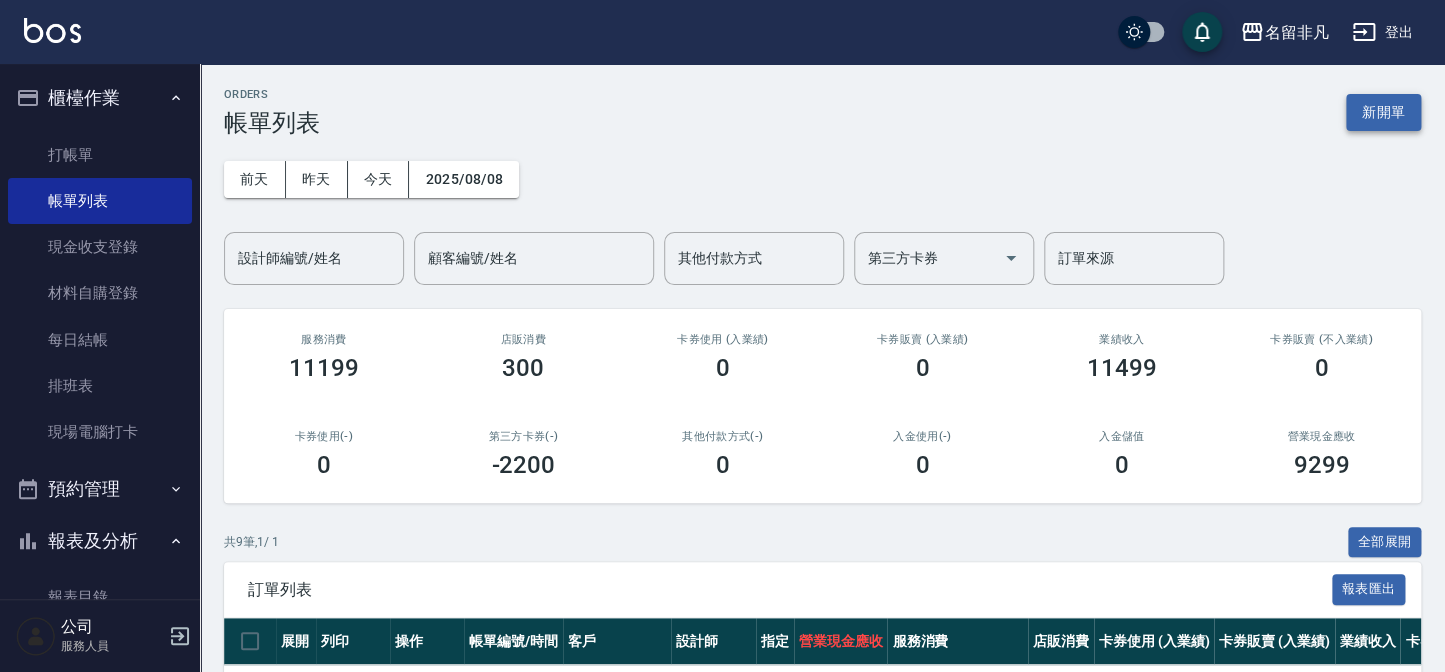 click on "新開單" at bounding box center (1383, 112) 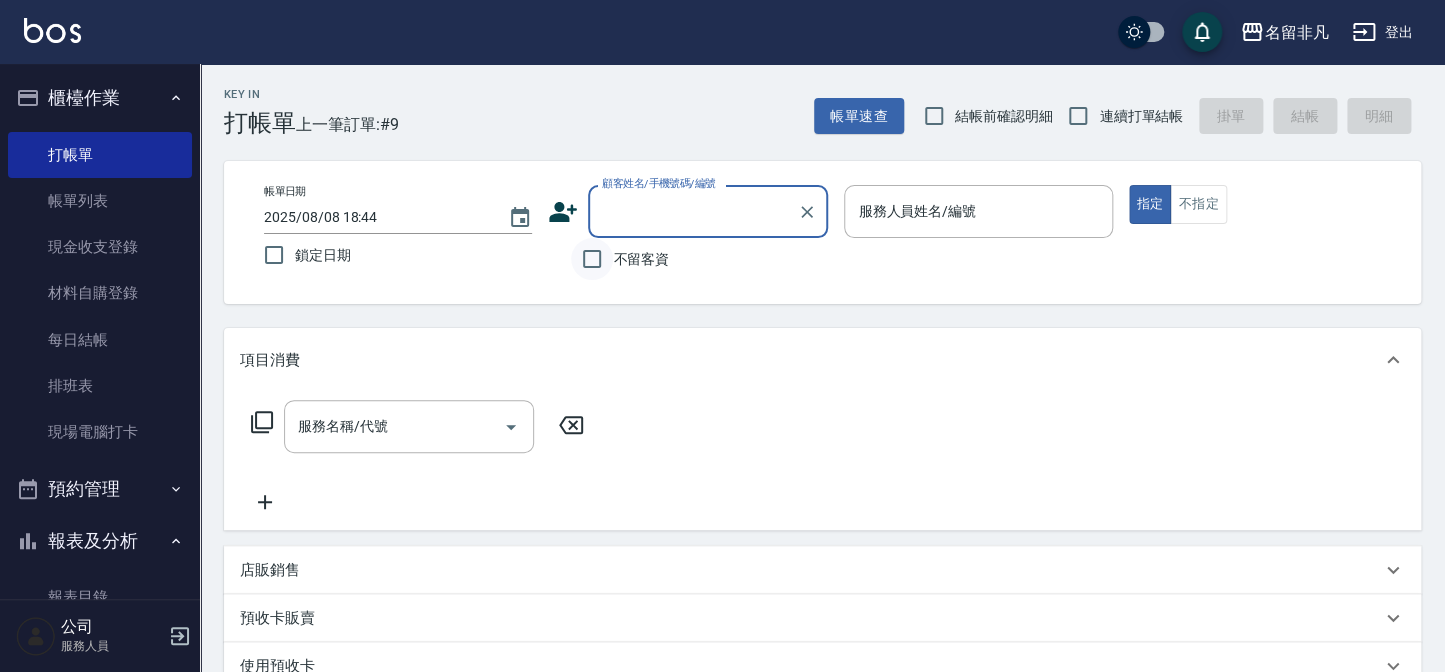 click on "不留客資" at bounding box center [592, 259] 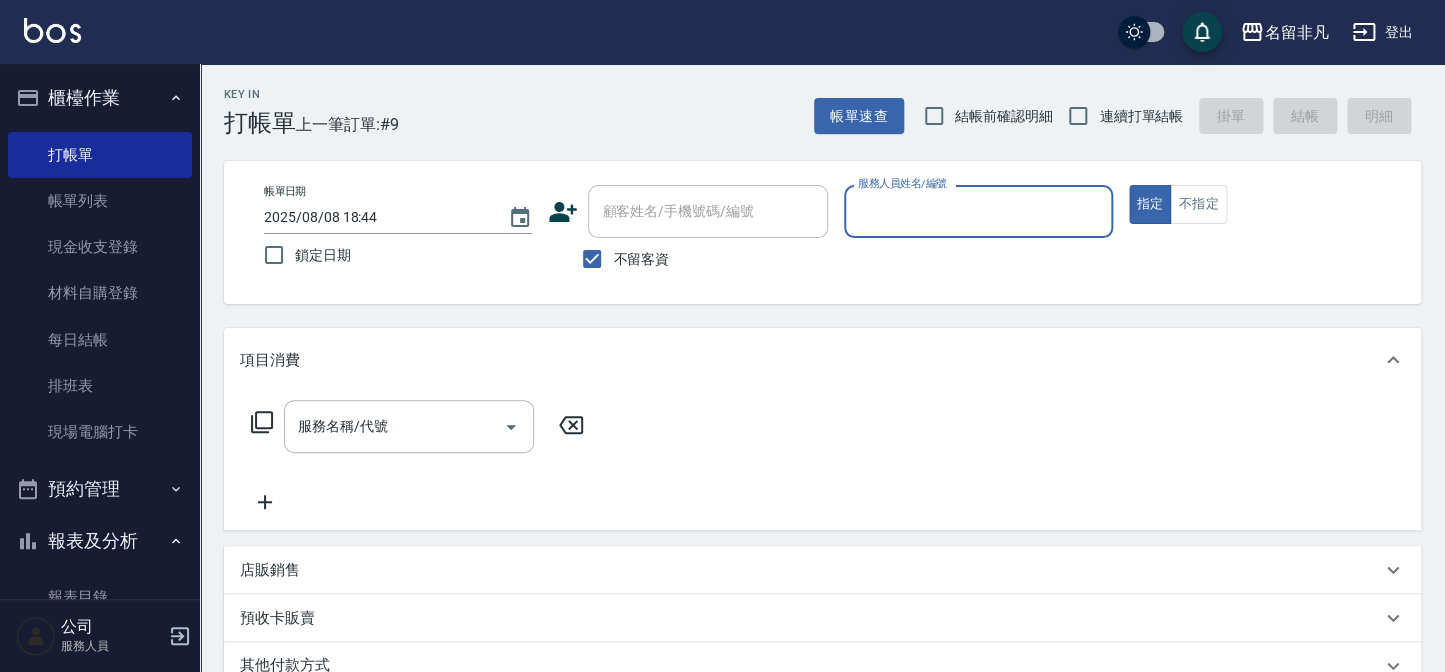click on "服務人員姓名/編號" at bounding box center (978, 211) 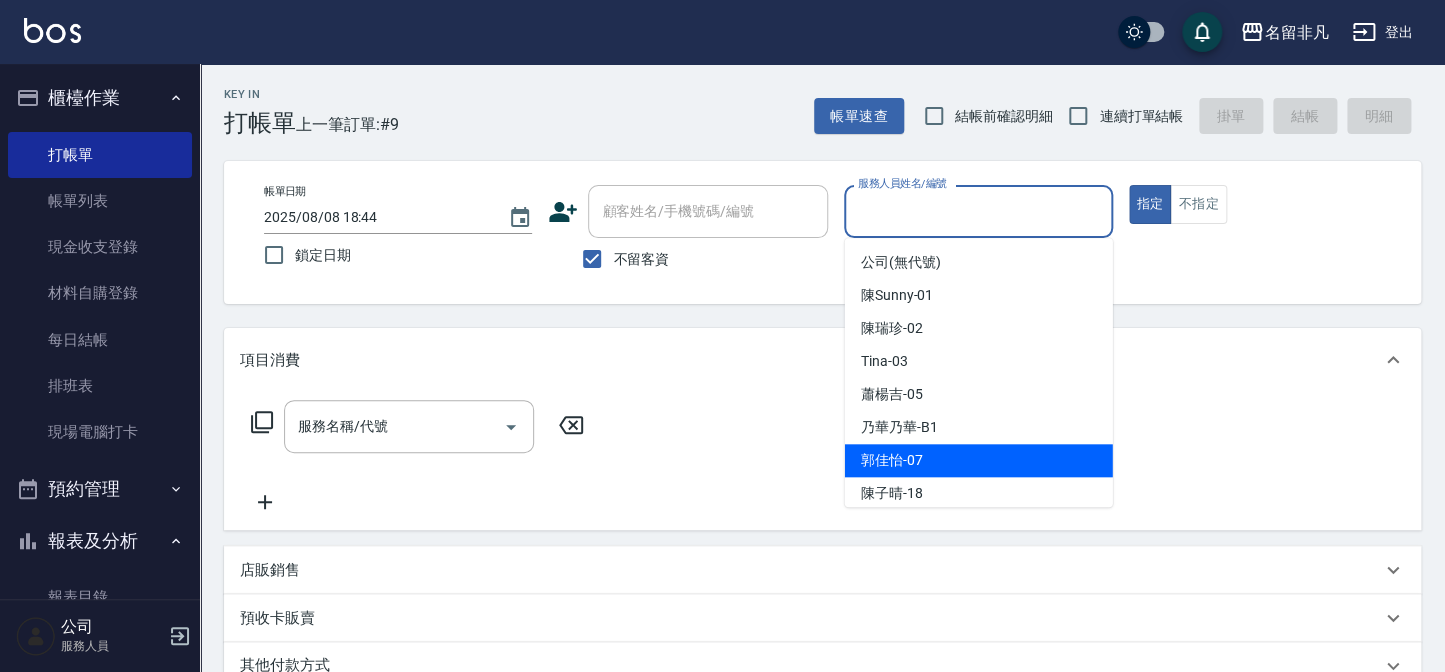 click on "郭佳怡 -07" at bounding box center (979, 460) 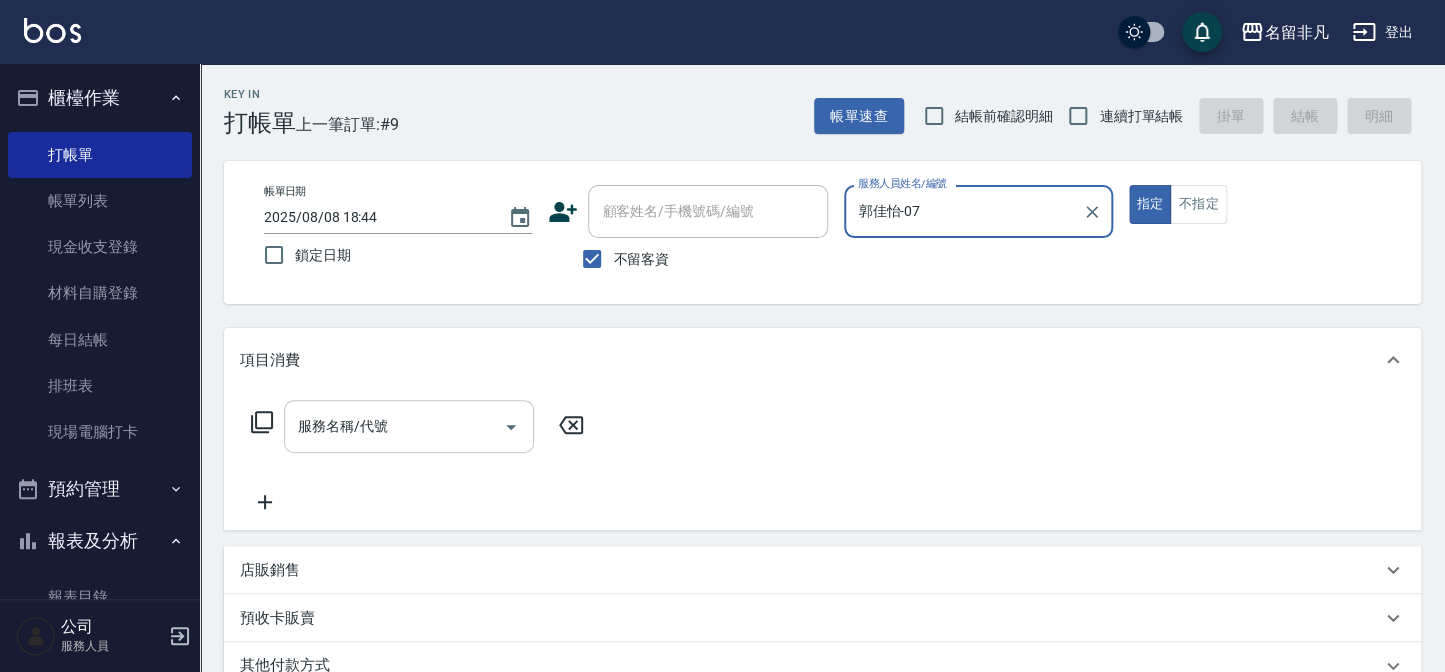 click on "服務名稱/代號" at bounding box center [394, 426] 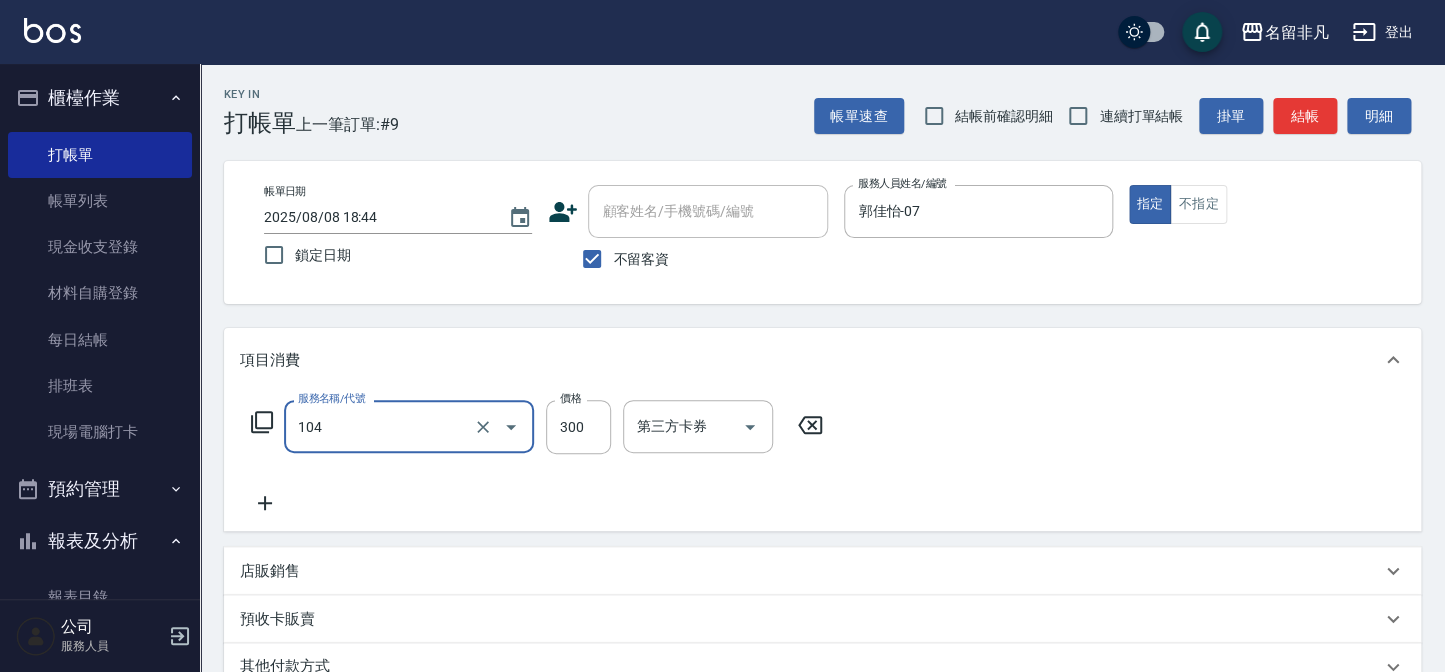 type on "洗髮(104)" 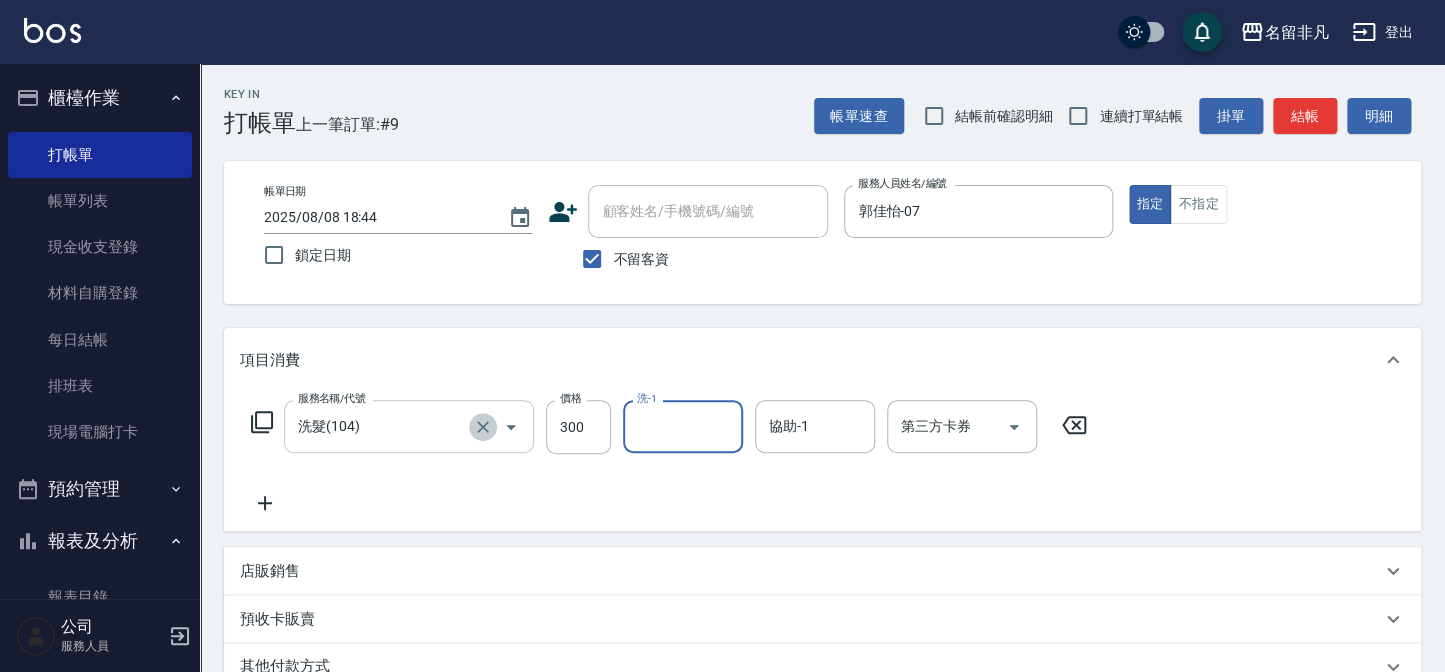 click at bounding box center (483, 427) 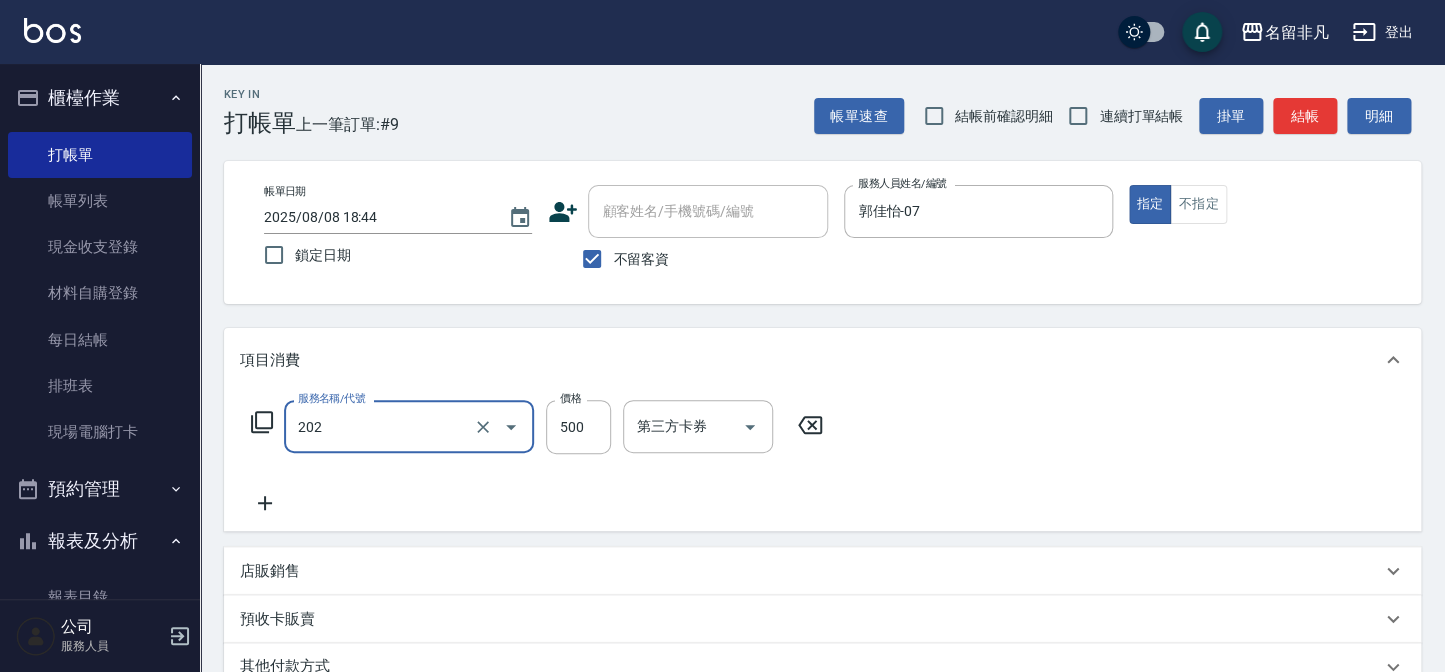 type on "剪髮(202)" 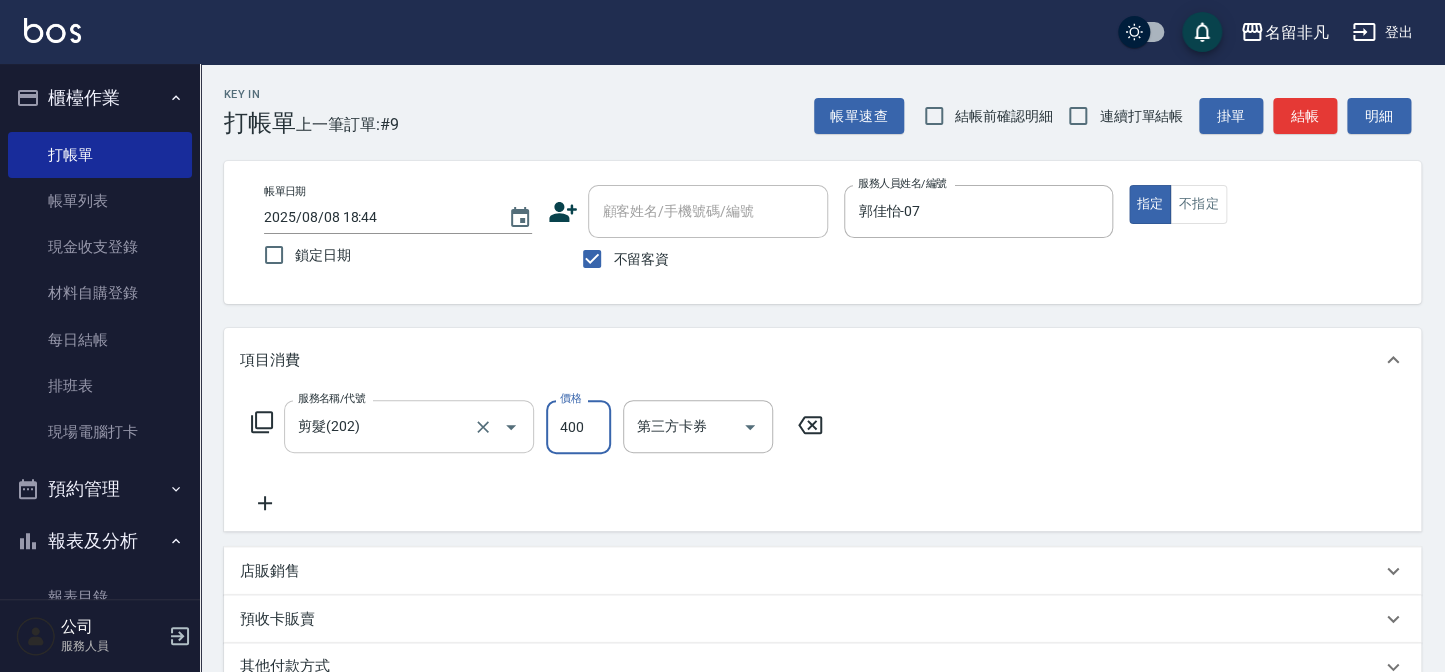 type on "400" 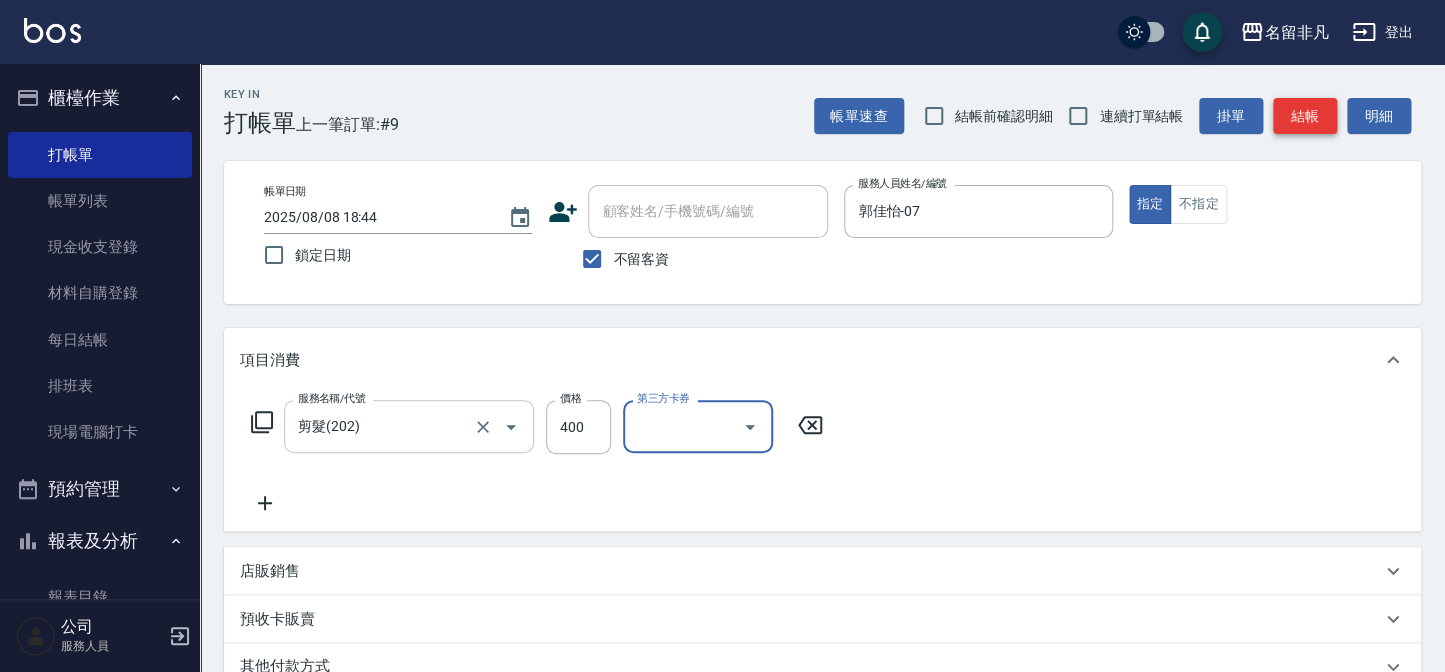 click on "結帳" at bounding box center [1305, 116] 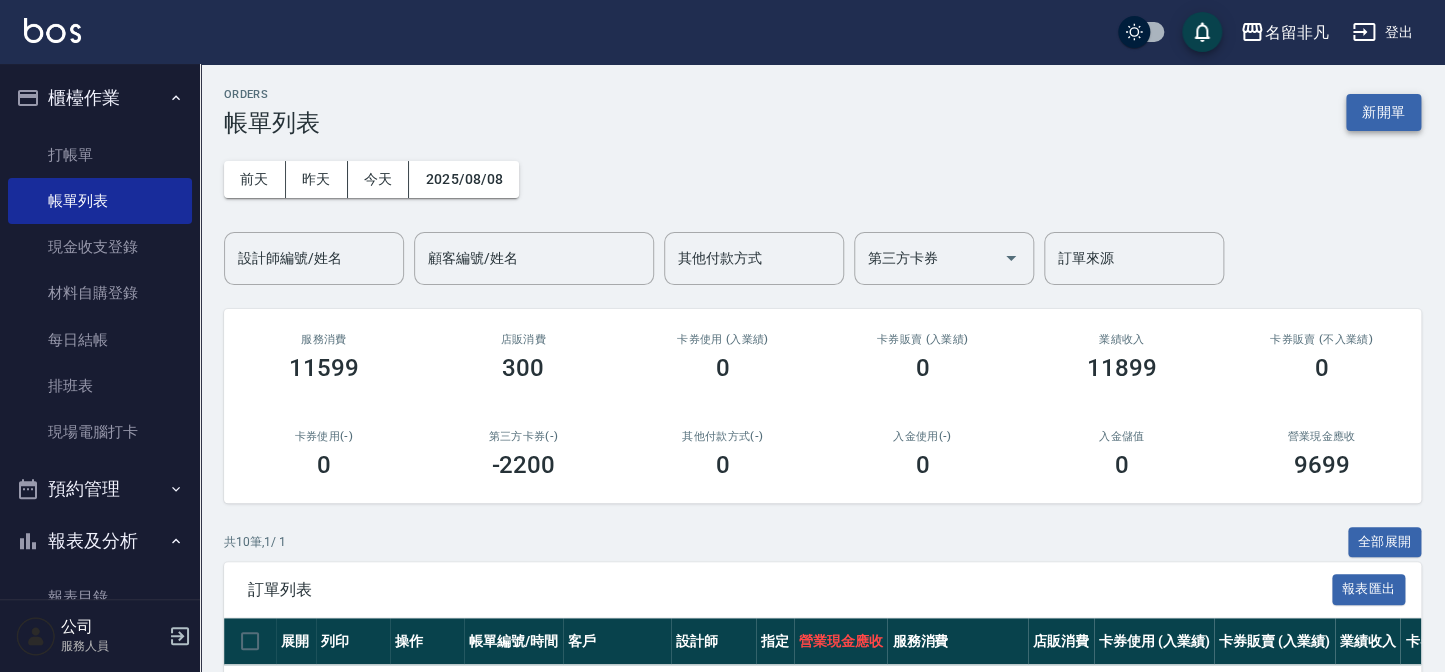 click on "新開單" at bounding box center (1383, 112) 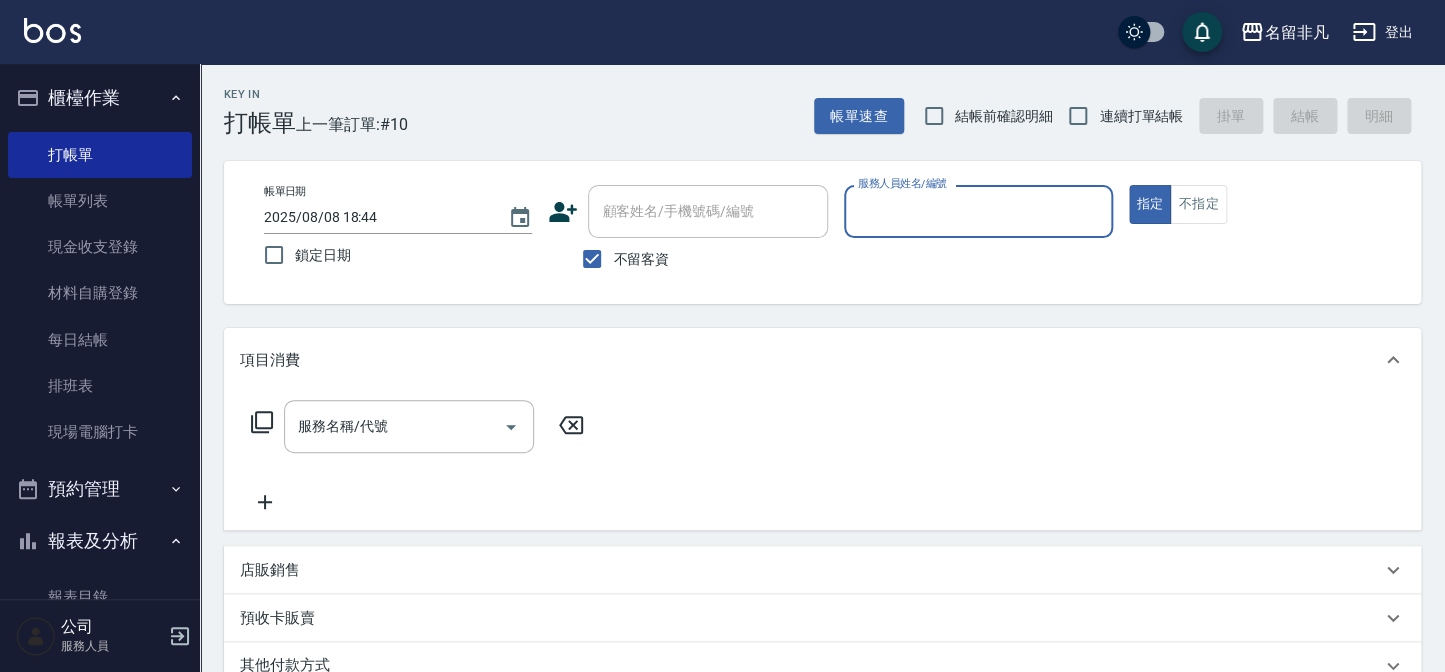 click on "不留客資" at bounding box center (620, 259) 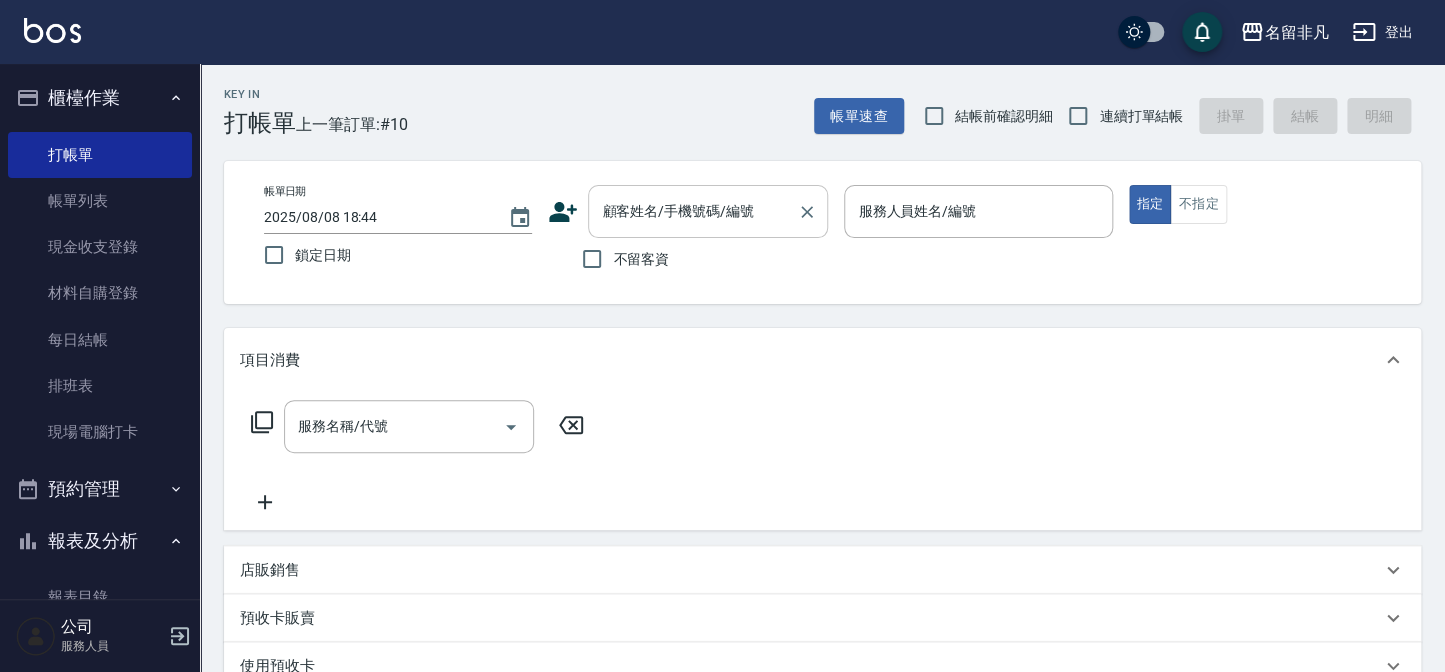 click on "顧客姓名/手機號碼/編號" at bounding box center [708, 211] 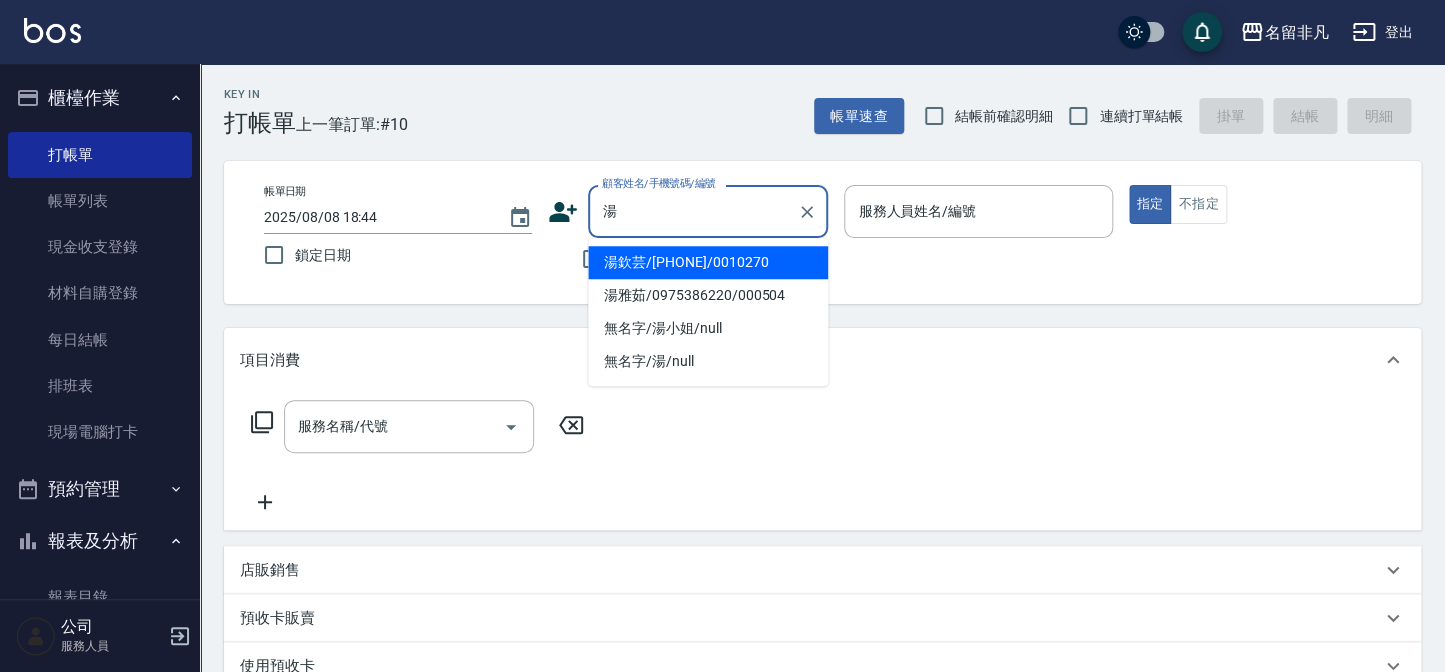 click on "湯欽芸/[PHONE]/0010270" at bounding box center (708, 262) 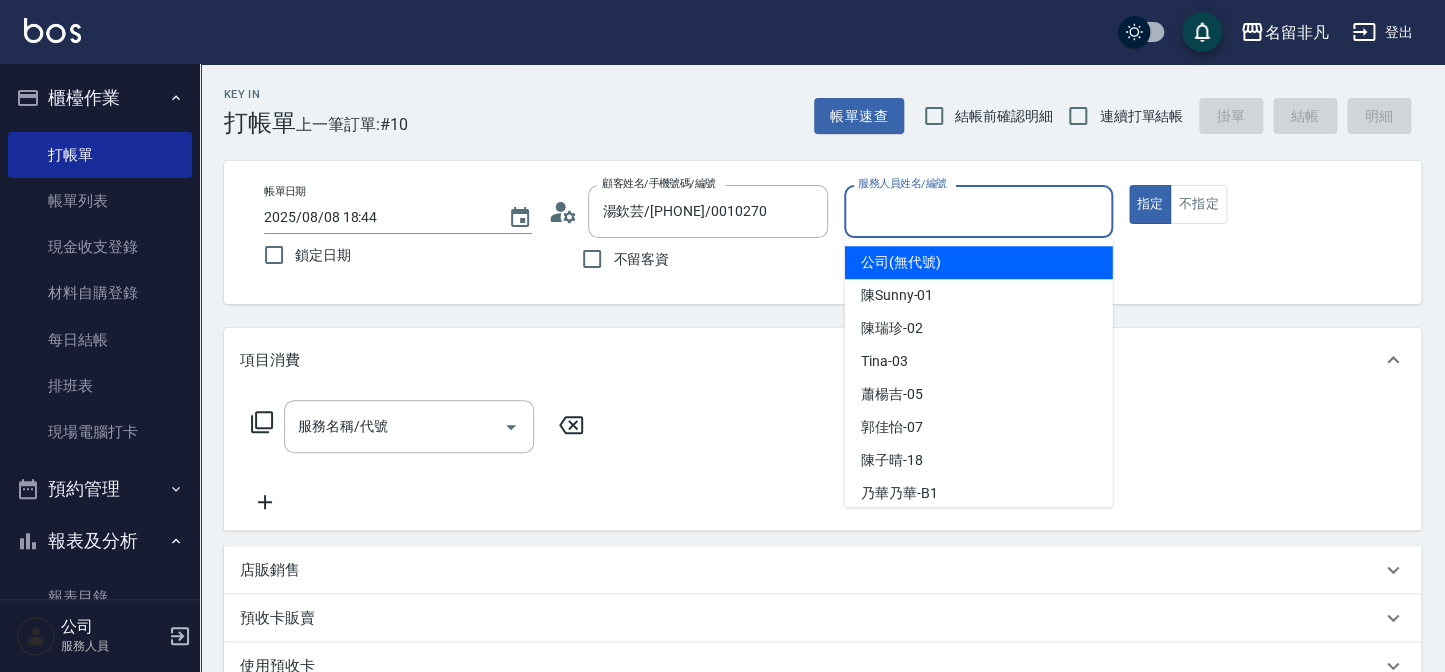 click on "服務人員姓名/編號" at bounding box center (978, 211) 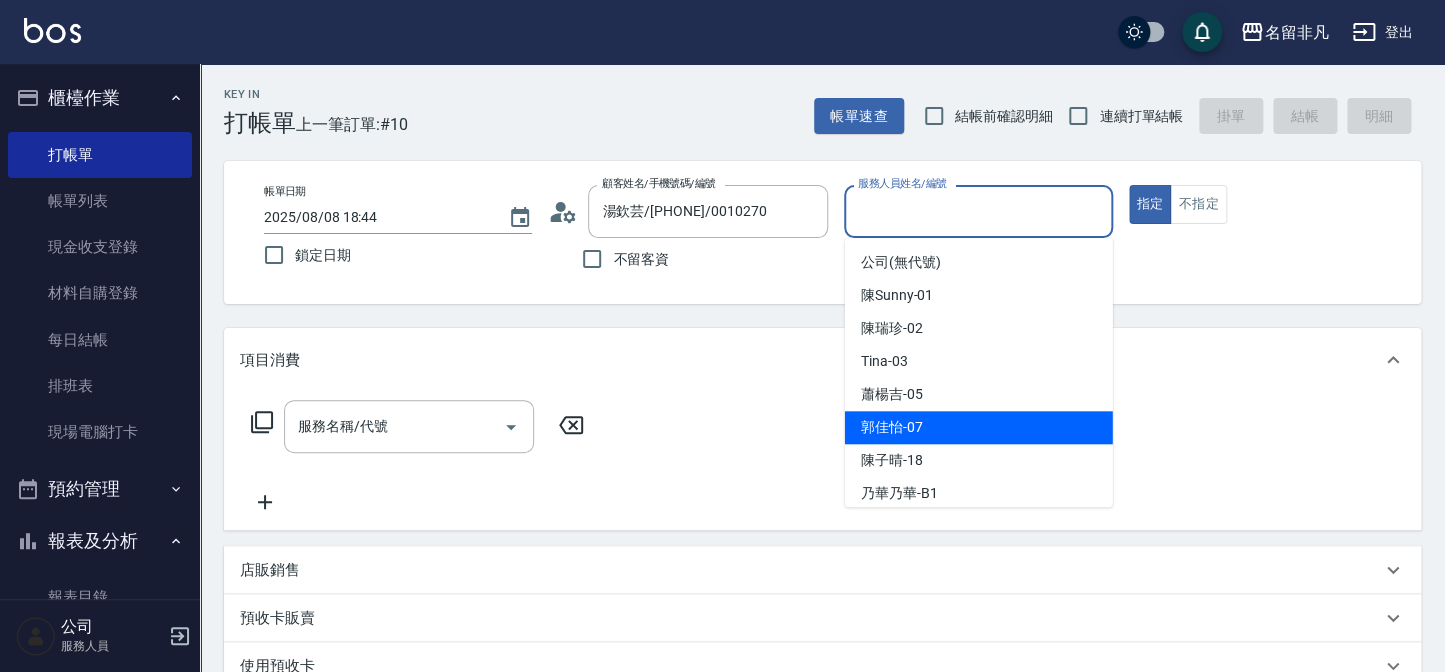 click on "郭佳怡 -07" at bounding box center (979, 427) 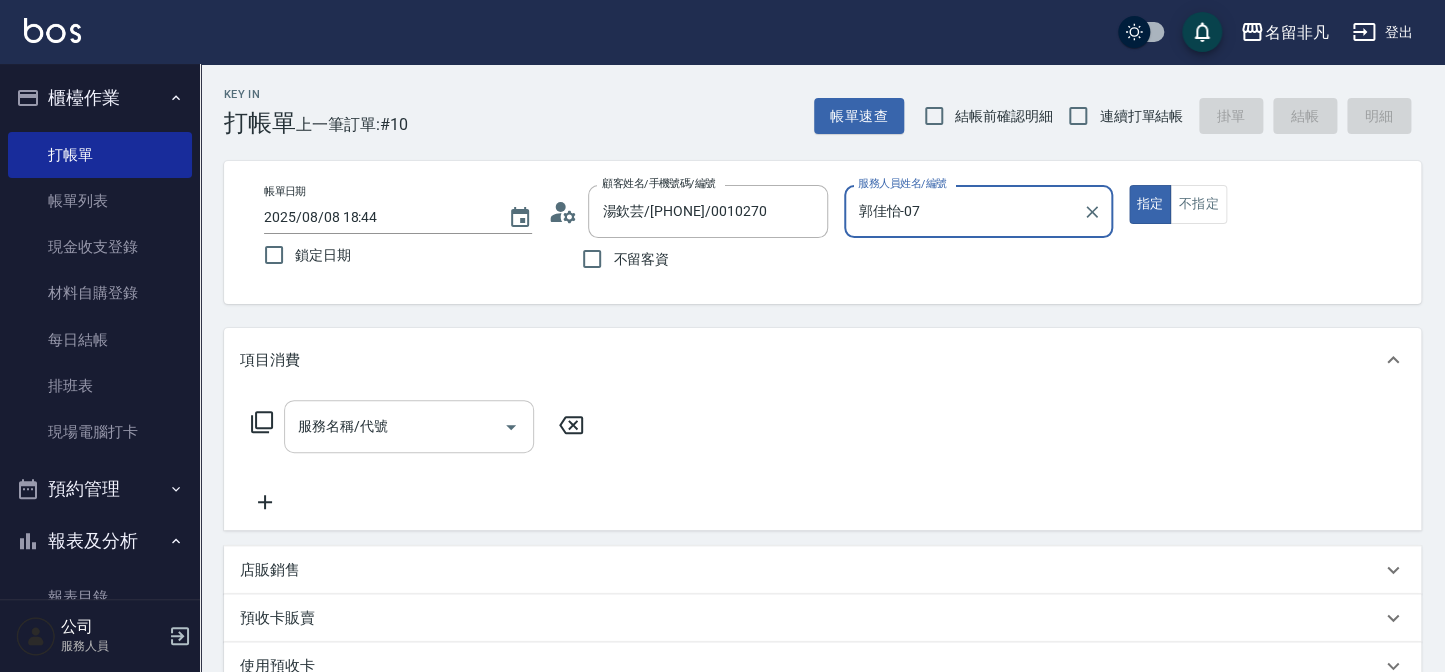 click on "服務名稱/代號" at bounding box center (394, 426) 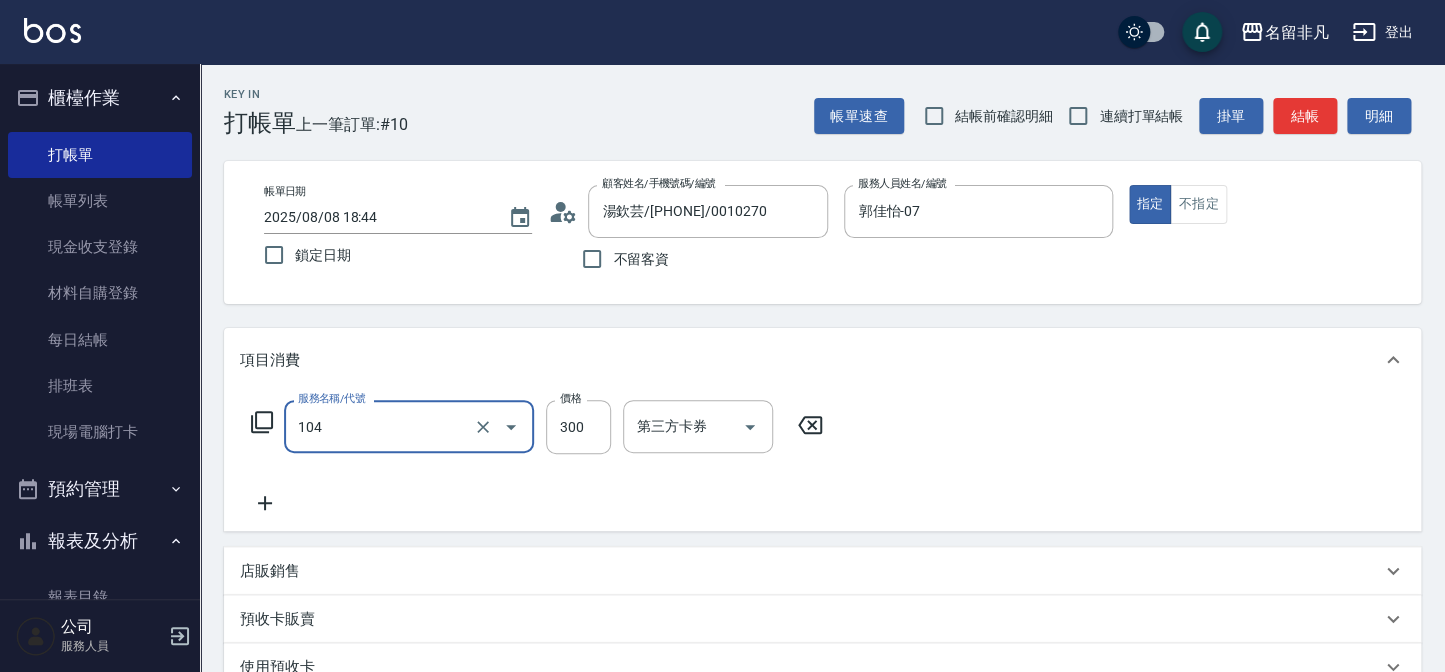 type on "洗髮(104)" 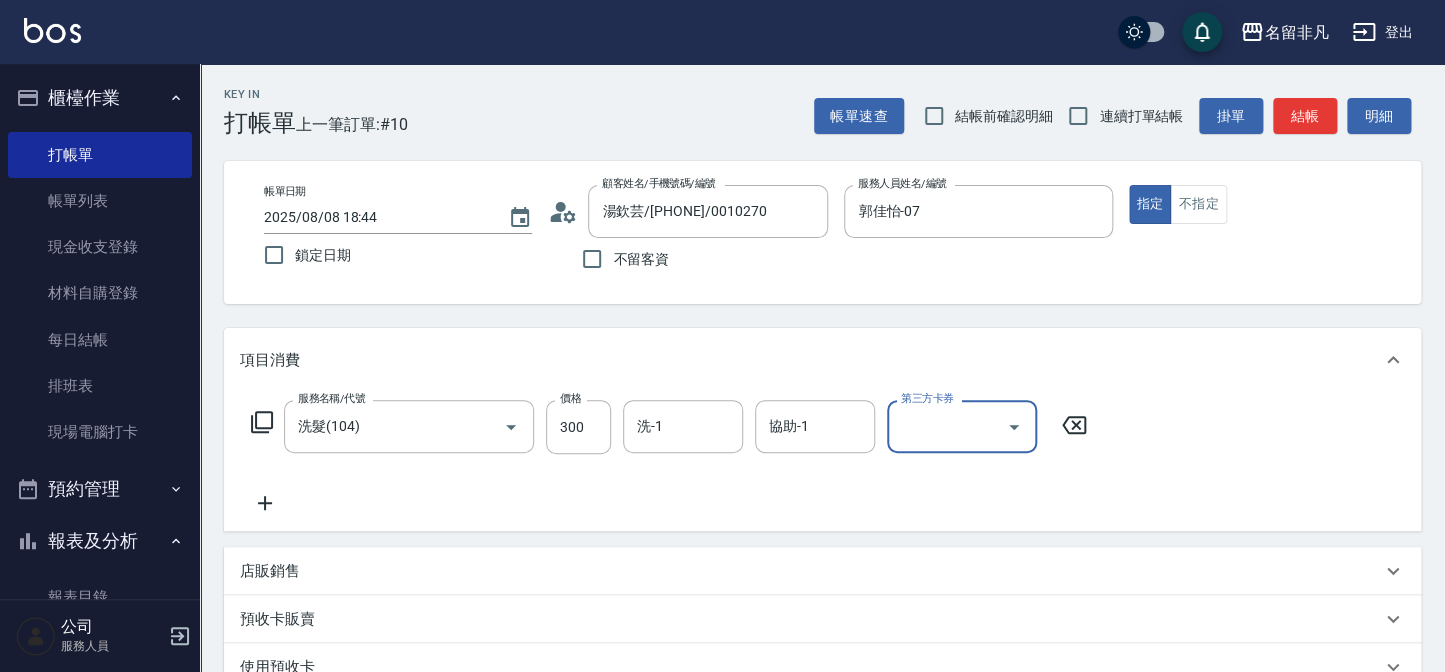 type 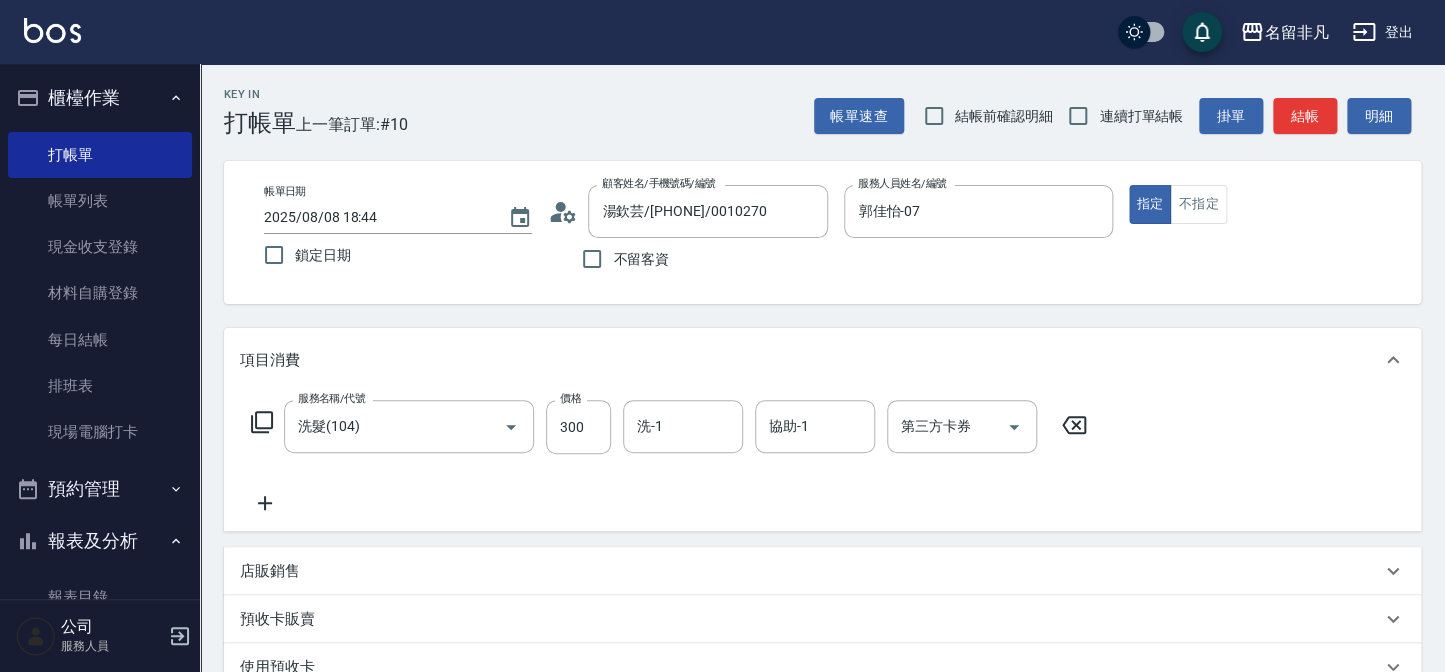 click on "Key In 打帳單 上一筆訂單:#10 帳單速查 結帳前確認明細 連續打單結帳 掛單 結帳 明細 帳單日期 2025/08/08 18:44 鎖定日期 顧客姓名/手機號碼/編號 湯欽芸/[PHONE]/0010270 顧客姓名/手機號碼/編號 不留客資 服務人員姓名/編號 郭佳怡-07 服務人員姓名/編號 指定 不指定 項目消費 服務名稱/代號 洗髮(104) 服務名稱/代號 價格 300 價格 洗-1 洗-1 協助-1 協助-1 第三方卡券 第三方卡券 店販銷售 服務人員姓名/編號 服務人員姓名/編號 商品代號/名稱 商品代號/名稱 預收卡販賣 卡券名稱/代號 卡券名稱/代號 使用預收卡 卡券代號/名稱 卡券代號/名稱 其他付款方式 入金可用餘額: 0 其他付款方式 其他付款方式 入金剩餘： 0元 0 ​ 整筆扣入金 0元 異動入金 備註及來源 備註 備註 訂單來源 ​ 訂單來源 隱藏業績明細 服務消費  300 店販消費  0 使用預收卡  0 業績合計   300 預收卡販賣  0 0 0   0" at bounding box center [822, 534] 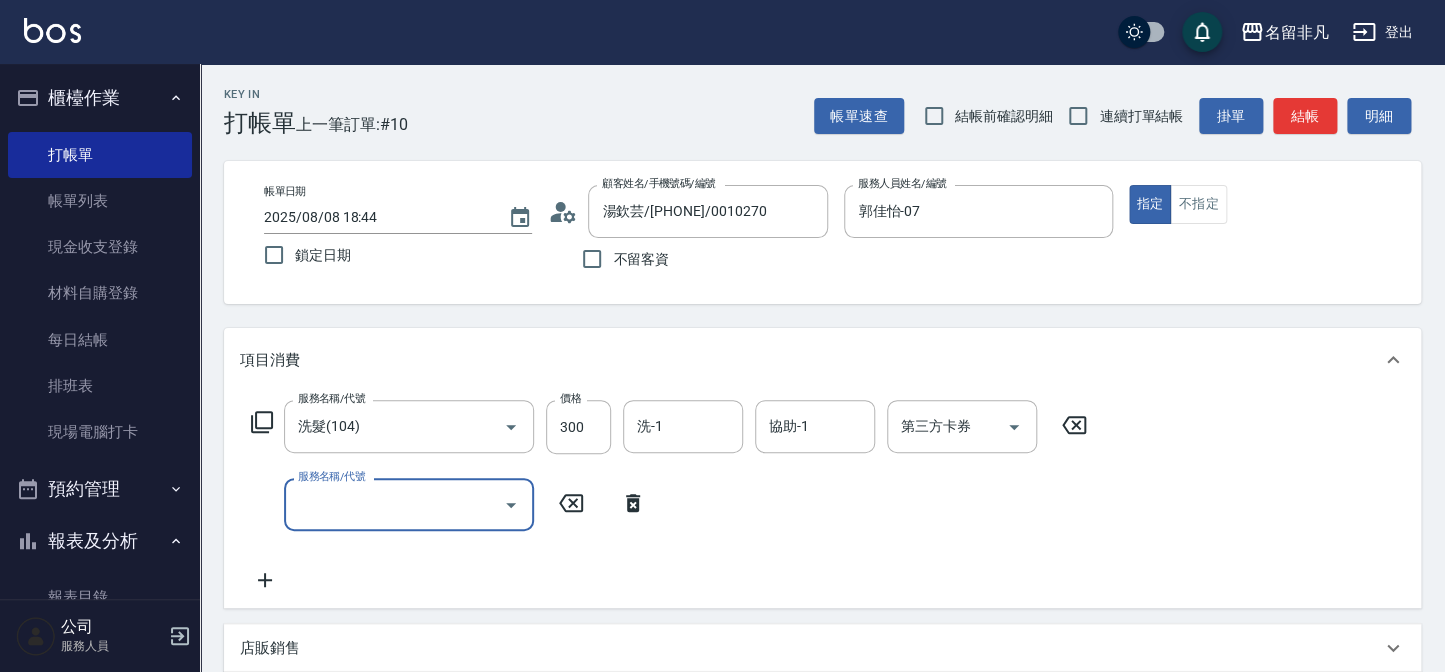 click on "服務名稱/代號" at bounding box center [394, 504] 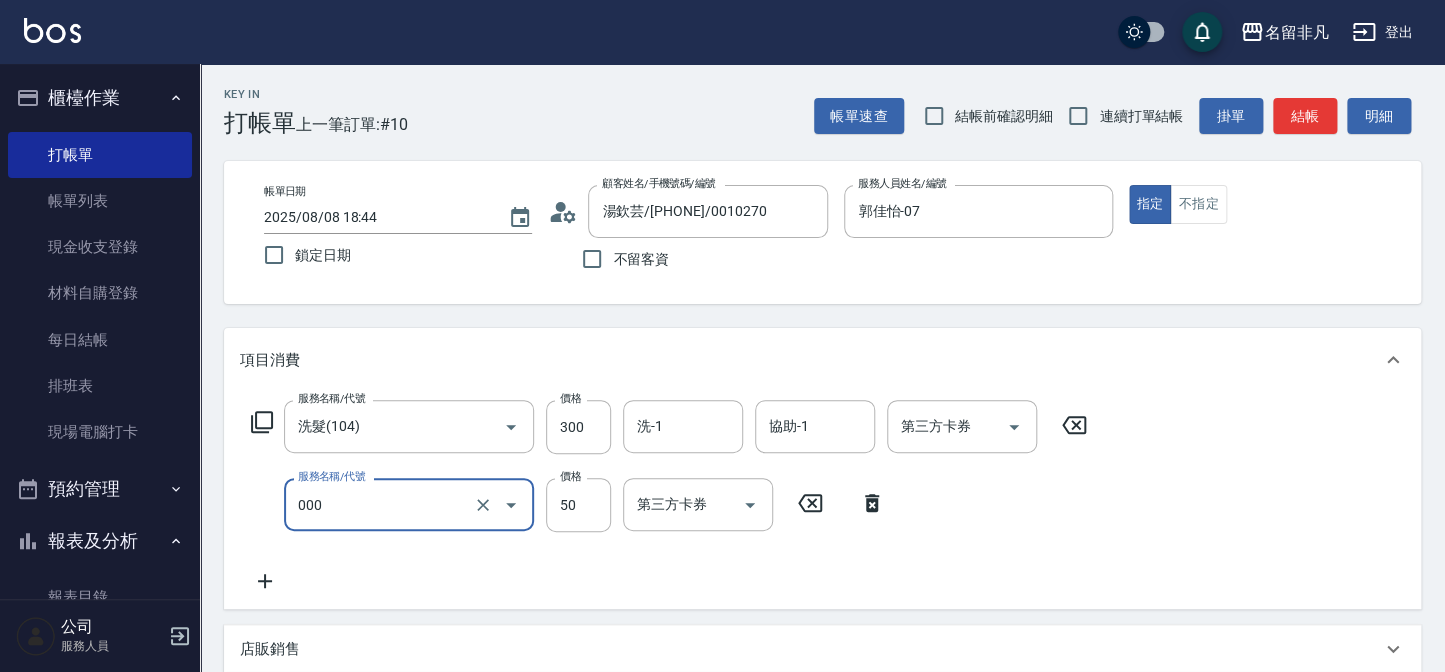type on "髮長過長(000)" 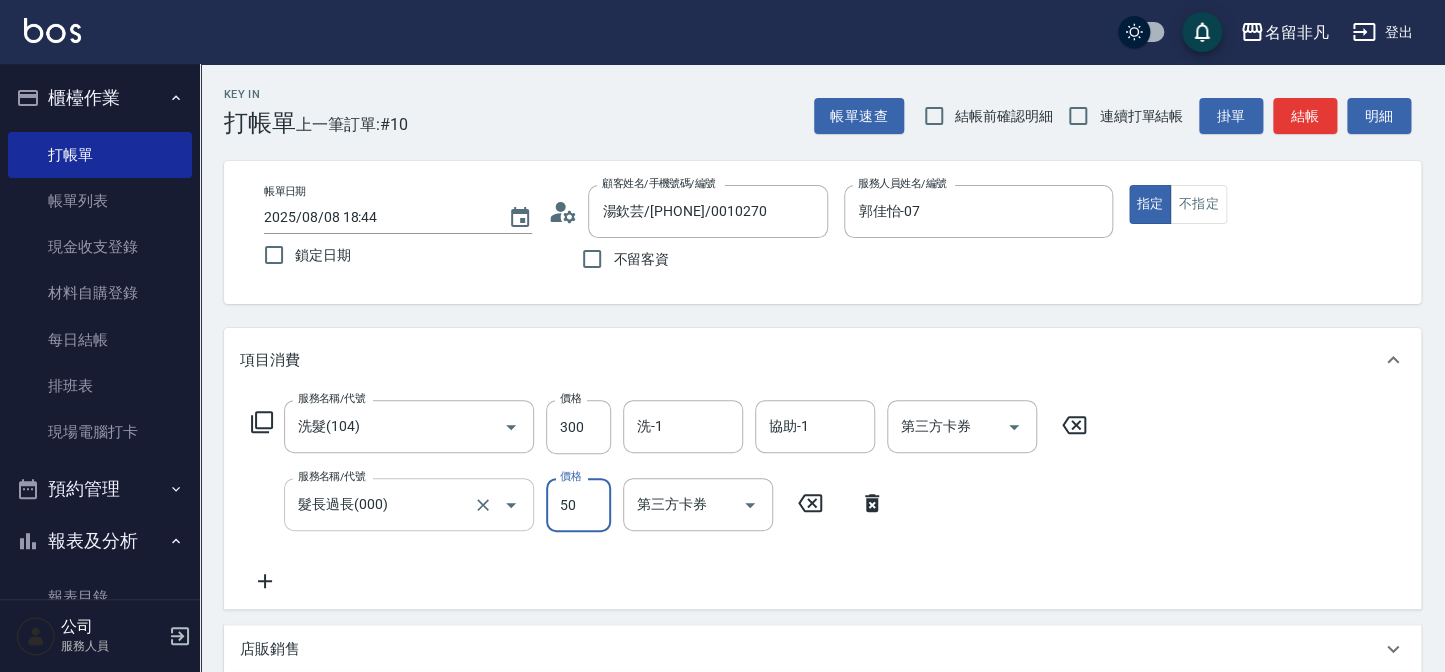 click on "髮長過長(000)" at bounding box center (381, 504) 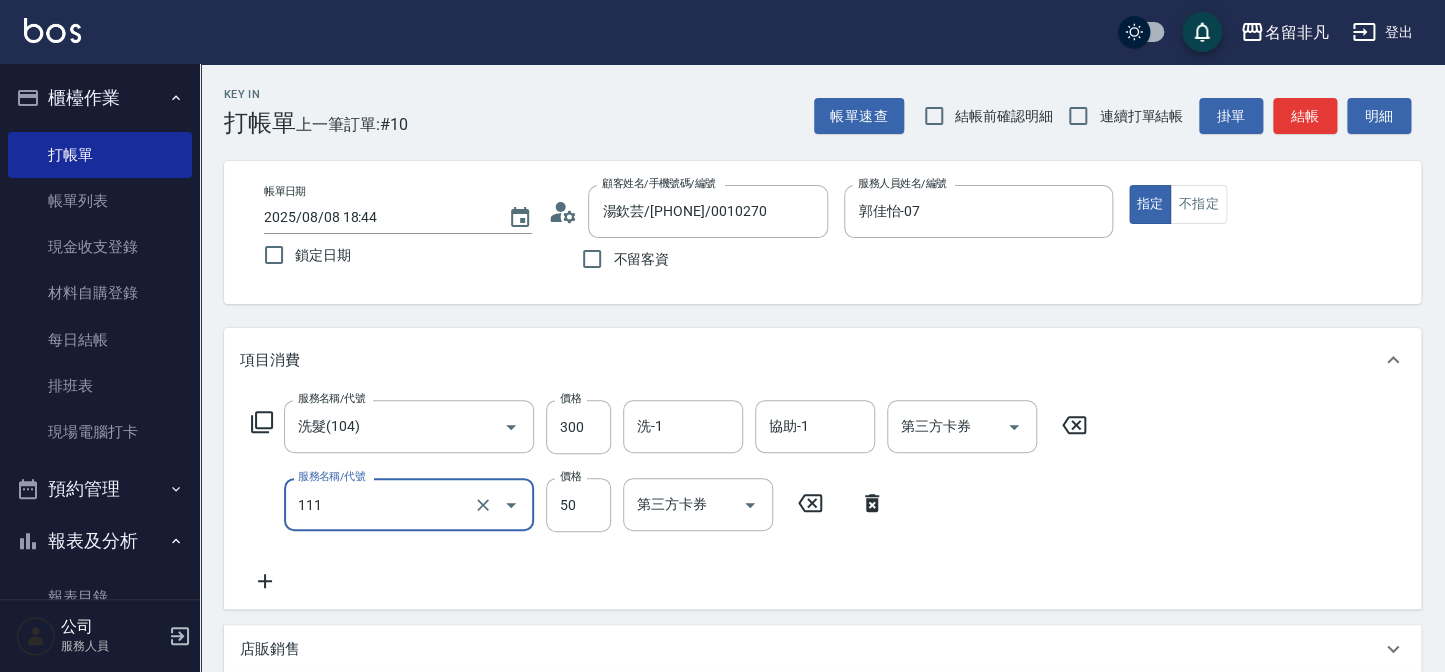 type on "上捲(111)" 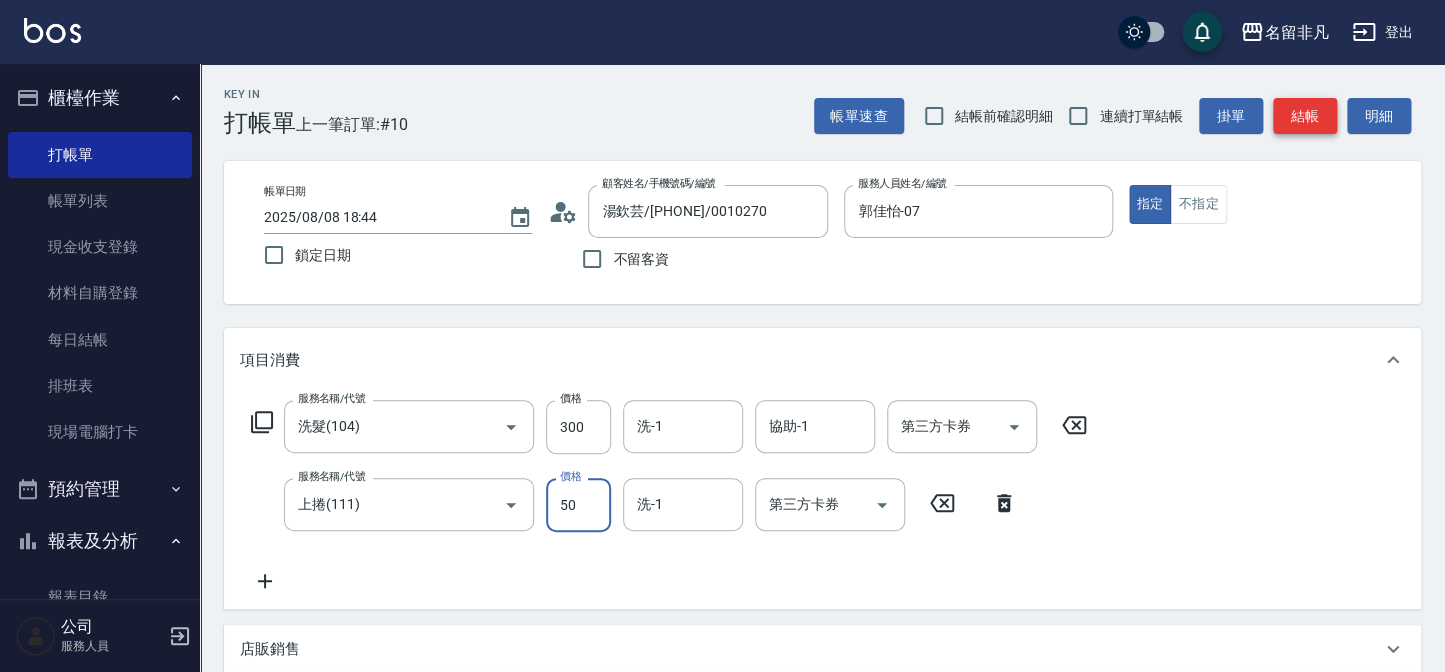 click on "結帳" at bounding box center (1305, 116) 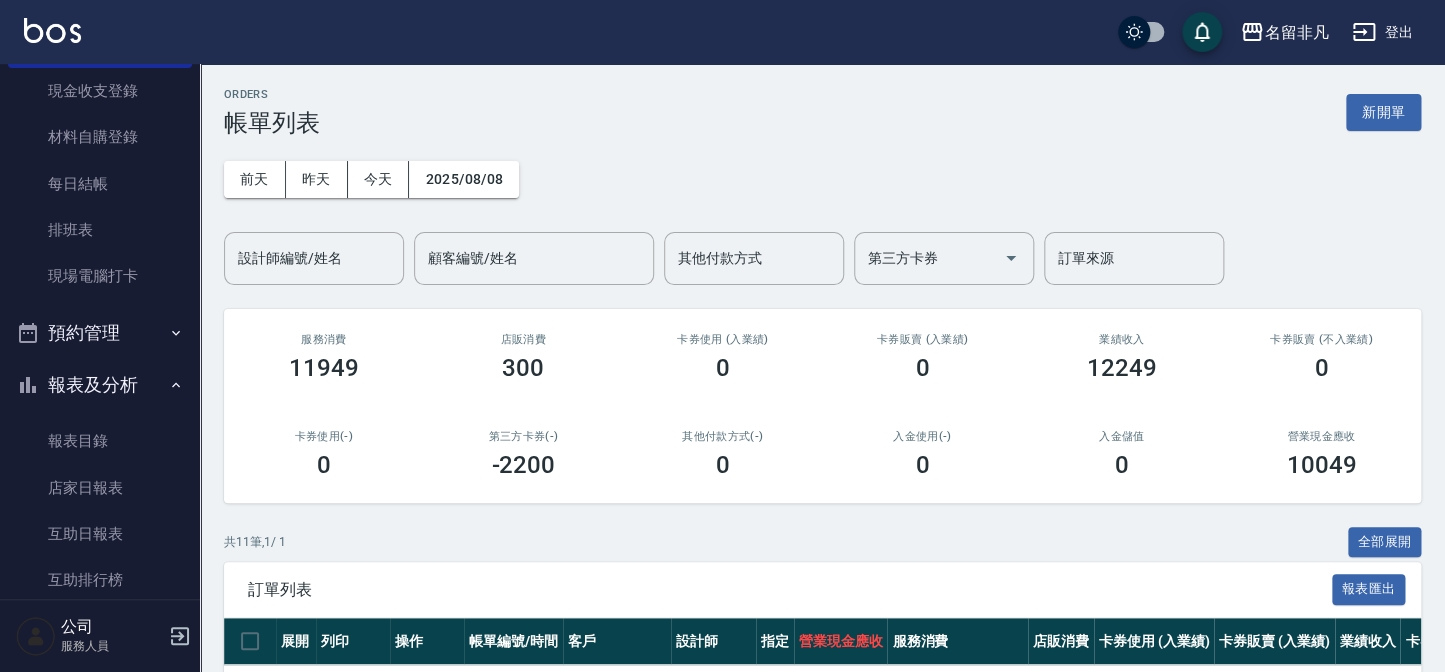 scroll, scrollTop: 181, scrollLeft: 0, axis: vertical 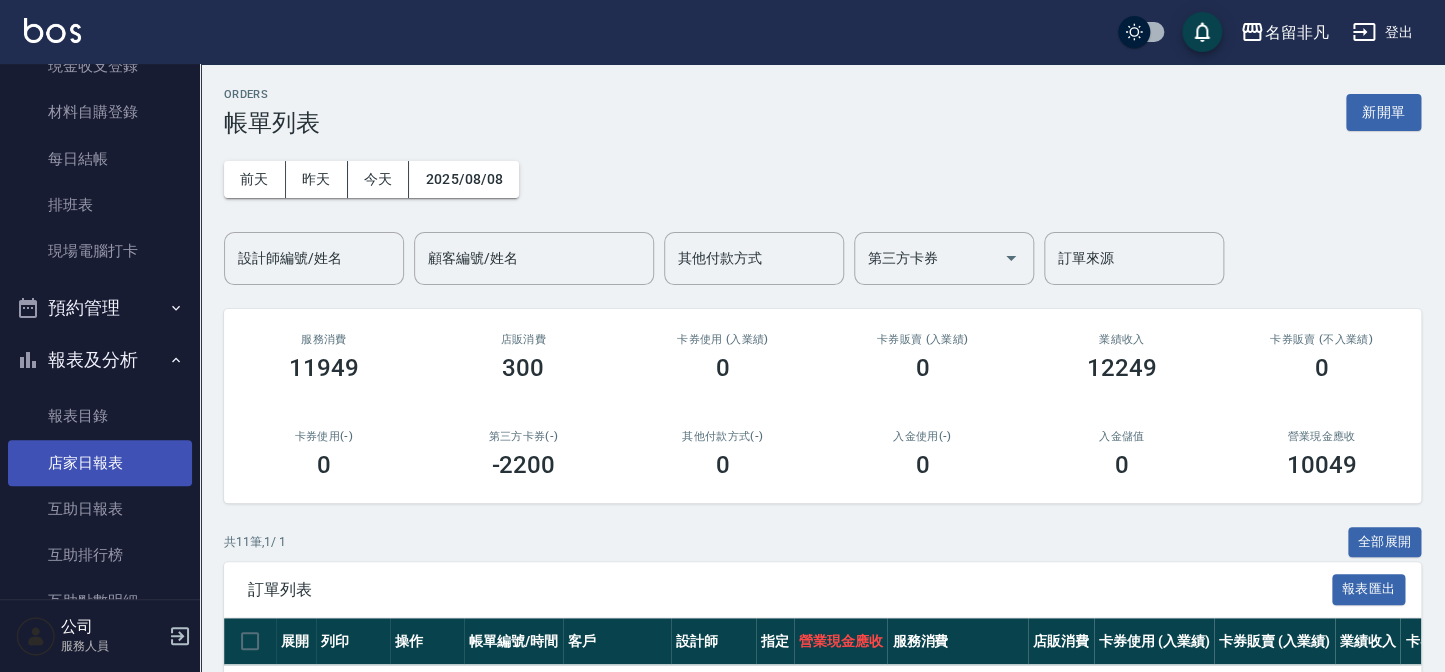 click on "店家日報表" at bounding box center (100, 463) 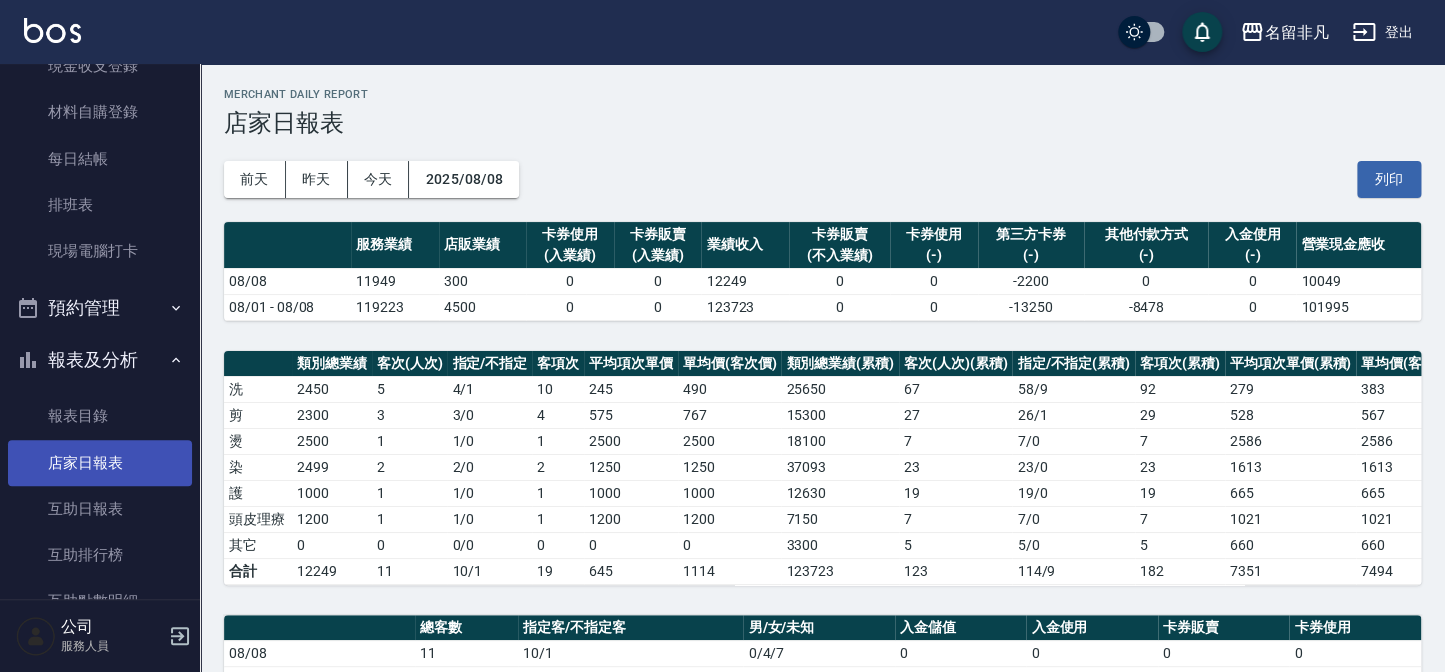 scroll, scrollTop: 272, scrollLeft: 0, axis: vertical 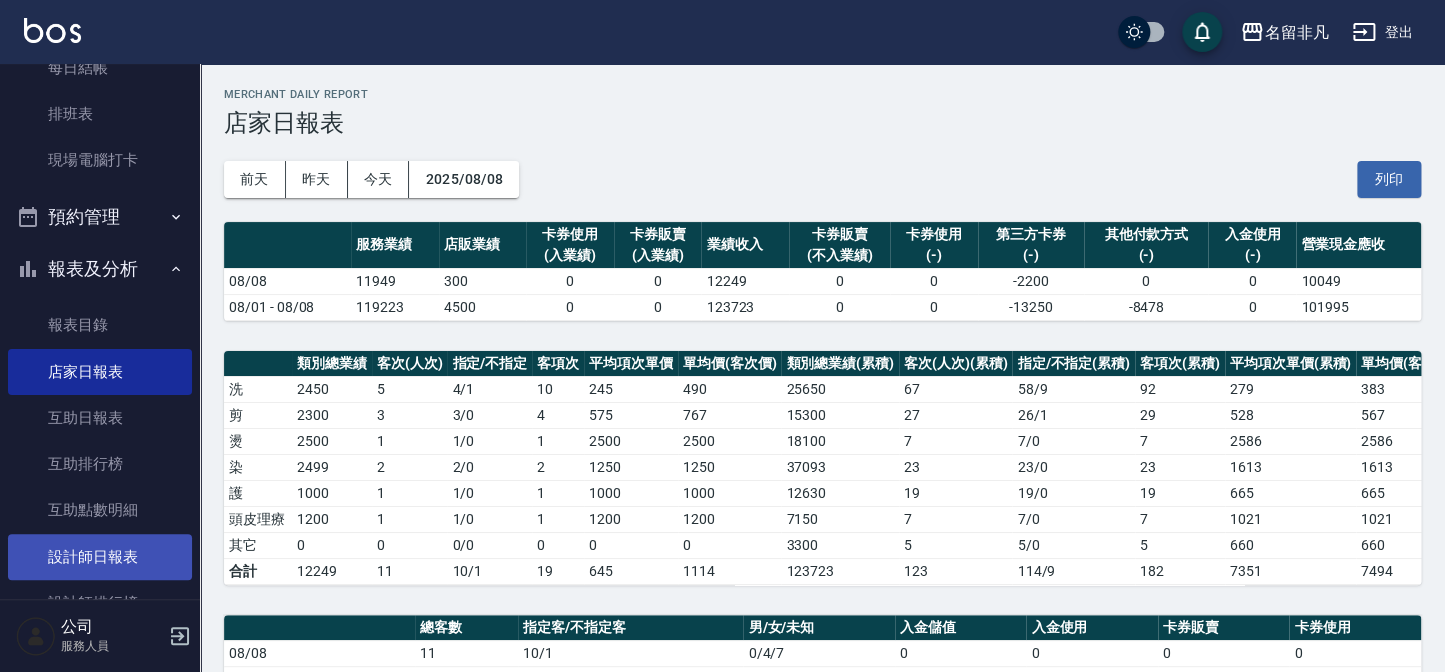 click on "設計師日報表" at bounding box center [100, 557] 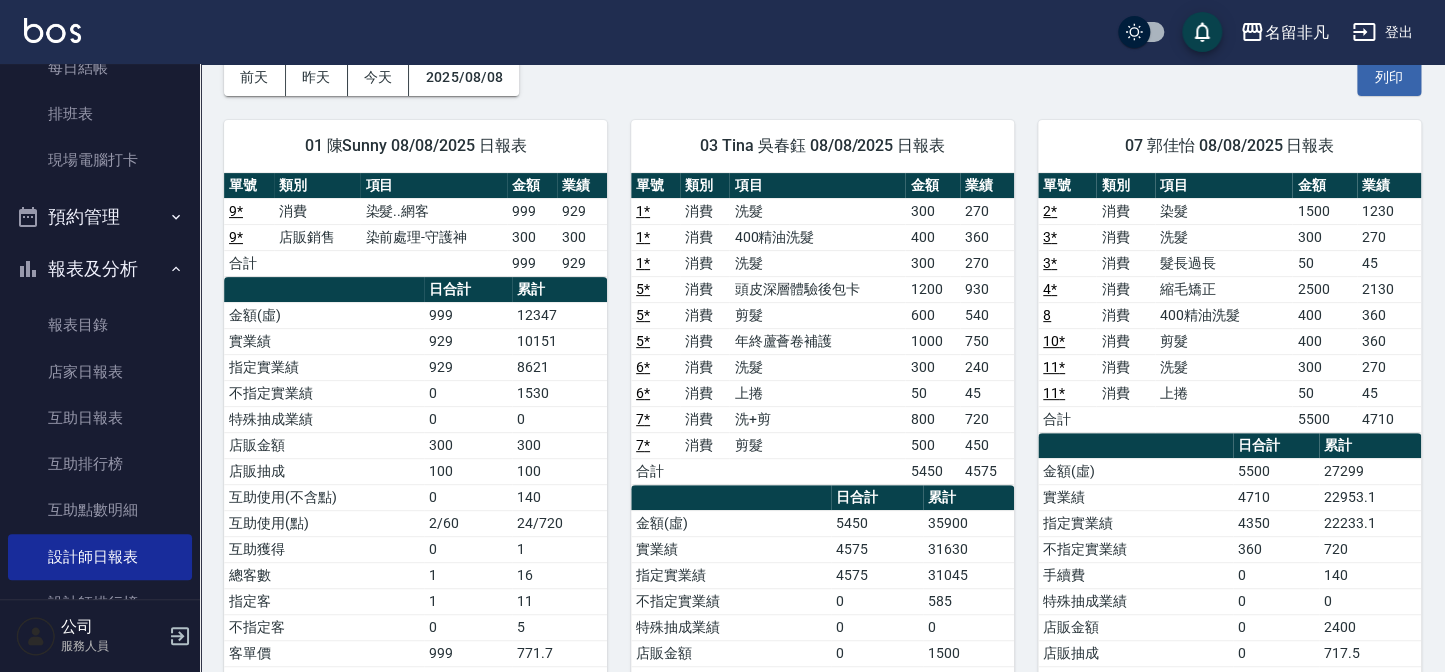 scroll, scrollTop: 0, scrollLeft: 0, axis: both 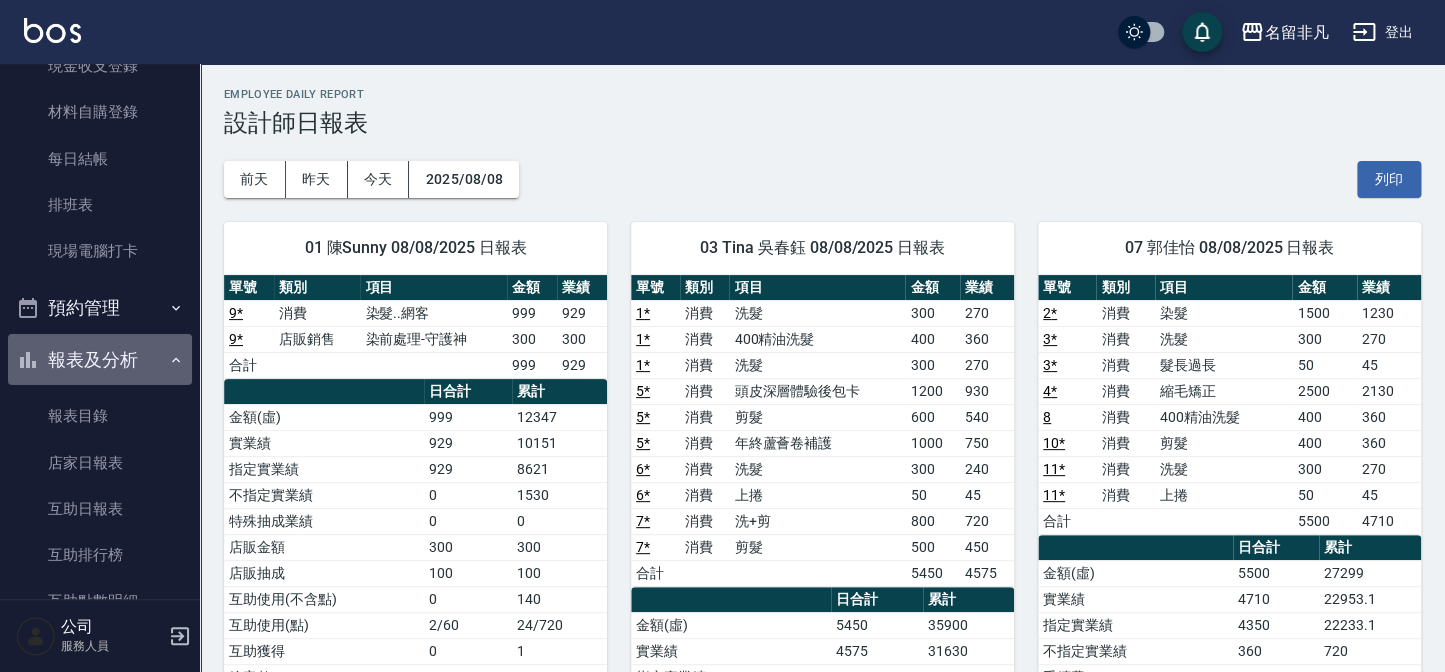 click on "報表及分析" at bounding box center (100, 360) 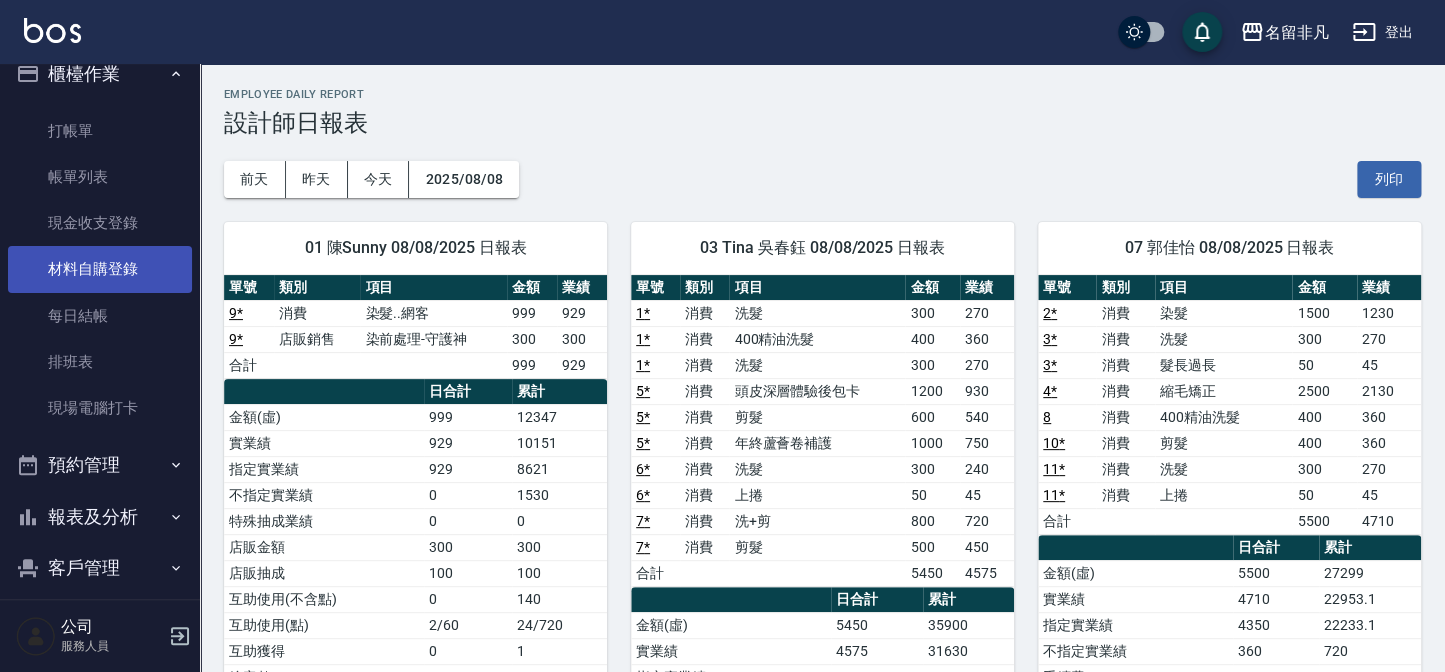 scroll, scrollTop: 0, scrollLeft: 0, axis: both 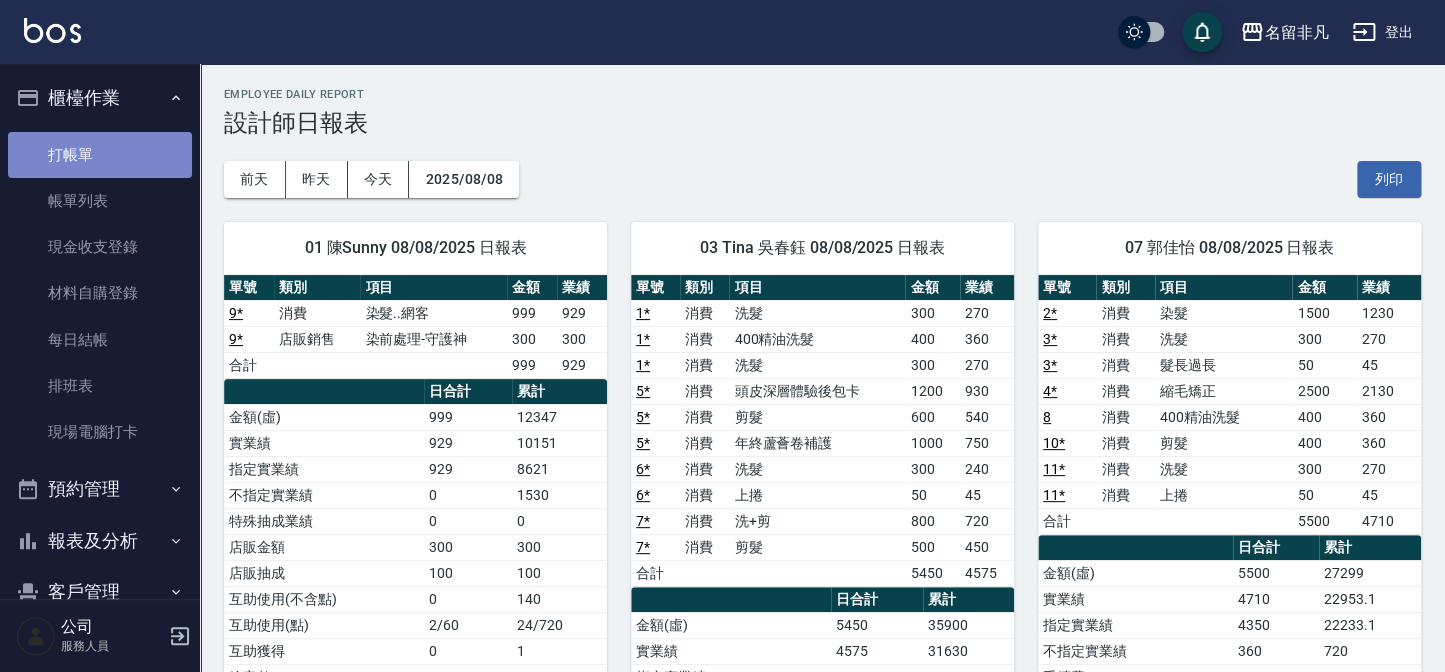 click on "打帳單" at bounding box center (100, 155) 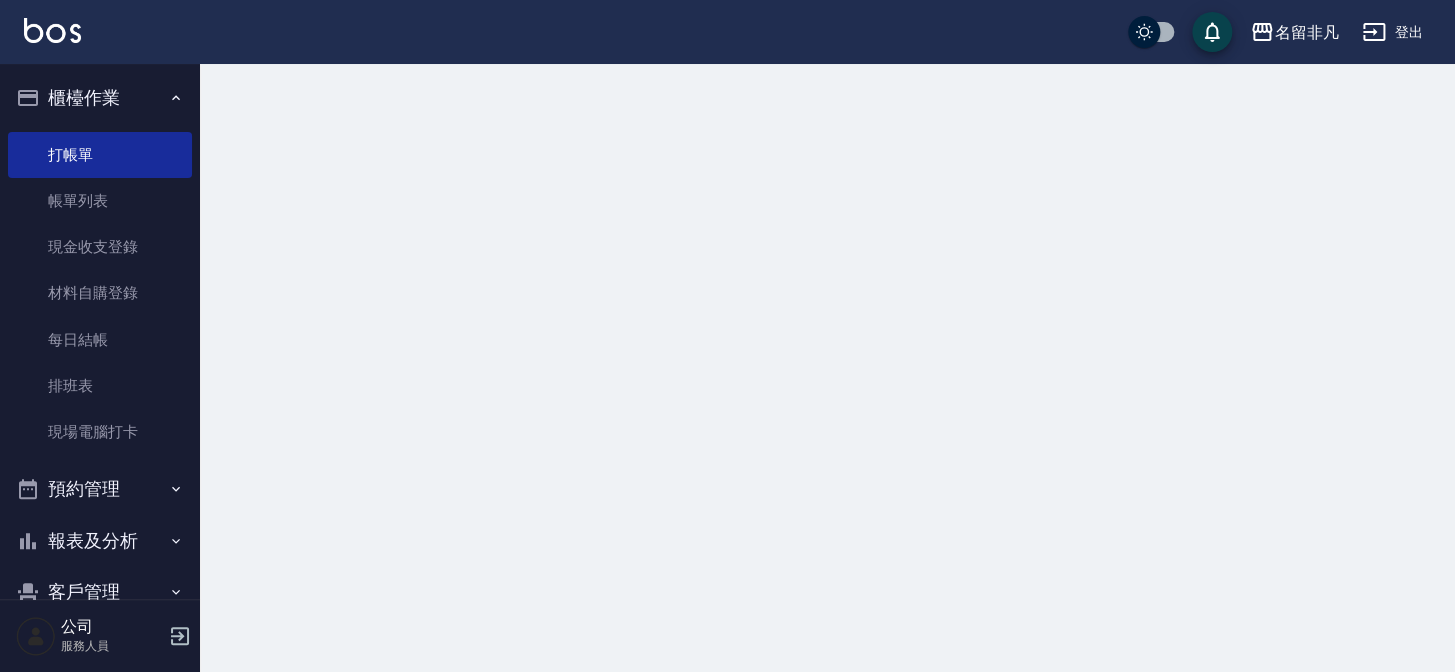 click on "櫃檯作業" at bounding box center [100, 98] 